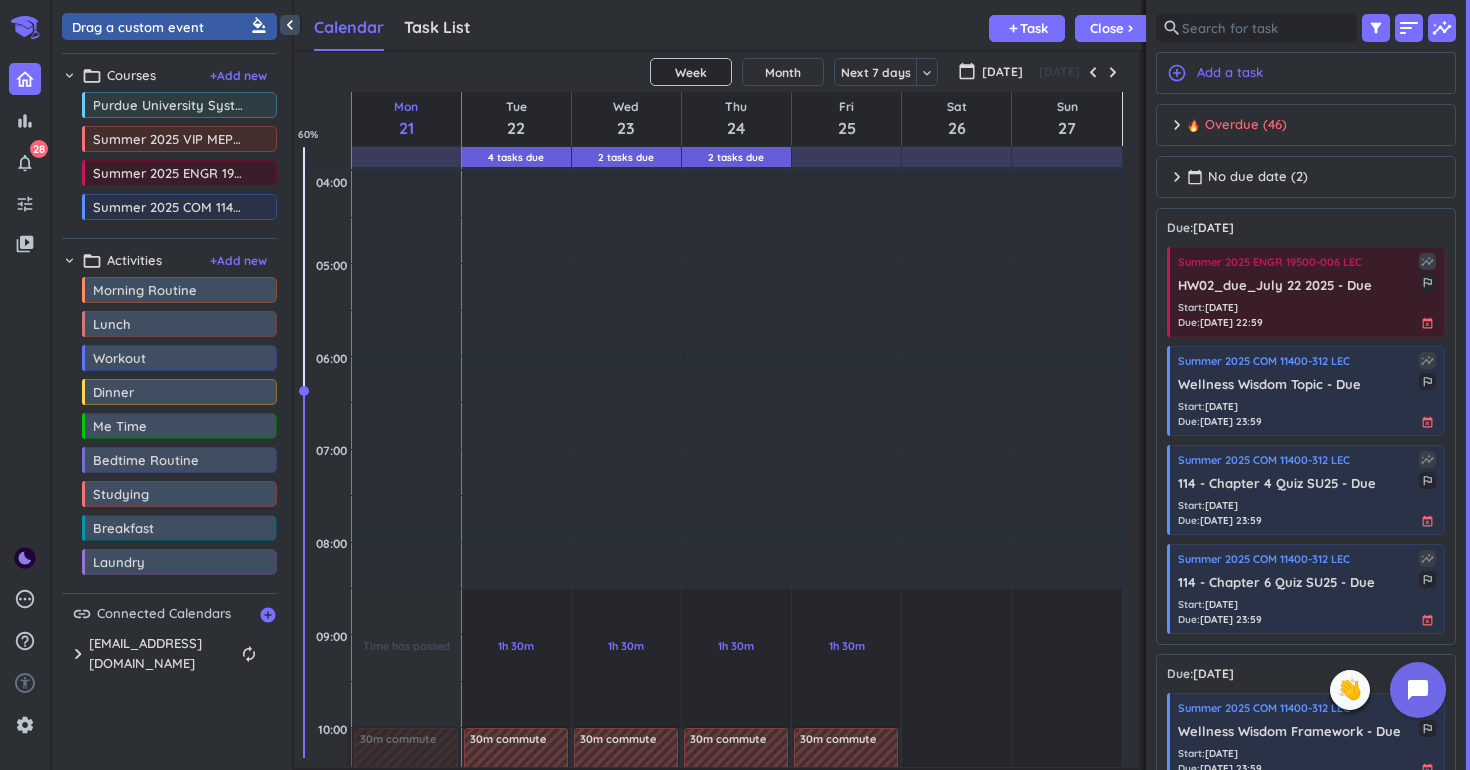 scroll, scrollTop: 0, scrollLeft: 0, axis: both 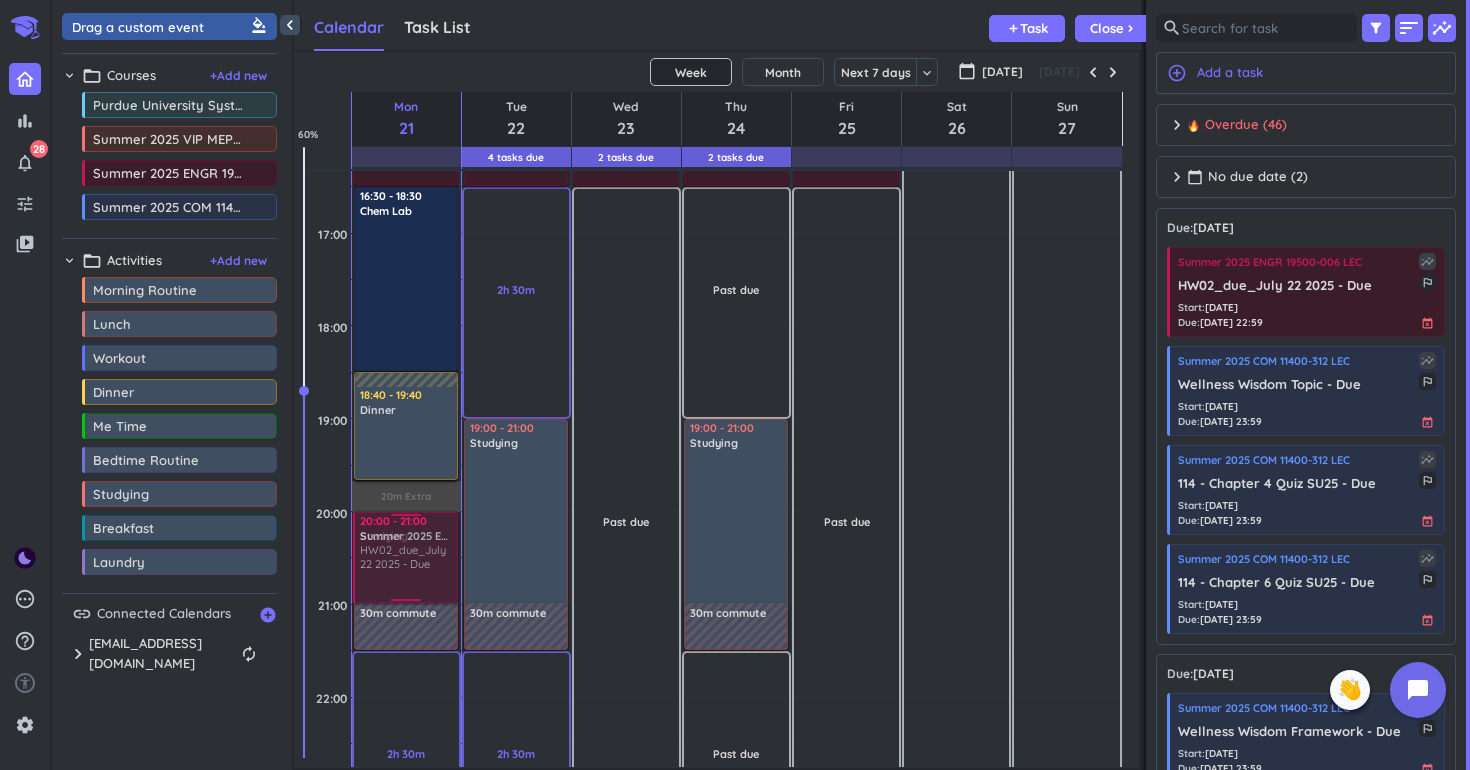 drag, startPoint x: 1319, startPoint y: 275, endPoint x: 398, endPoint y: 516, distance: 952.00946 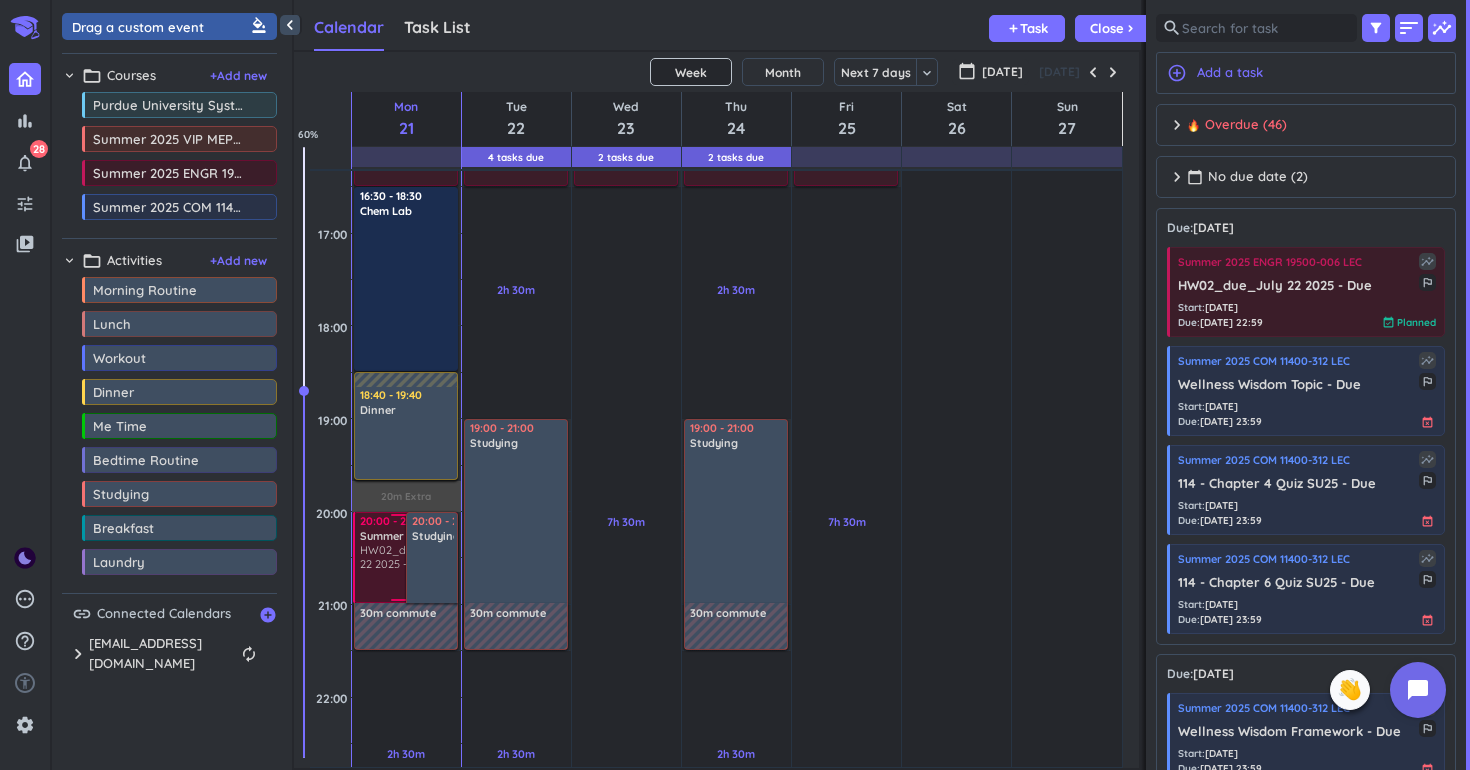 click on "HW02_due_July 22 2025 - Due" at bounding box center (407, 557) 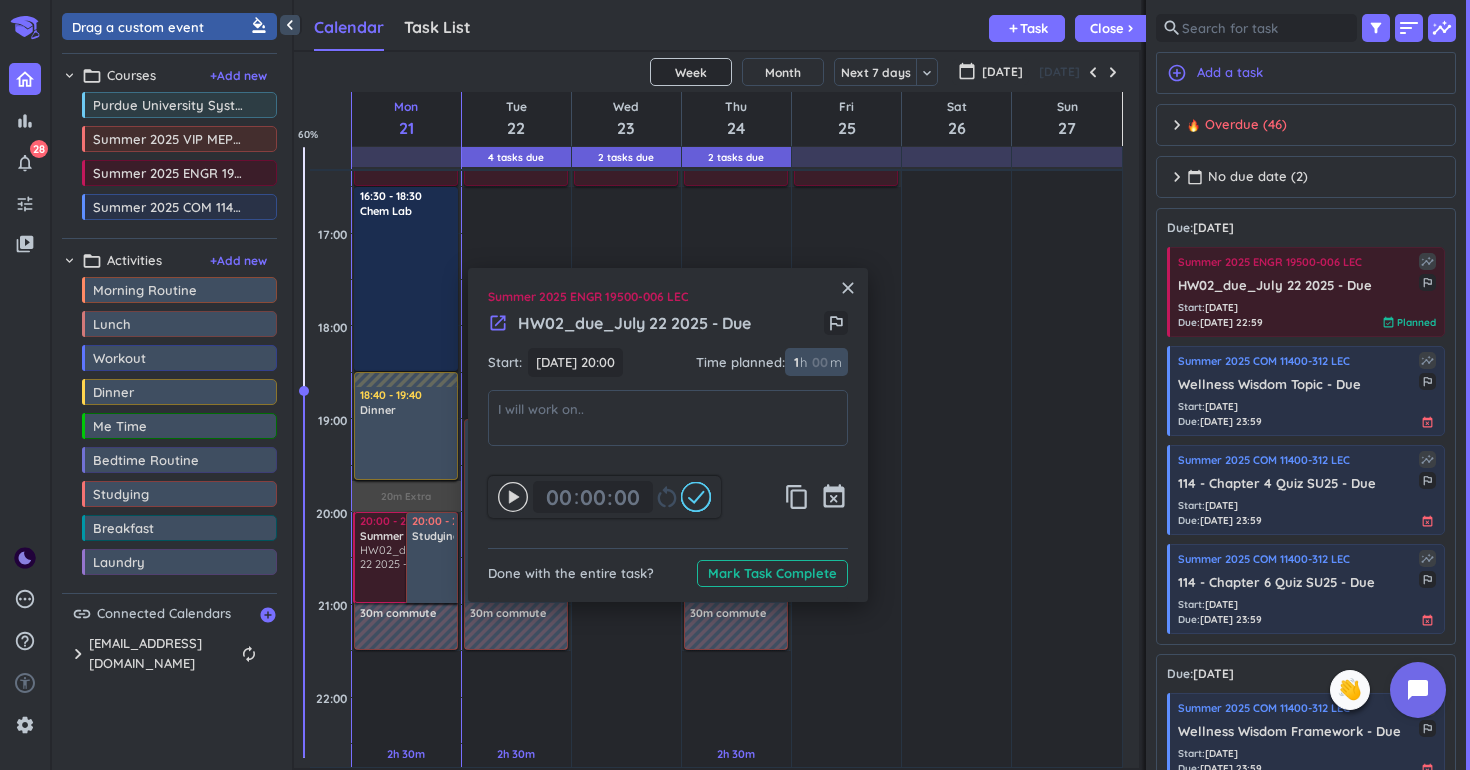 click at bounding box center (819, 362) 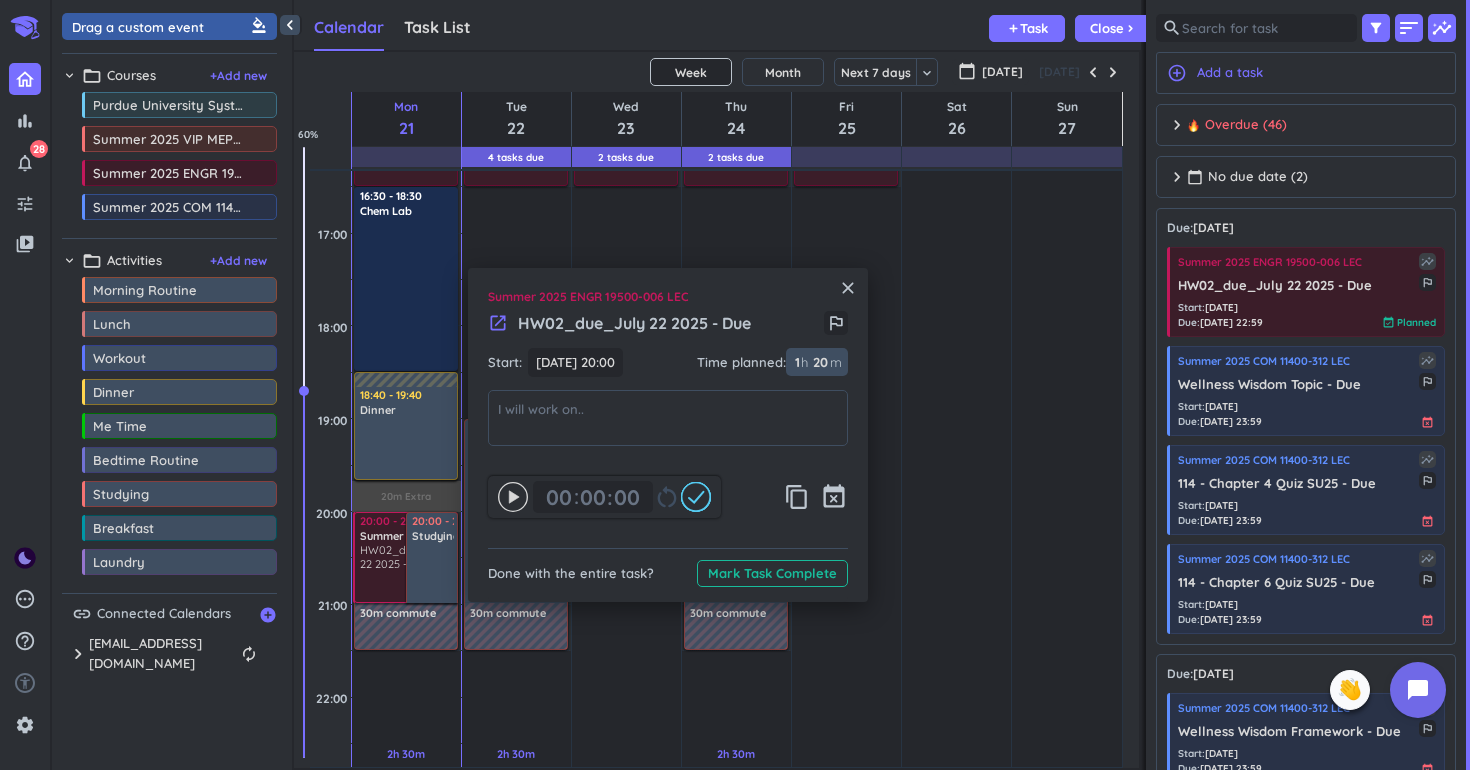 type on "20" 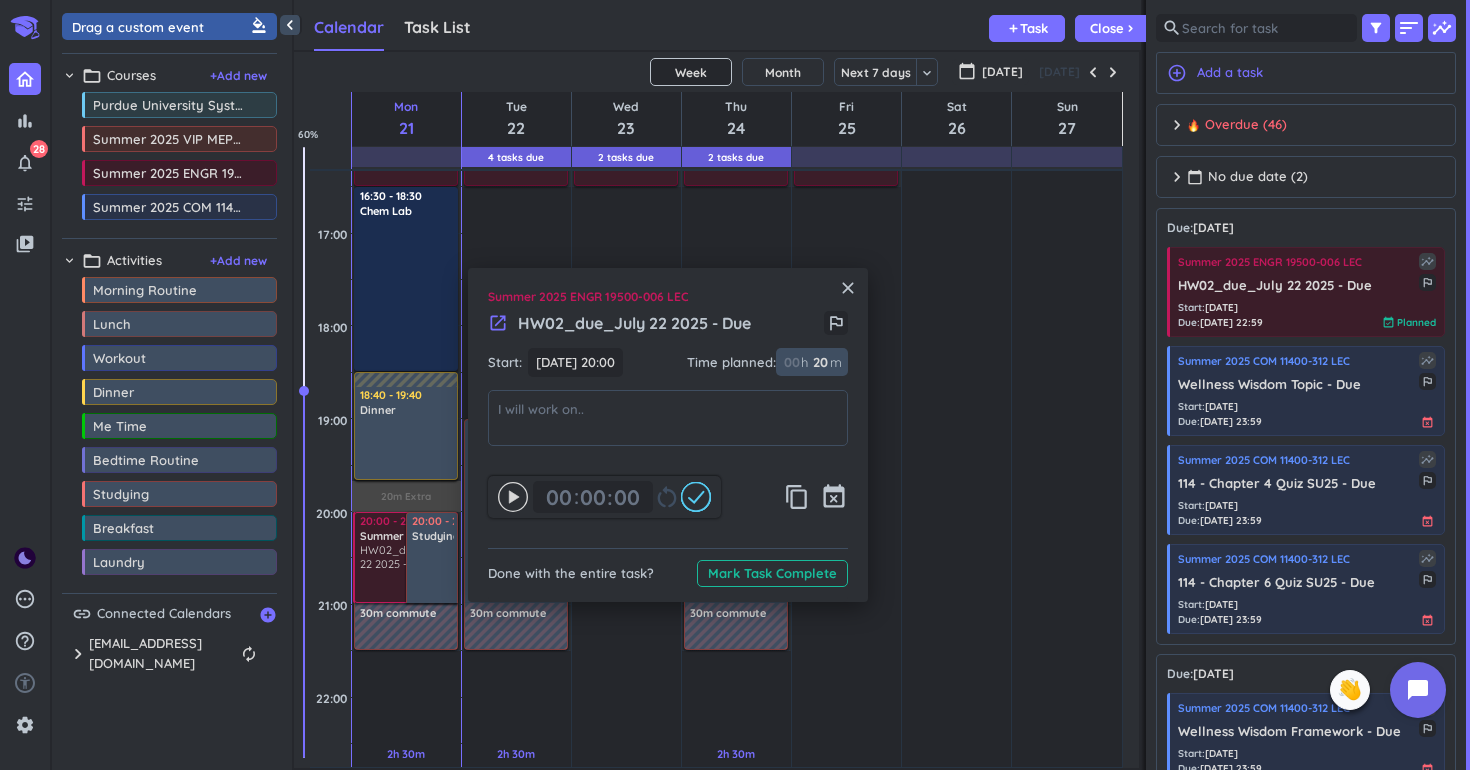 type 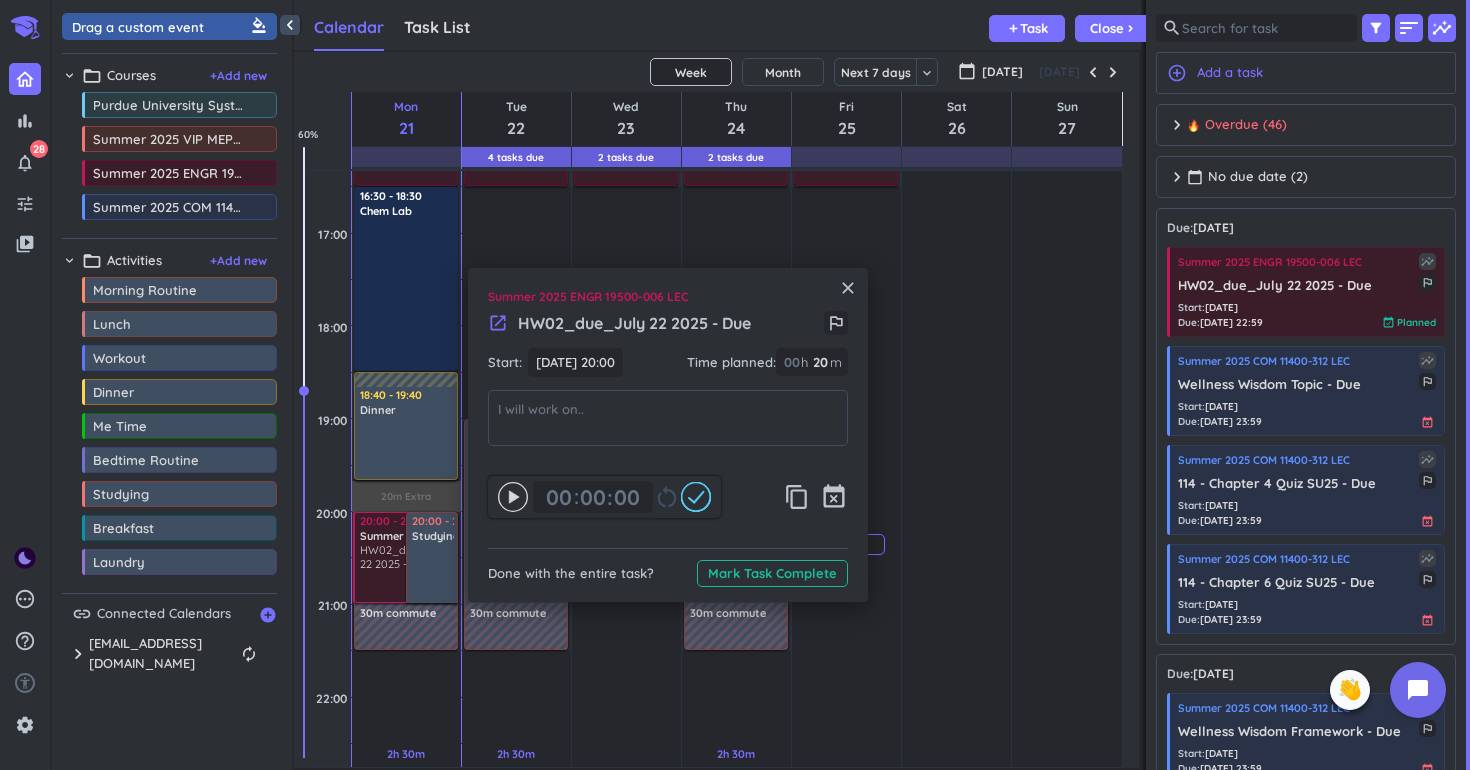 click on "7h 30m Past due Plan" at bounding box center (846, 535) 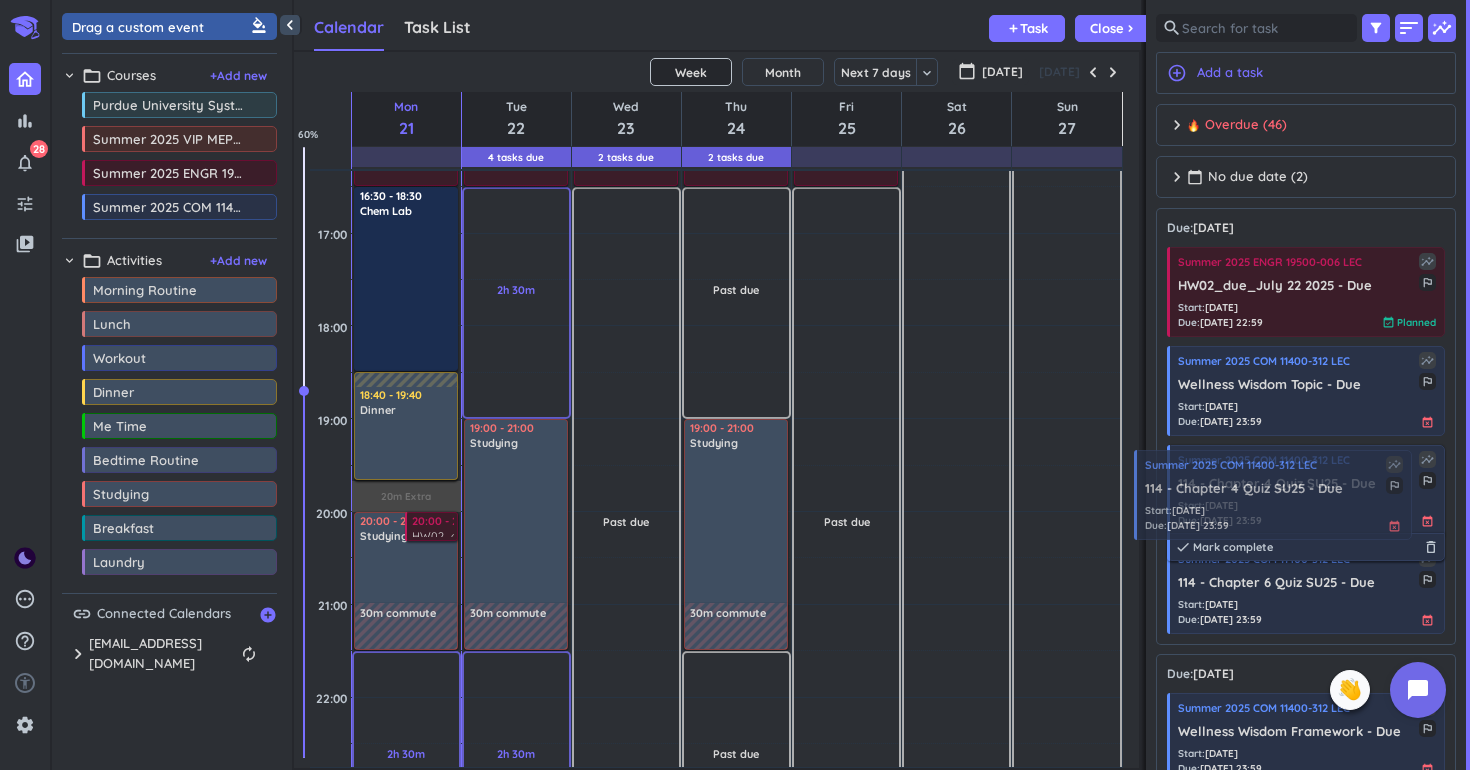click on "bar_chart notifications_none 28 tune video_library pending help_outline settings 4 / 9 check_circle_outline check_circle_outline check_circle_outline check_circle_outline 🤘 ✨ 🎓 close 👋 chevron_left Drag a custom event format_color_fill chevron_right folder_open Courses   +  Add new drag_indicator Purdue University System more_horiz drag_indicator Summer 2025 VIP MEP STEM ABC - Merge more_horiz drag_indicator Summer 2025 ENGR 19500-006 LEC more_horiz drag_indicator Summer 2025 COM 11400-312 LEC more_horiz chevron_right folder_open Activities   +  Add new drag_indicator Morning Routine more_horiz drag_indicator Lunch more_horiz drag_indicator Workout more_horiz drag_indicator Dinner more_horiz drag_indicator Me Time more_horiz drag_indicator Bedtime Routine more_horiz drag_indicator Studying more_horiz drag_indicator Breakfast more_horiz drag_indicator Laundry more_horiz link Connected Calendars add_circle chevron_right [EMAIL_ADDRESS][DOMAIN_NAME] autorenew delete_outline check_box Purdue Calendar add" at bounding box center [735, 385] 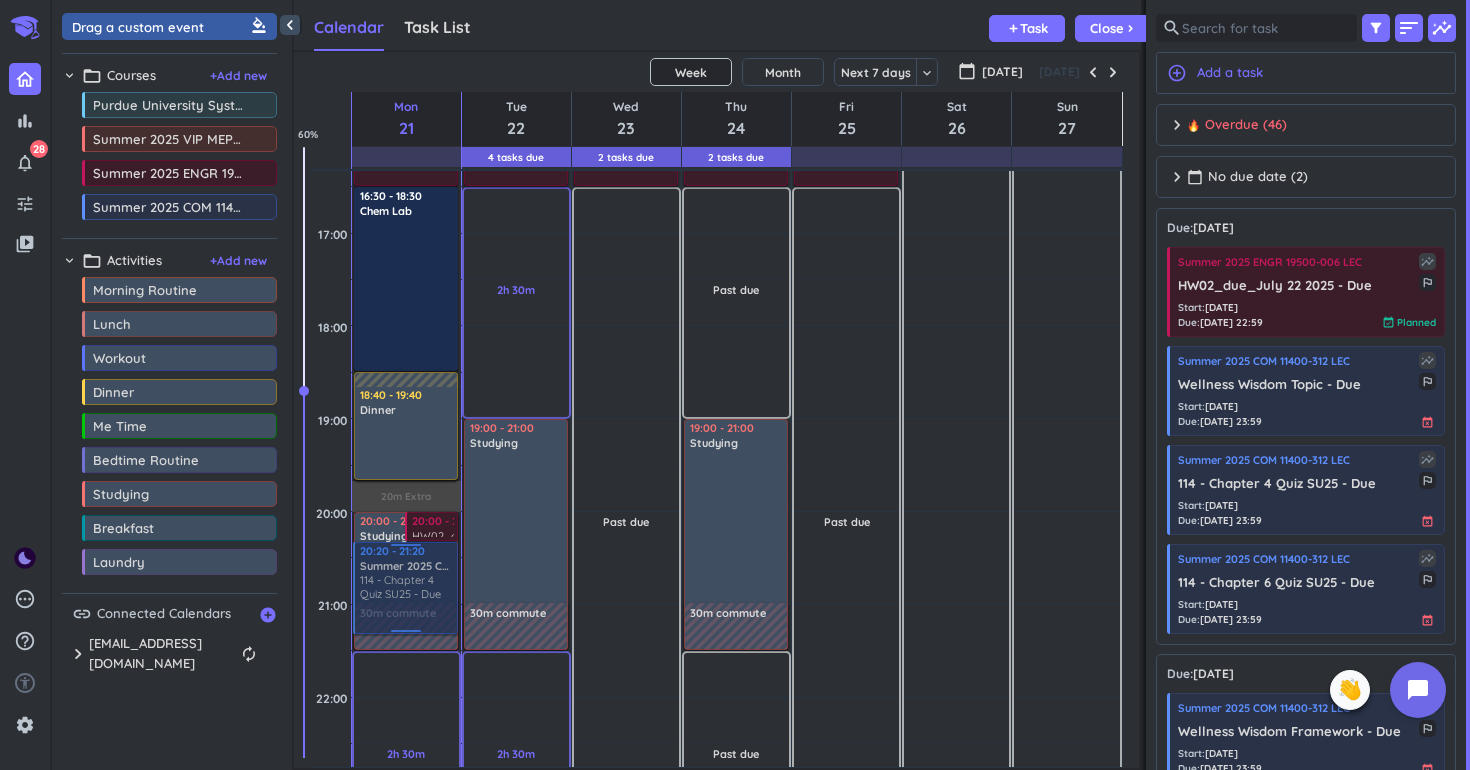 drag, startPoint x: 1294, startPoint y: 496, endPoint x: 418, endPoint y: 543, distance: 877.25995 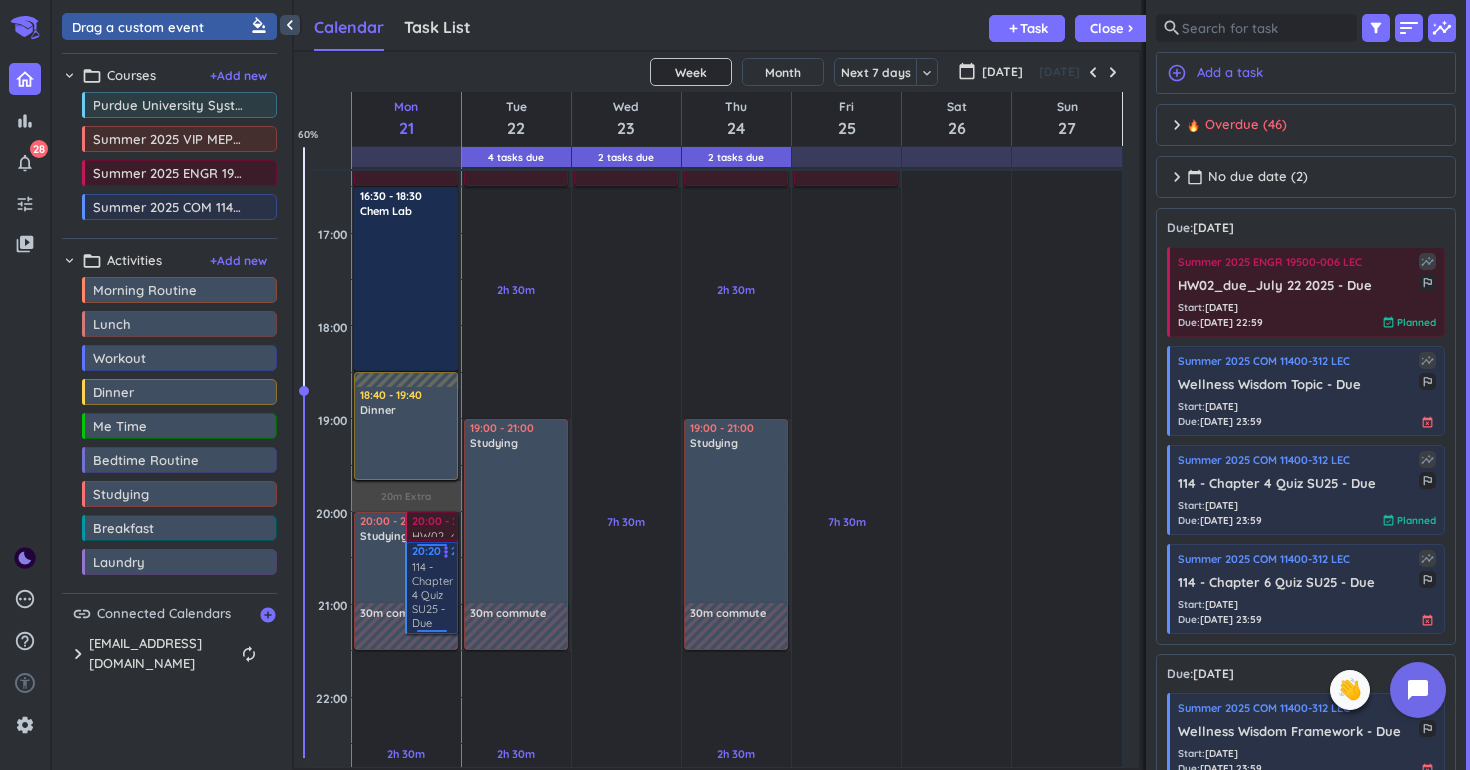 click on "114 - Chapter 4 Quiz SU25 - Due" at bounding box center [433, 595] 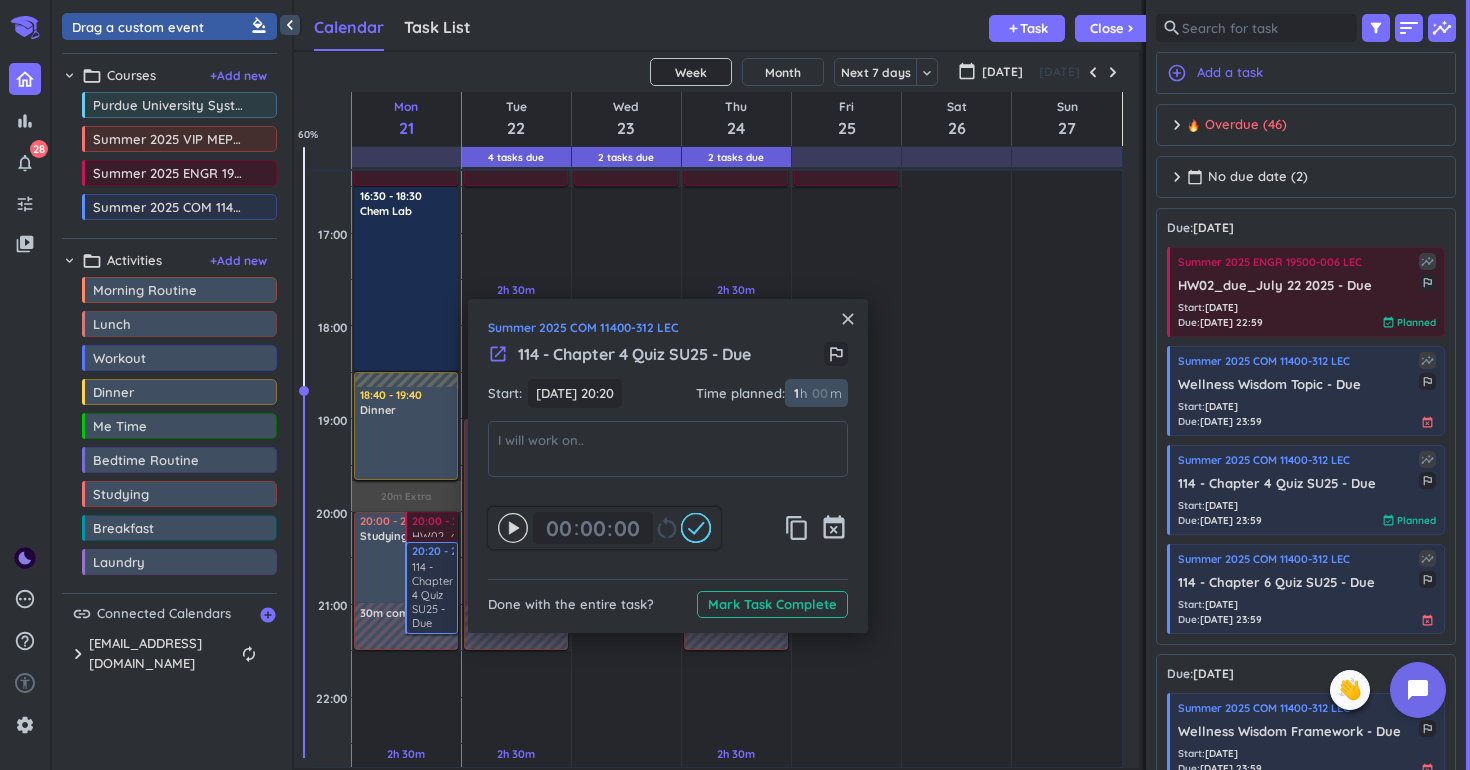 click on "1 1 00" at bounding box center (800, 393) 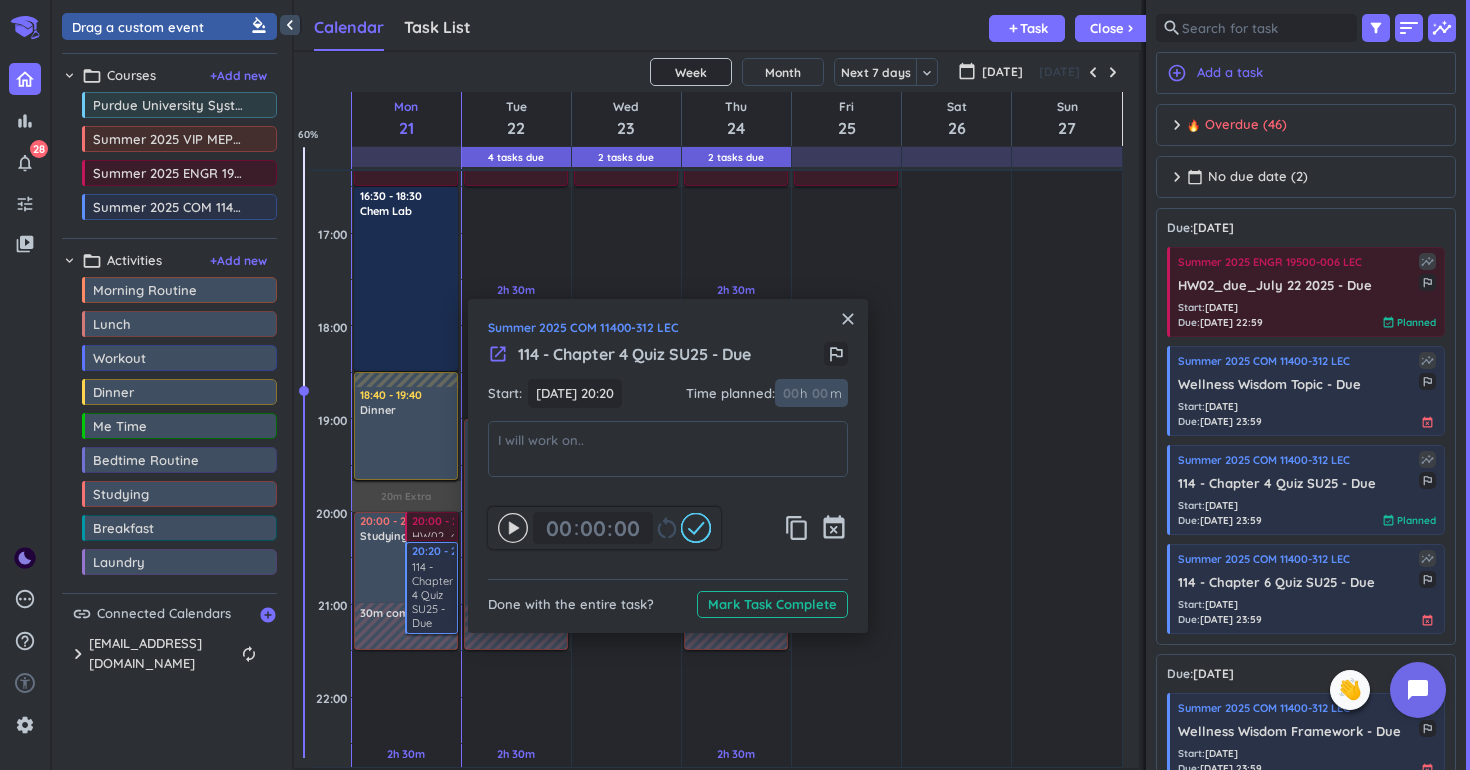 type 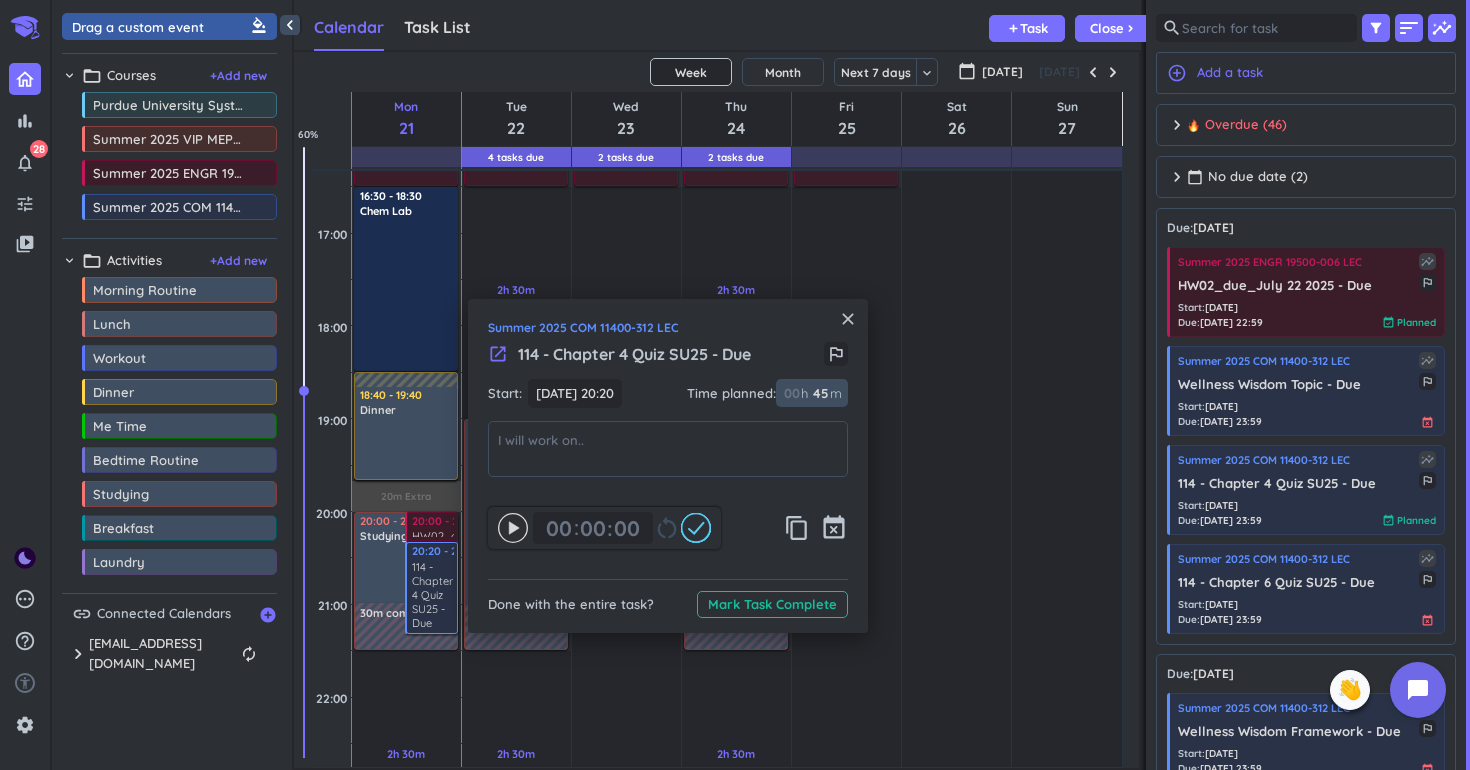 type on "45" 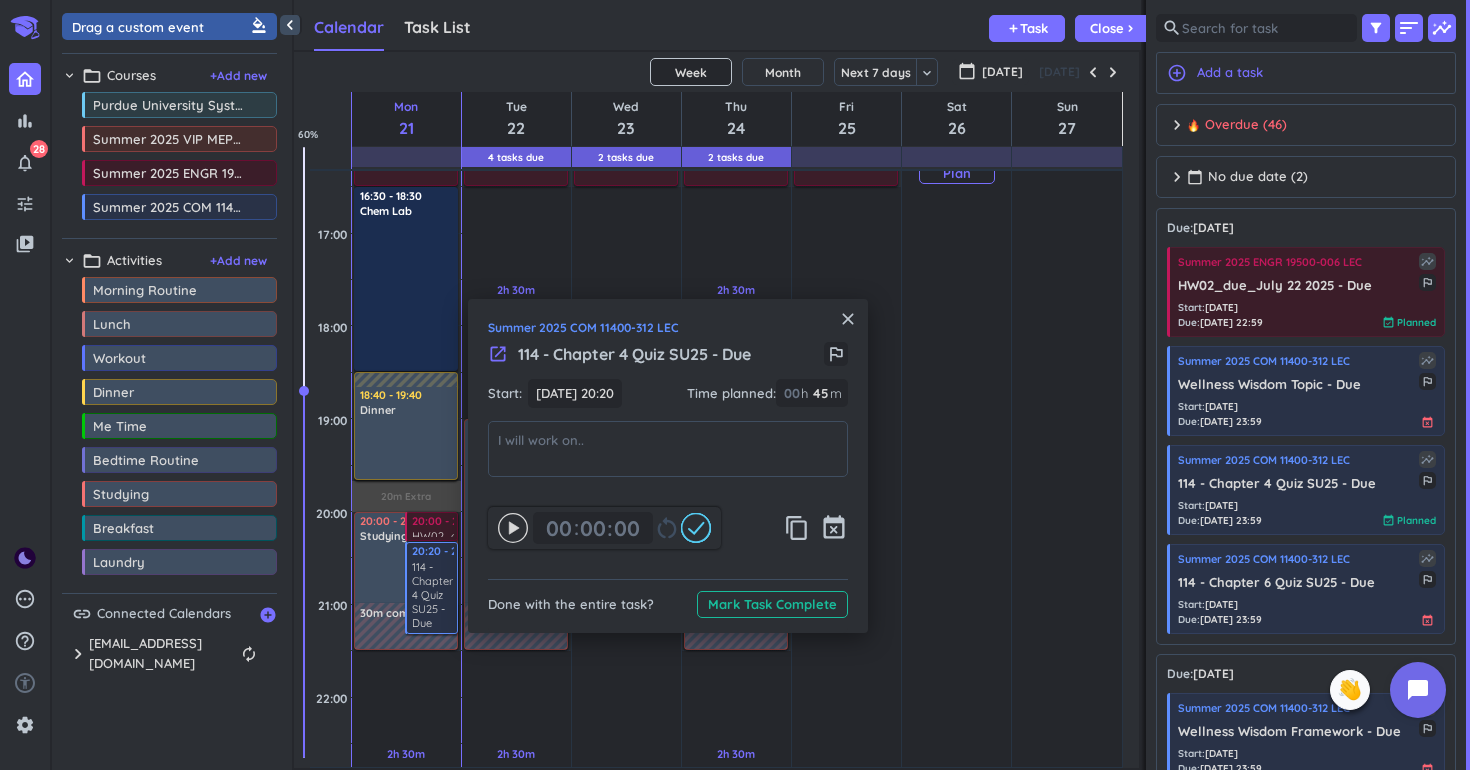 click on "15h 30m Past due Plan" at bounding box center [956, 164] 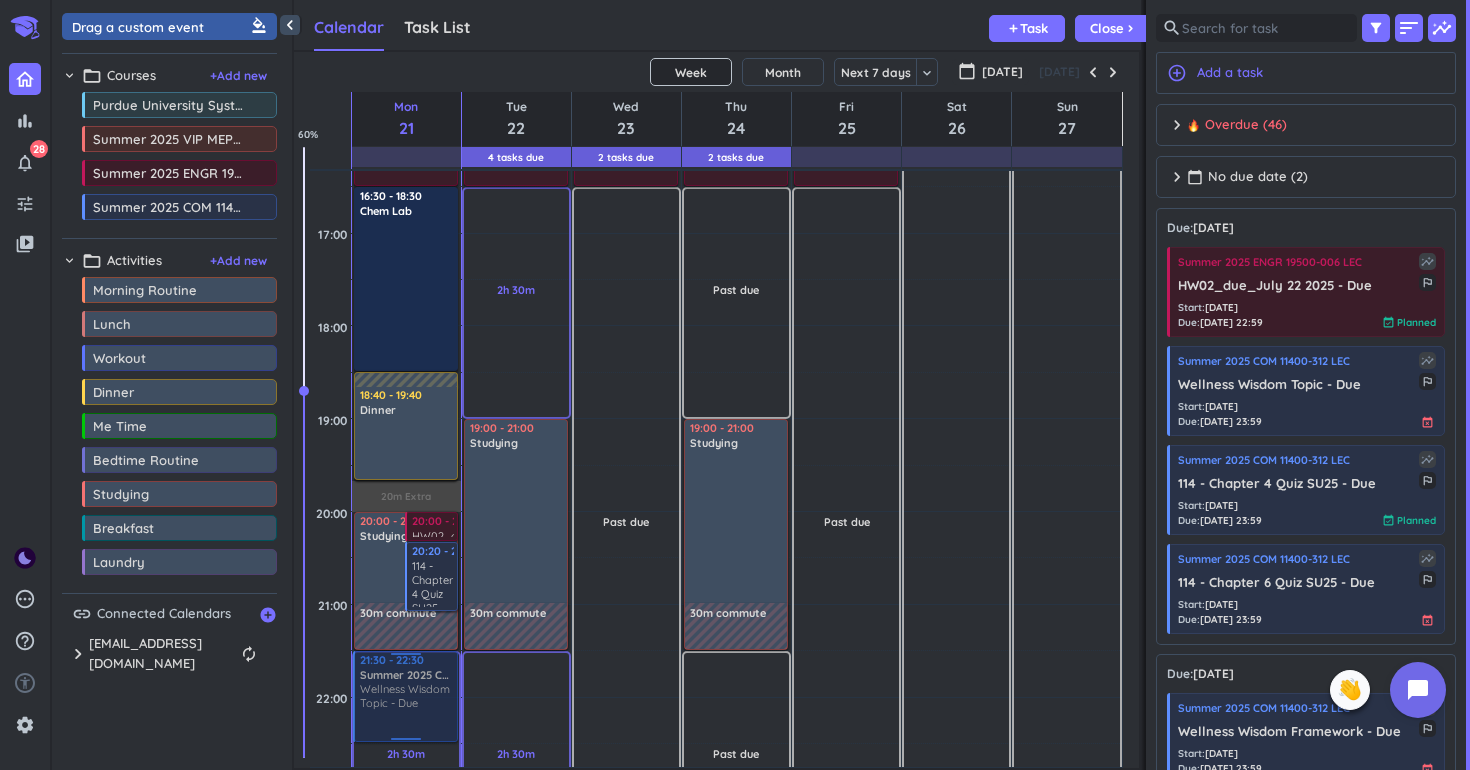 drag, startPoint x: 1256, startPoint y: 382, endPoint x: 420, endPoint y: 657, distance: 880.0687 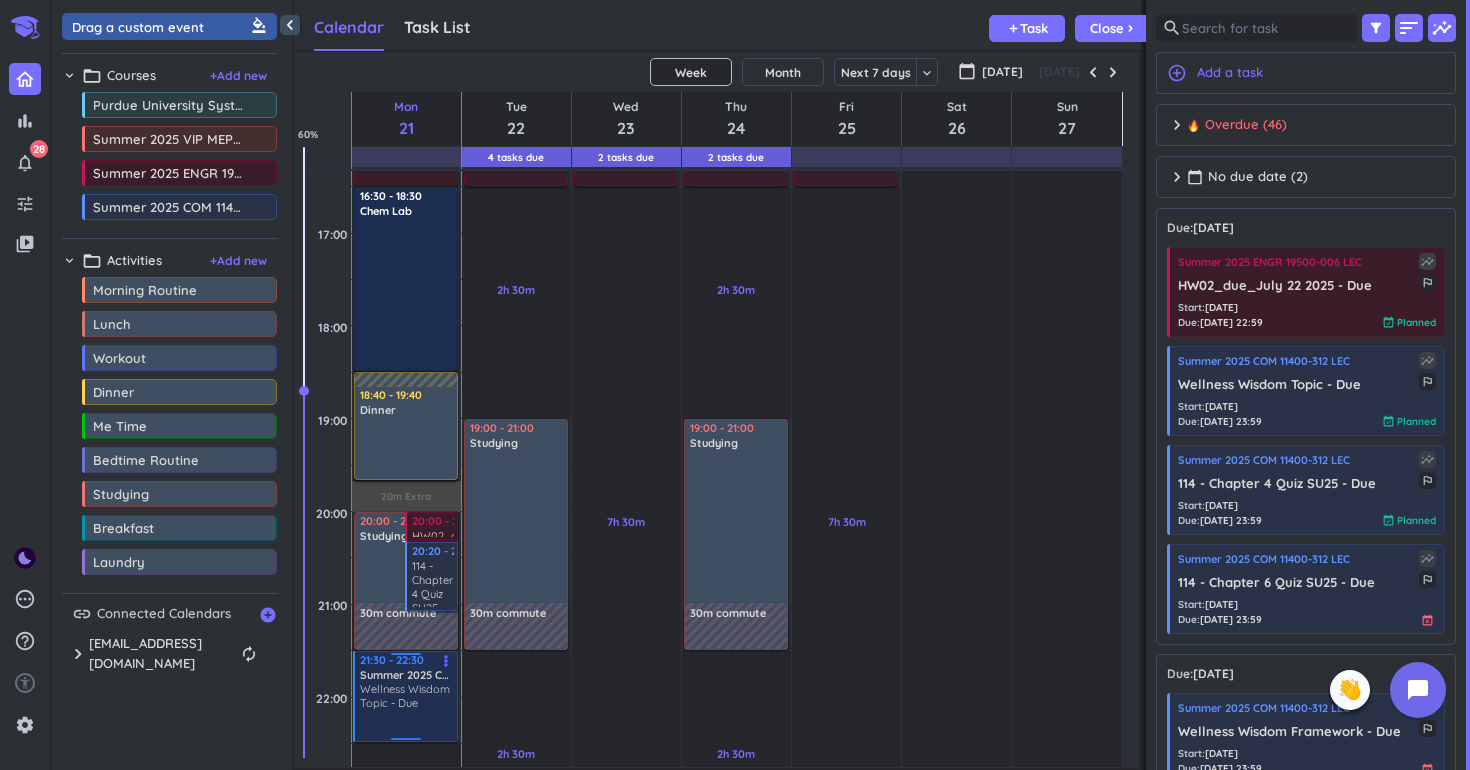 click on "Wellness Wisdom Topic - Due" at bounding box center (407, 696) 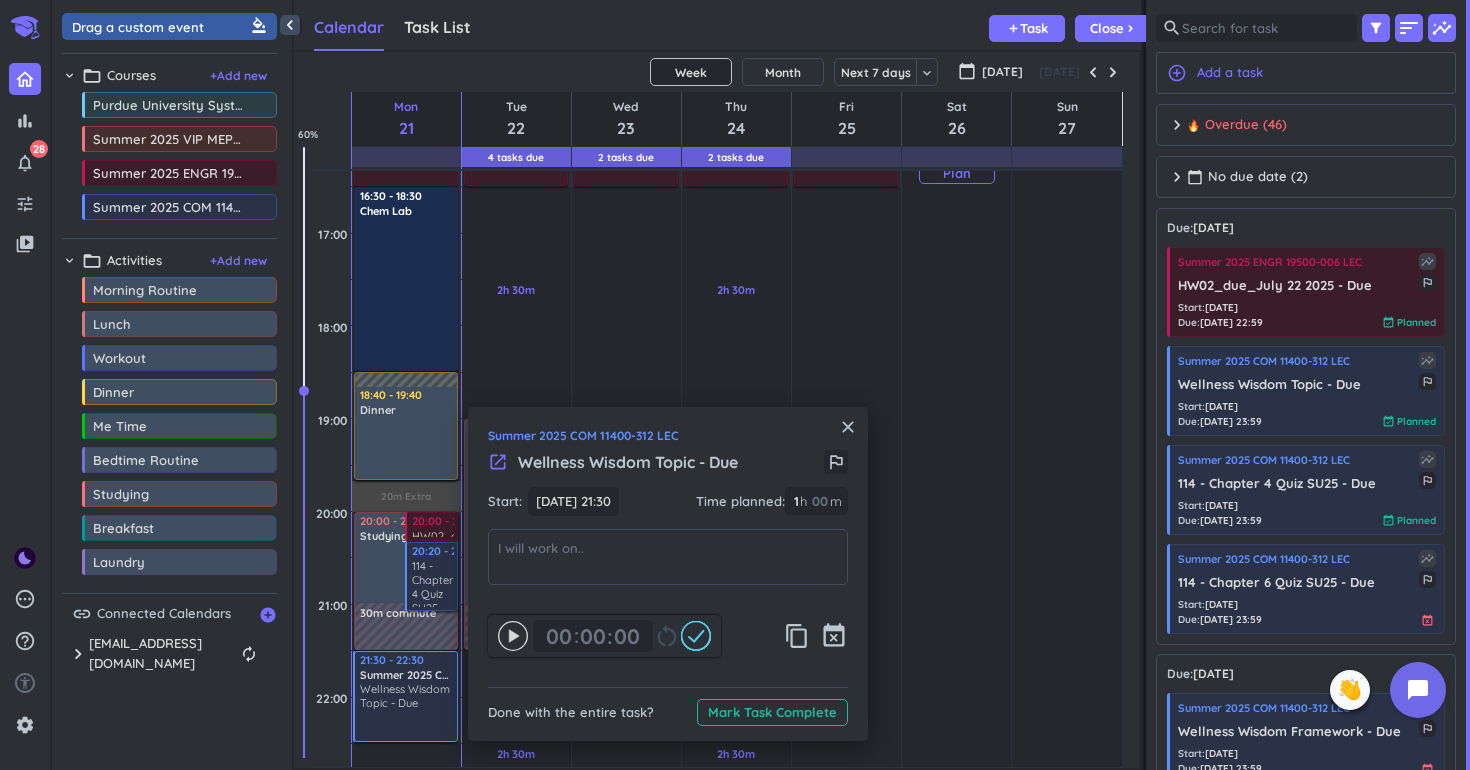 click on "15h 30m Past due Plan" at bounding box center (956, 164) 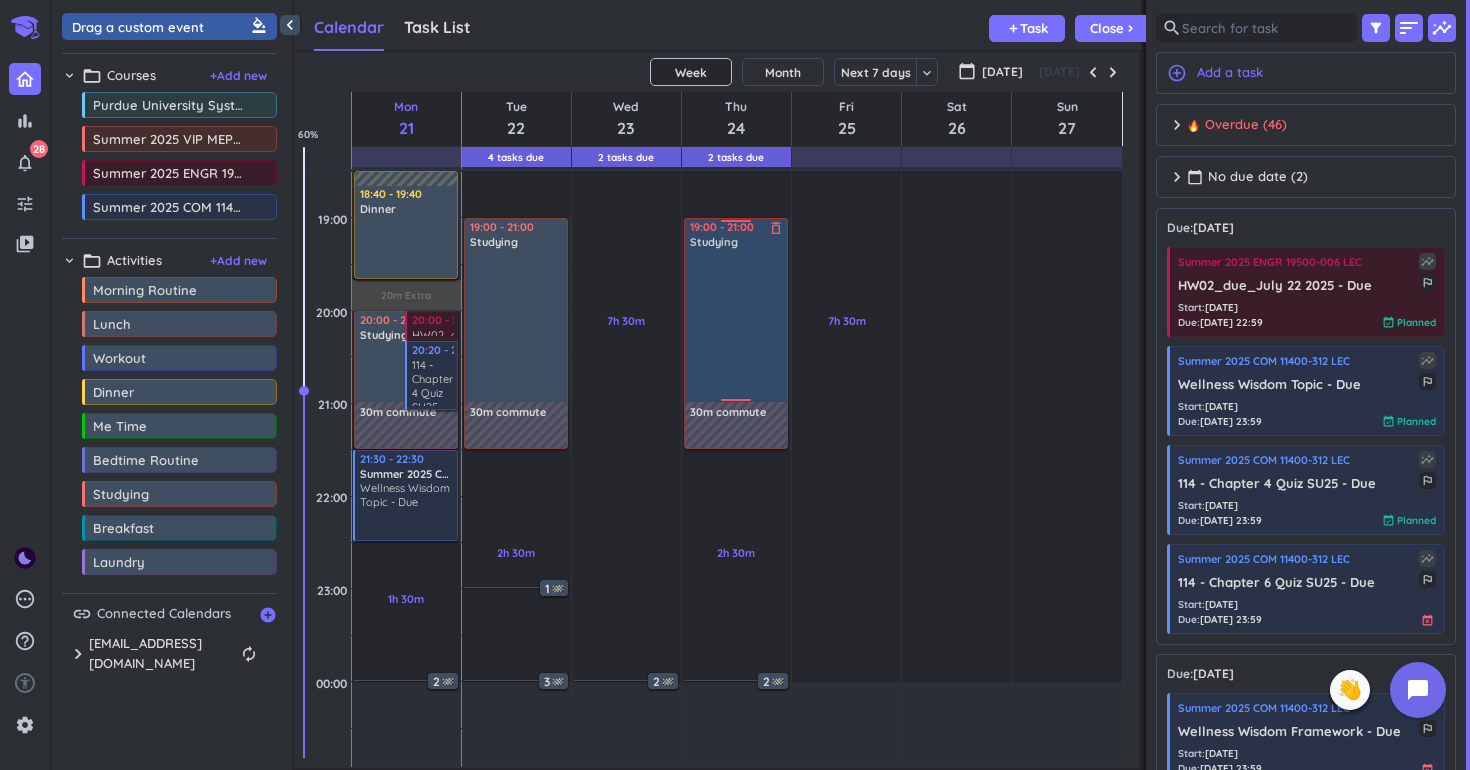 scroll, scrollTop: 1349, scrollLeft: 0, axis: vertical 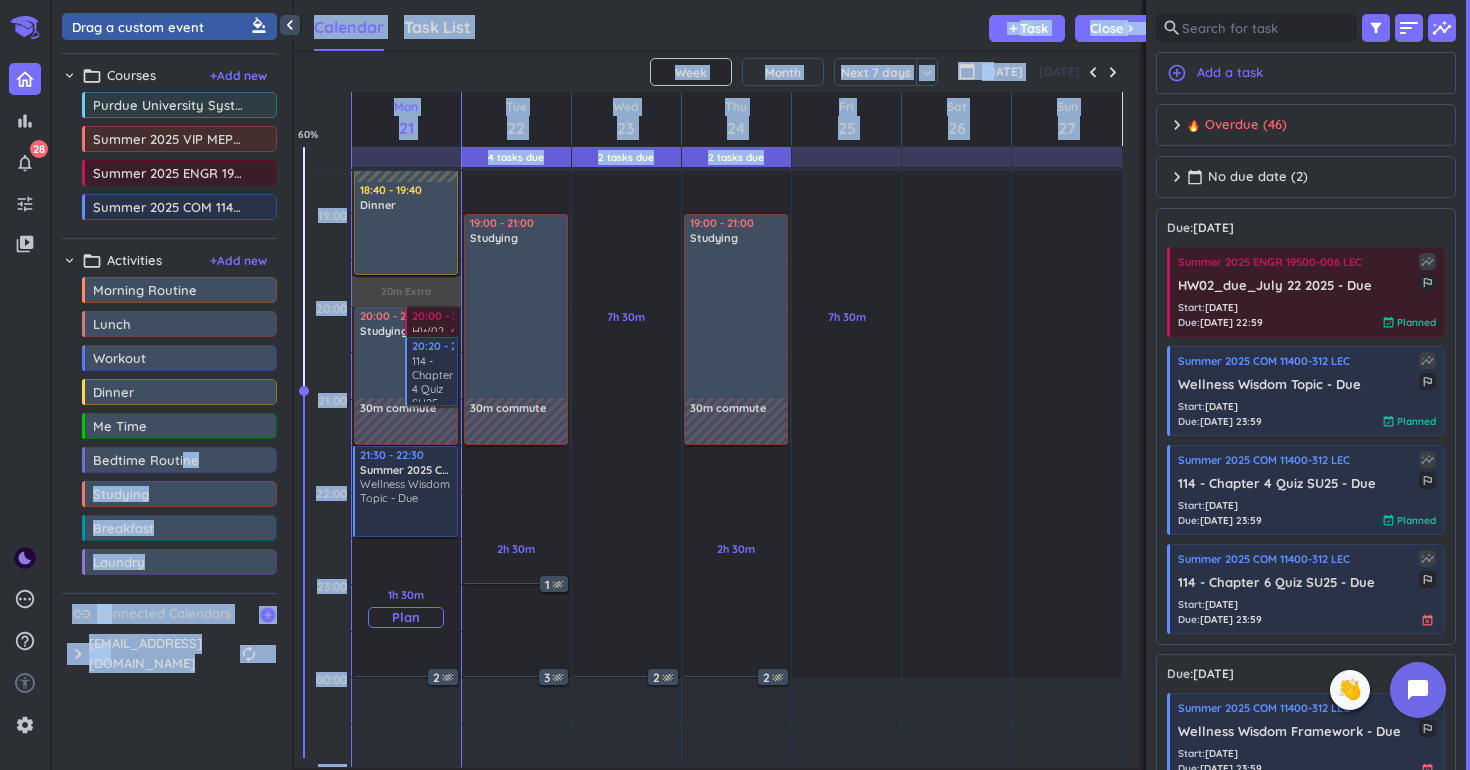 drag, startPoint x: 180, startPoint y: 463, endPoint x: 406, endPoint y: 576, distance: 252.67567 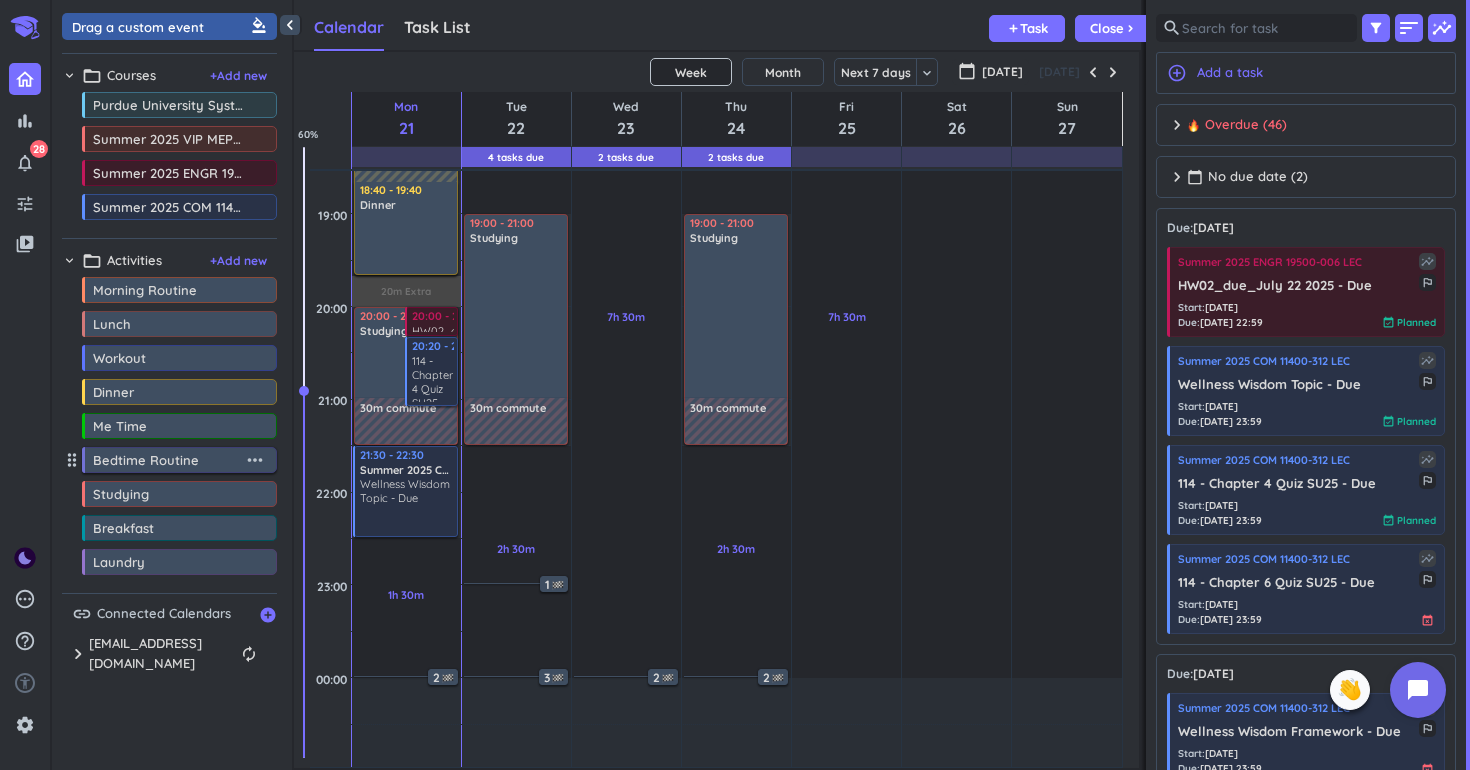 click on "Bedtime Routine" at bounding box center (168, 460) 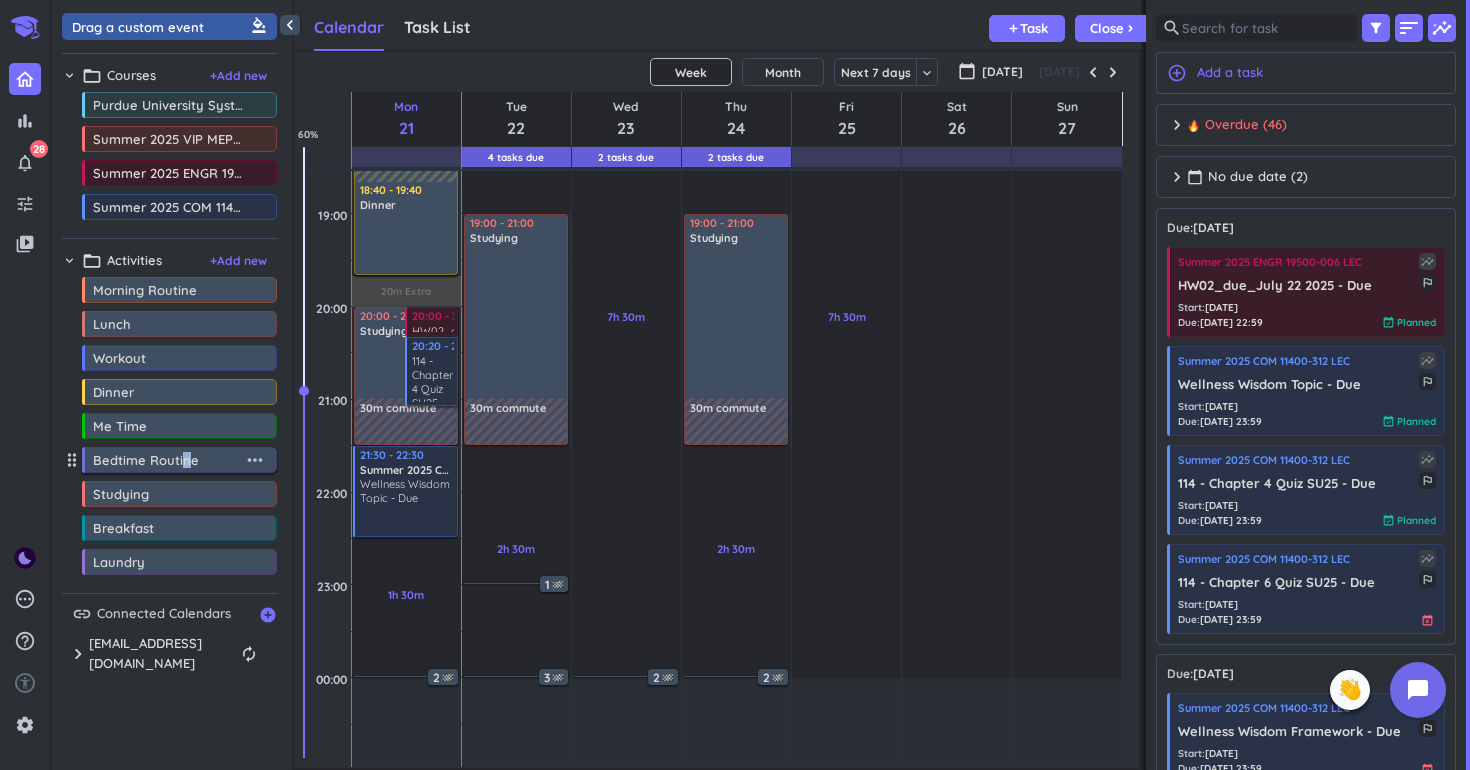 click on "Bedtime Routine" at bounding box center (168, 460) 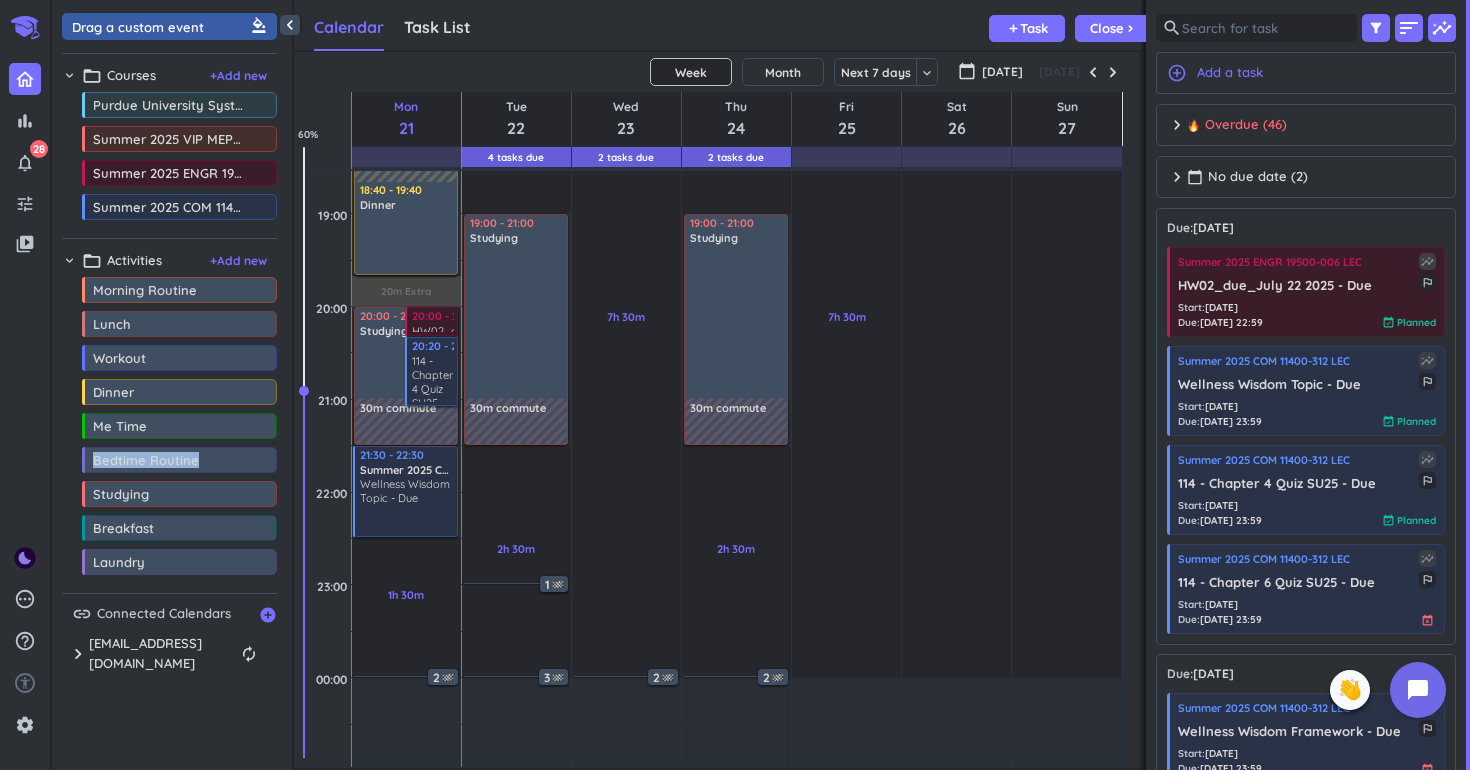 drag, startPoint x: 216, startPoint y: 463, endPoint x: 213, endPoint y: 441, distance: 22.203604 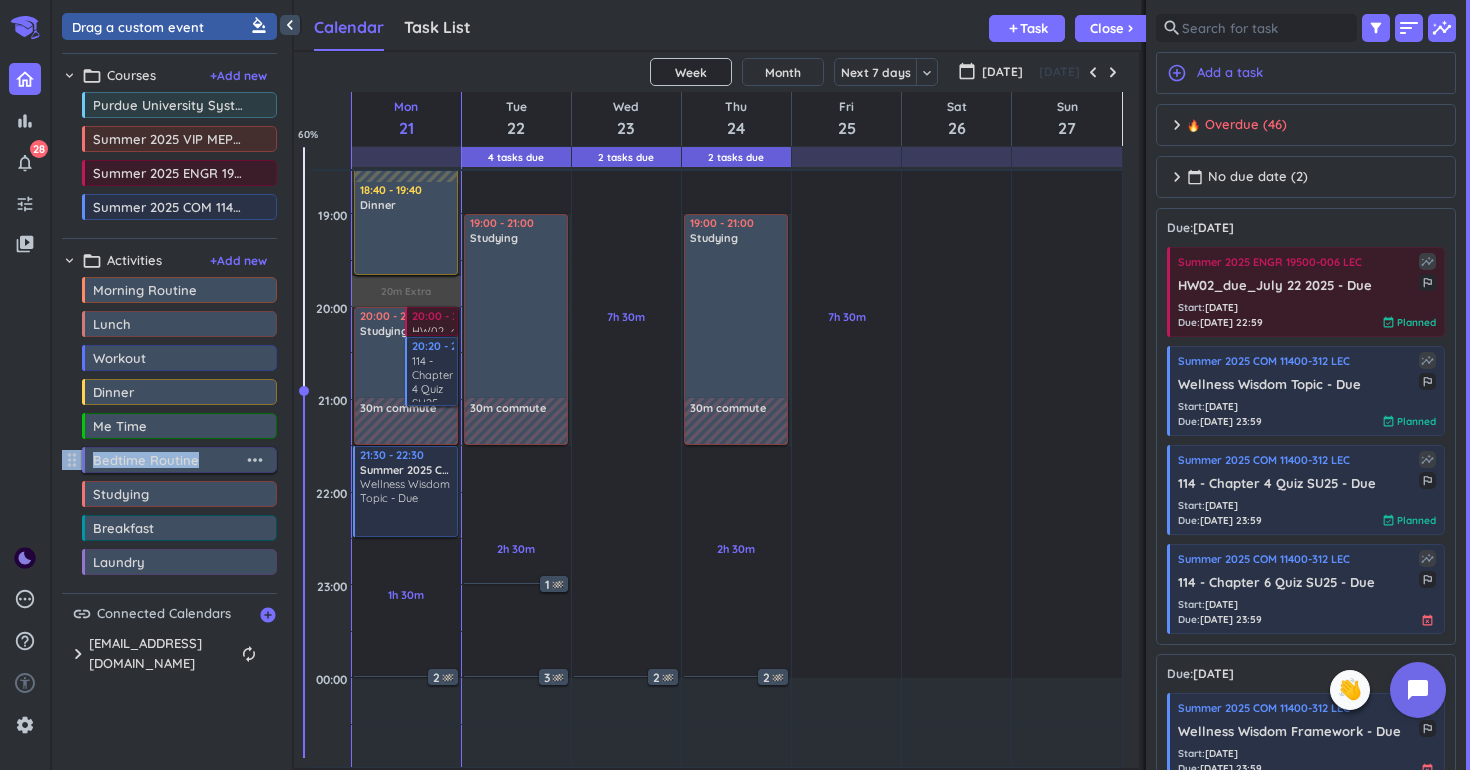 click on "Bedtime Routine" at bounding box center [168, 460] 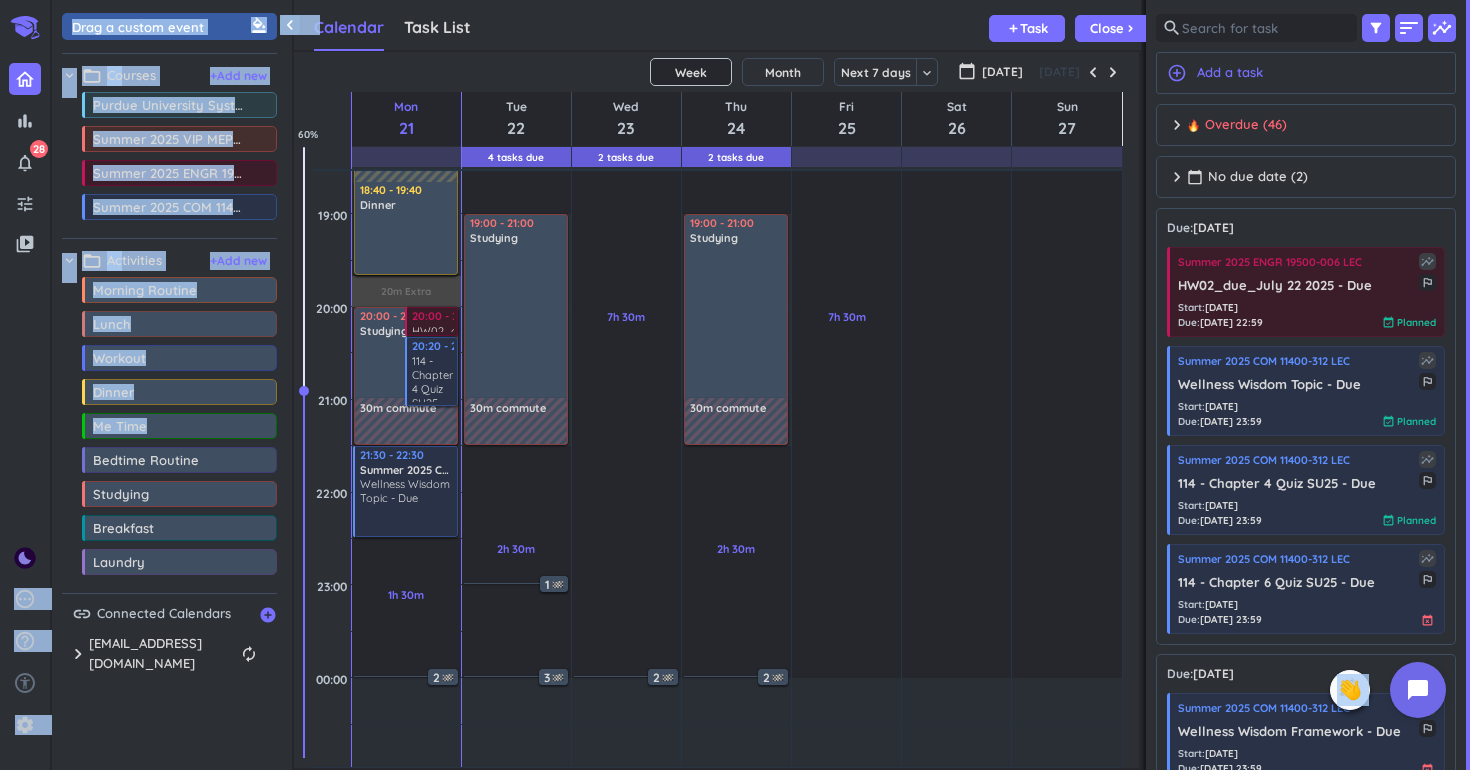 drag, startPoint x: 70, startPoint y: 464, endPoint x: 44, endPoint y: 448, distance: 30.528675 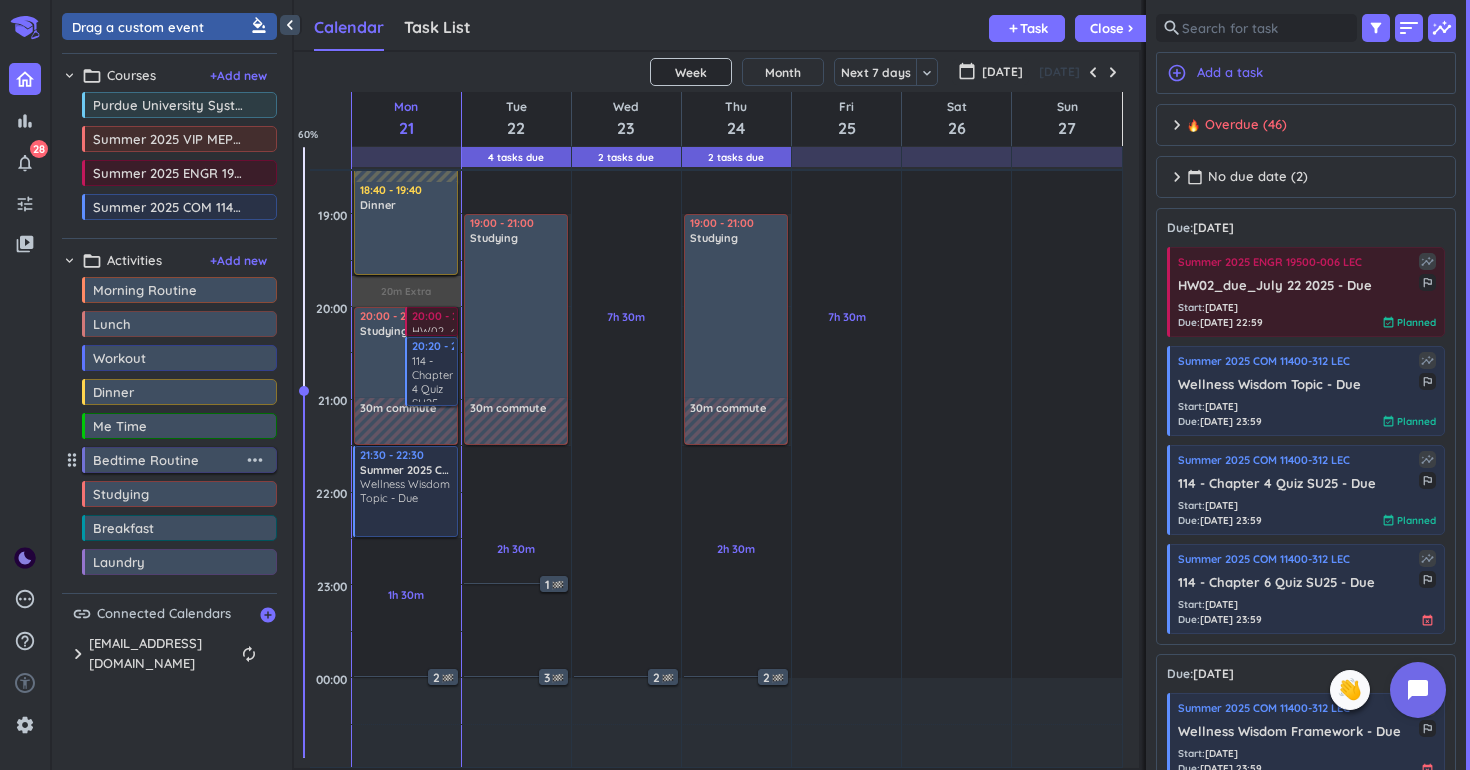 click on "Bedtime Routine more_horiz" at bounding box center (179, 460) 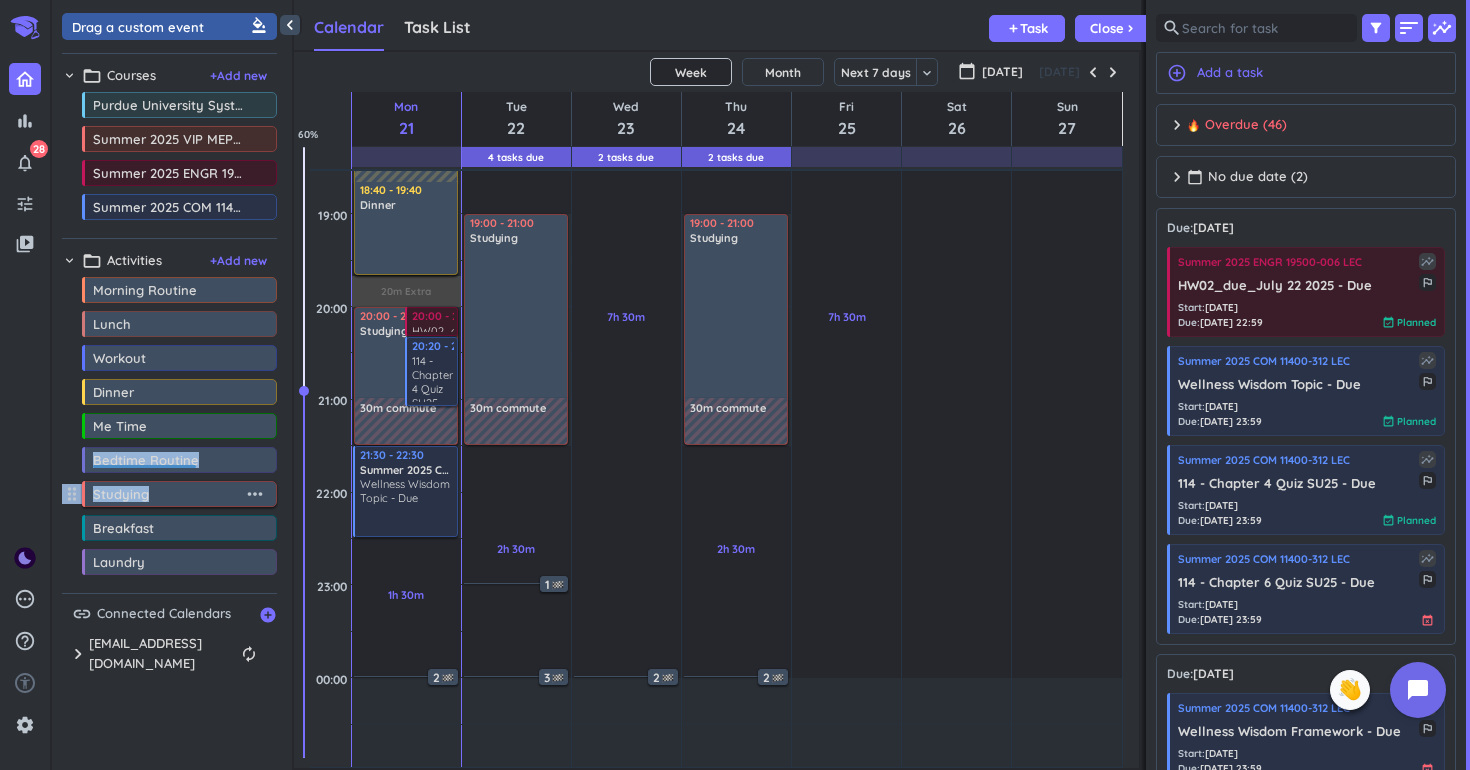 drag, startPoint x: 102, startPoint y: 458, endPoint x: 213, endPoint y: 495, distance: 117.00427 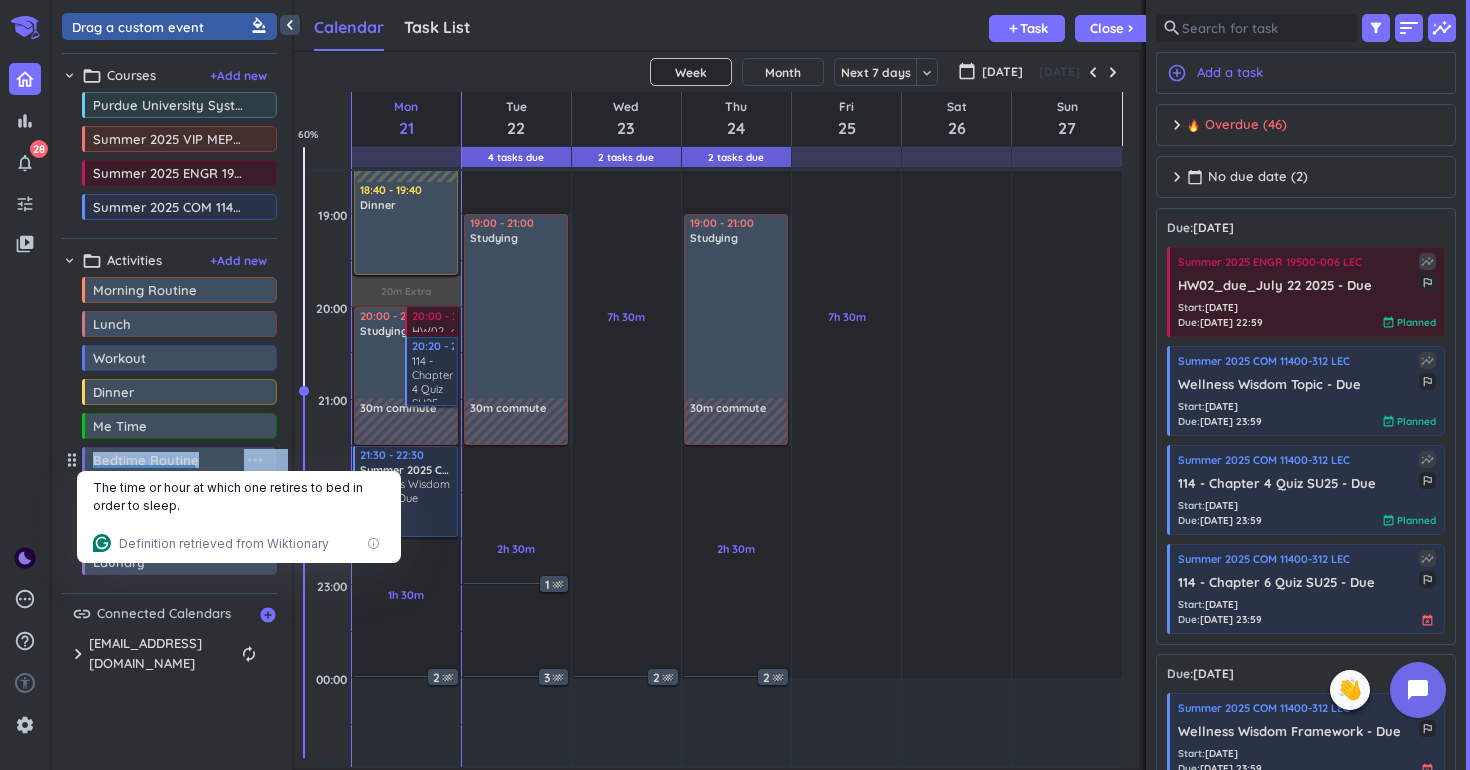 click on "Bedtime Routine" at bounding box center [168, 460] 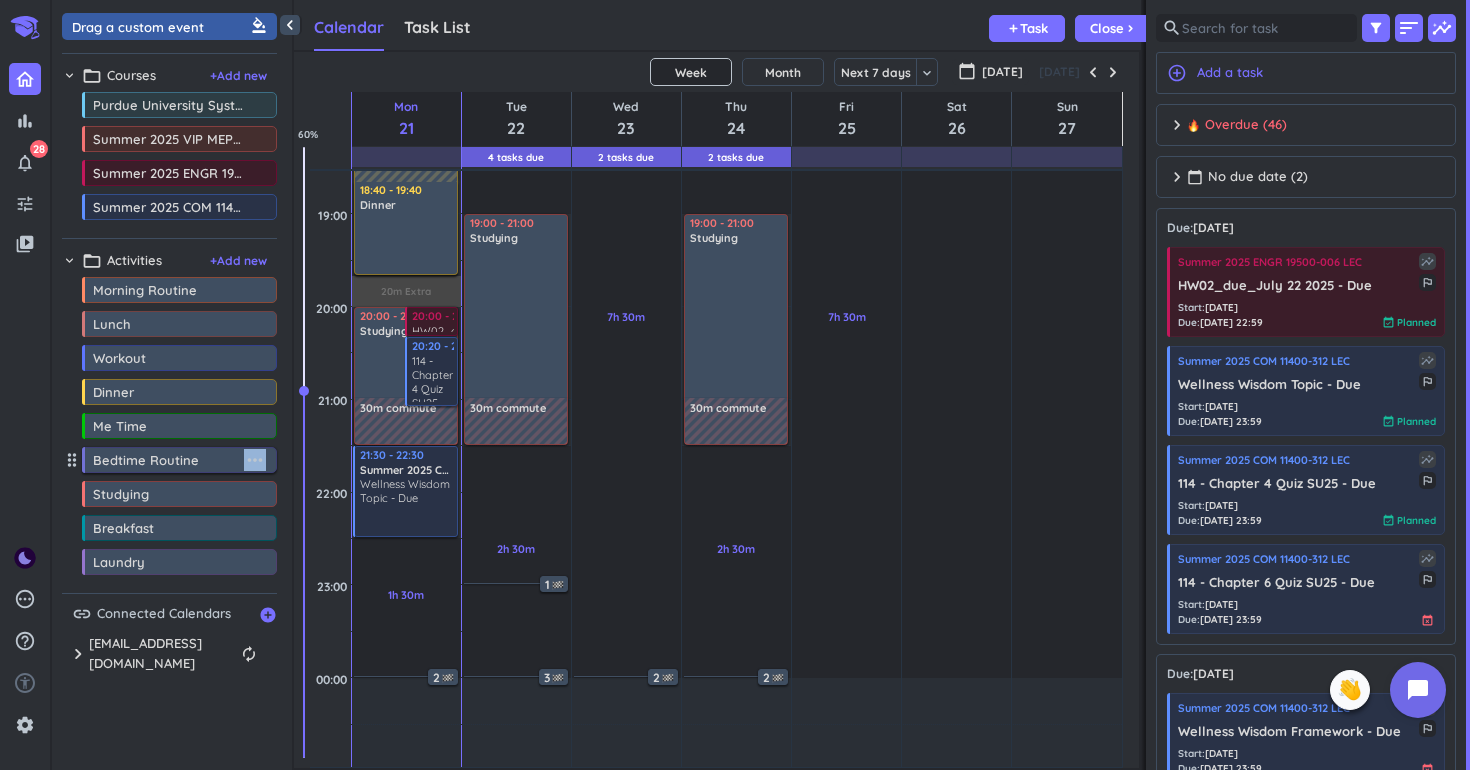 drag, startPoint x: 219, startPoint y: 465, endPoint x: 275, endPoint y: 472, distance: 56.435802 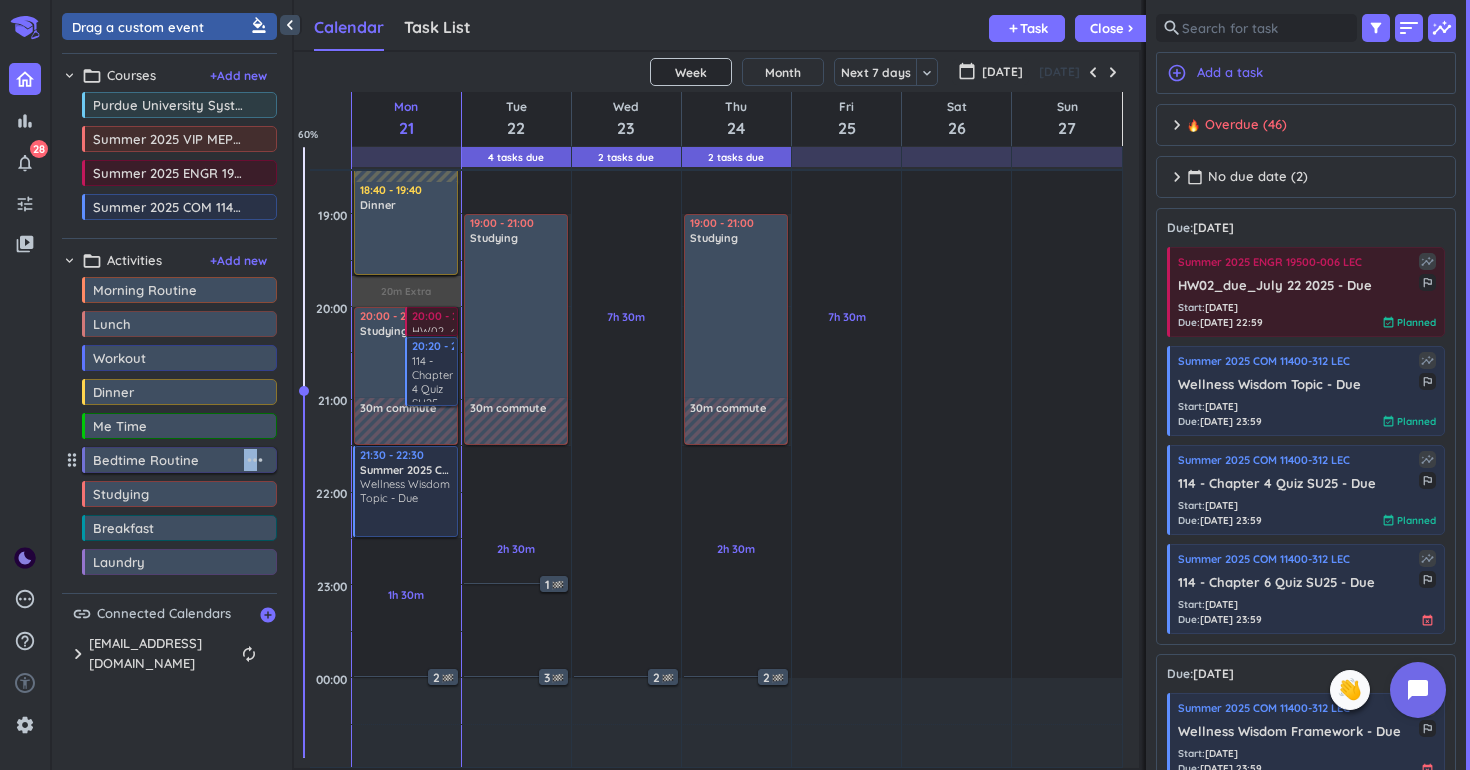 drag, startPoint x: 257, startPoint y: 462, endPoint x: 229, endPoint y: 462, distance: 28 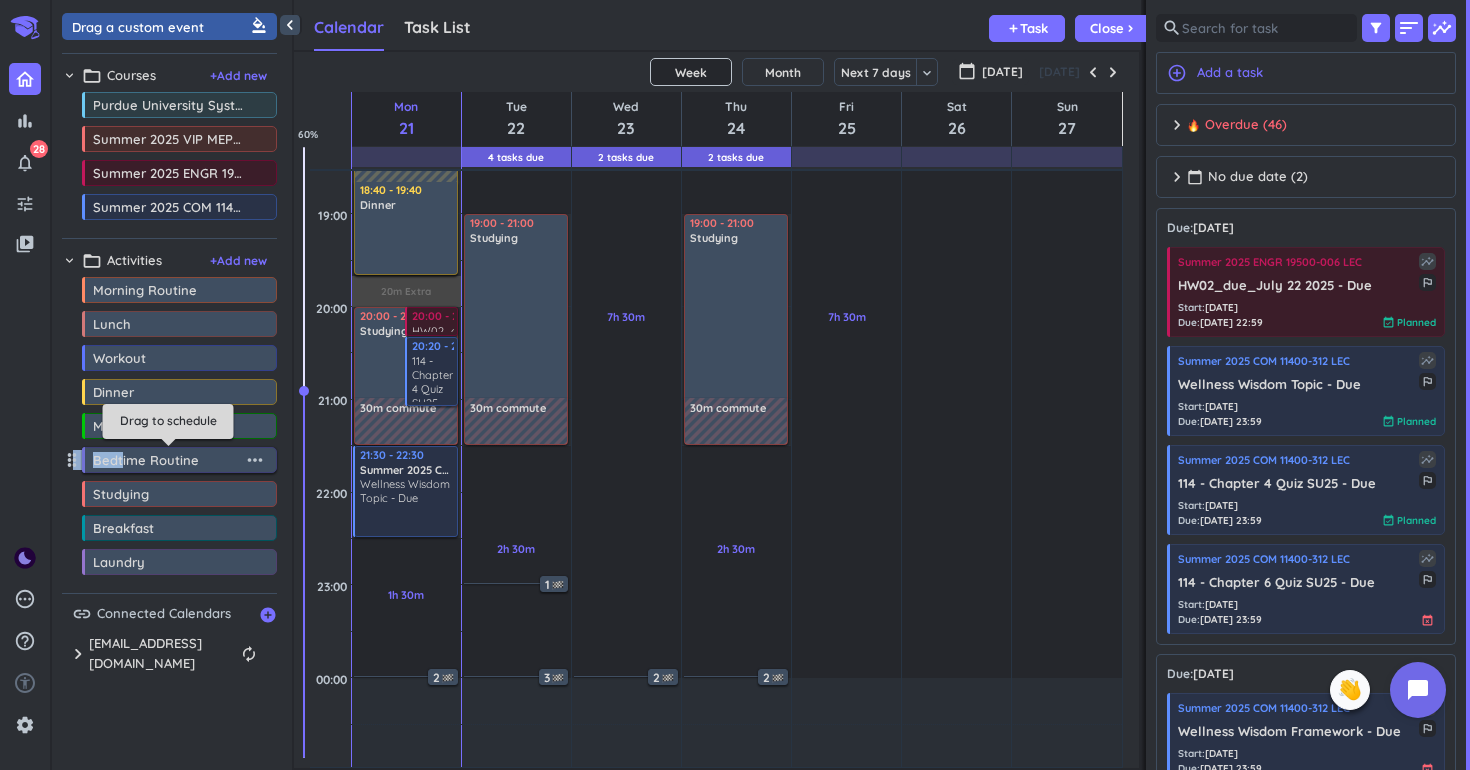 drag, startPoint x: 74, startPoint y: 461, endPoint x: 121, endPoint y: 462, distance: 47.010635 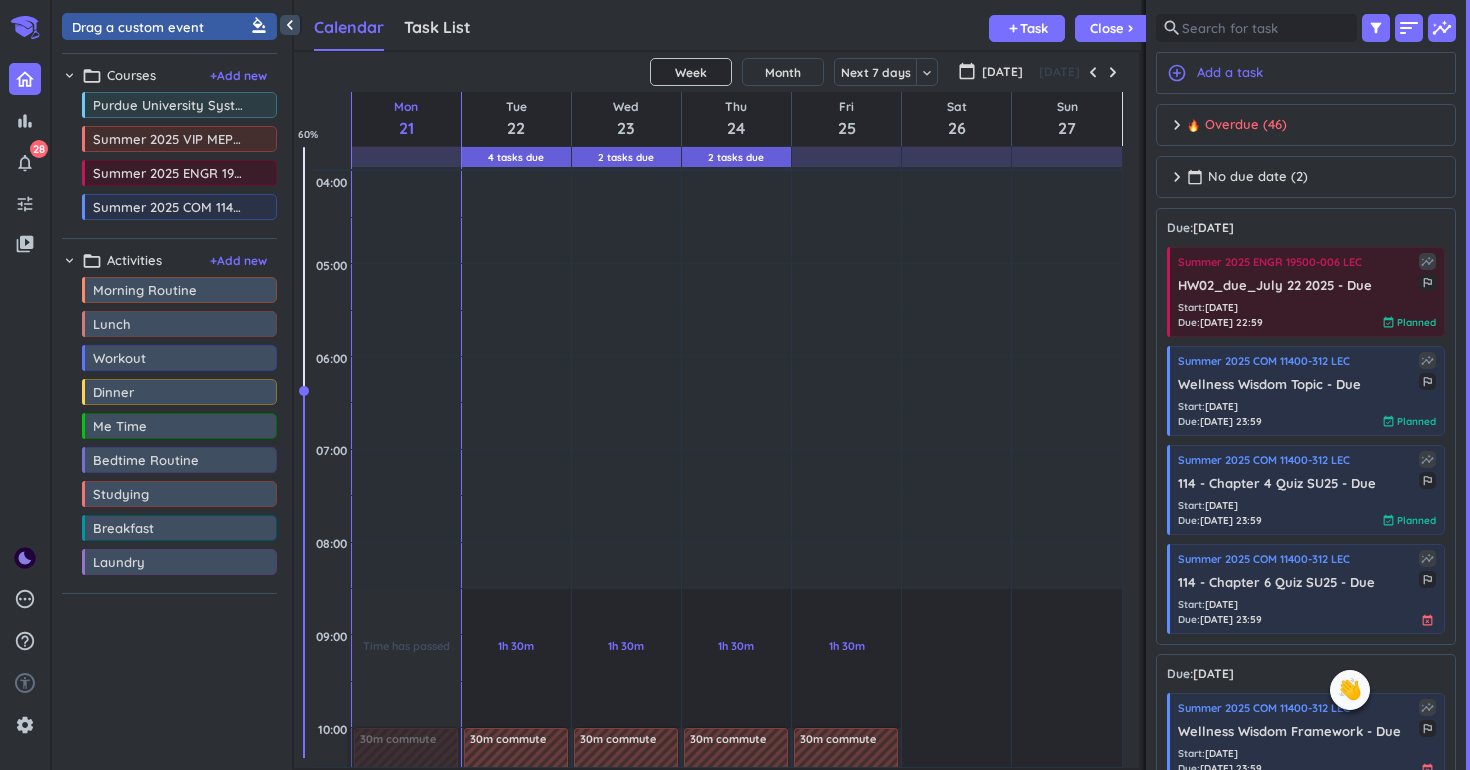 scroll, scrollTop: 0, scrollLeft: 0, axis: both 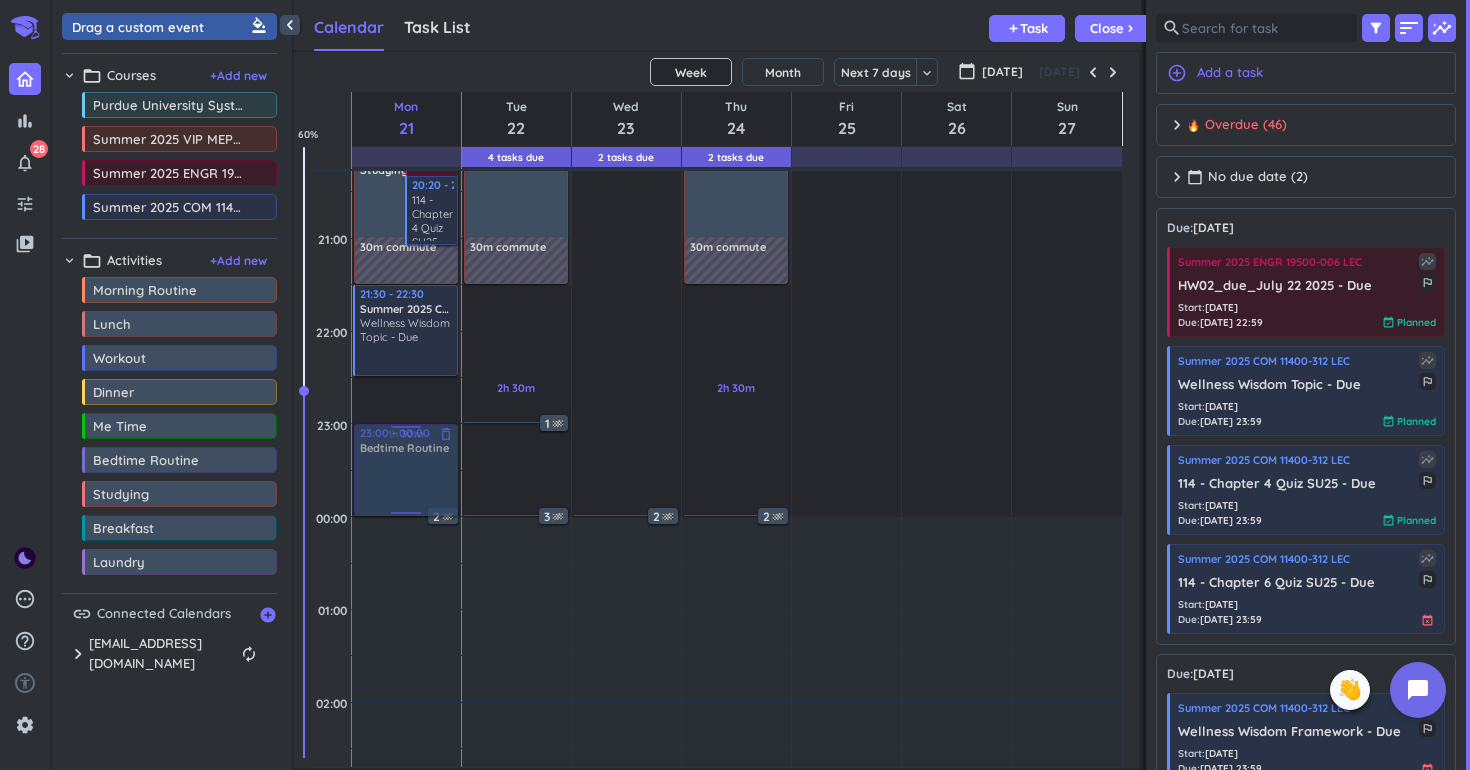 drag, startPoint x: 149, startPoint y: 467, endPoint x: 381, endPoint y: 430, distance: 234.9319 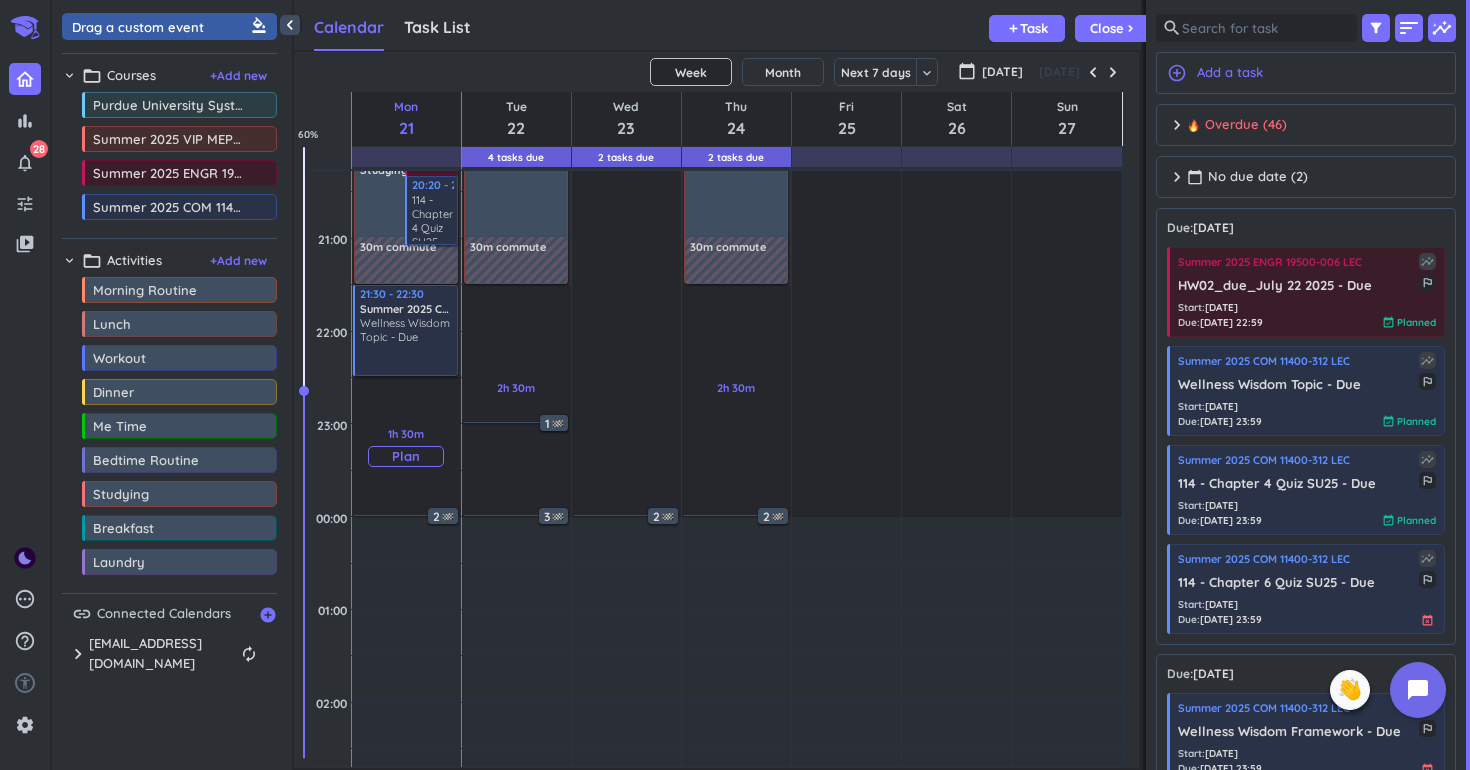 click on "1h 30m Past due Plan" at bounding box center (406, 447) 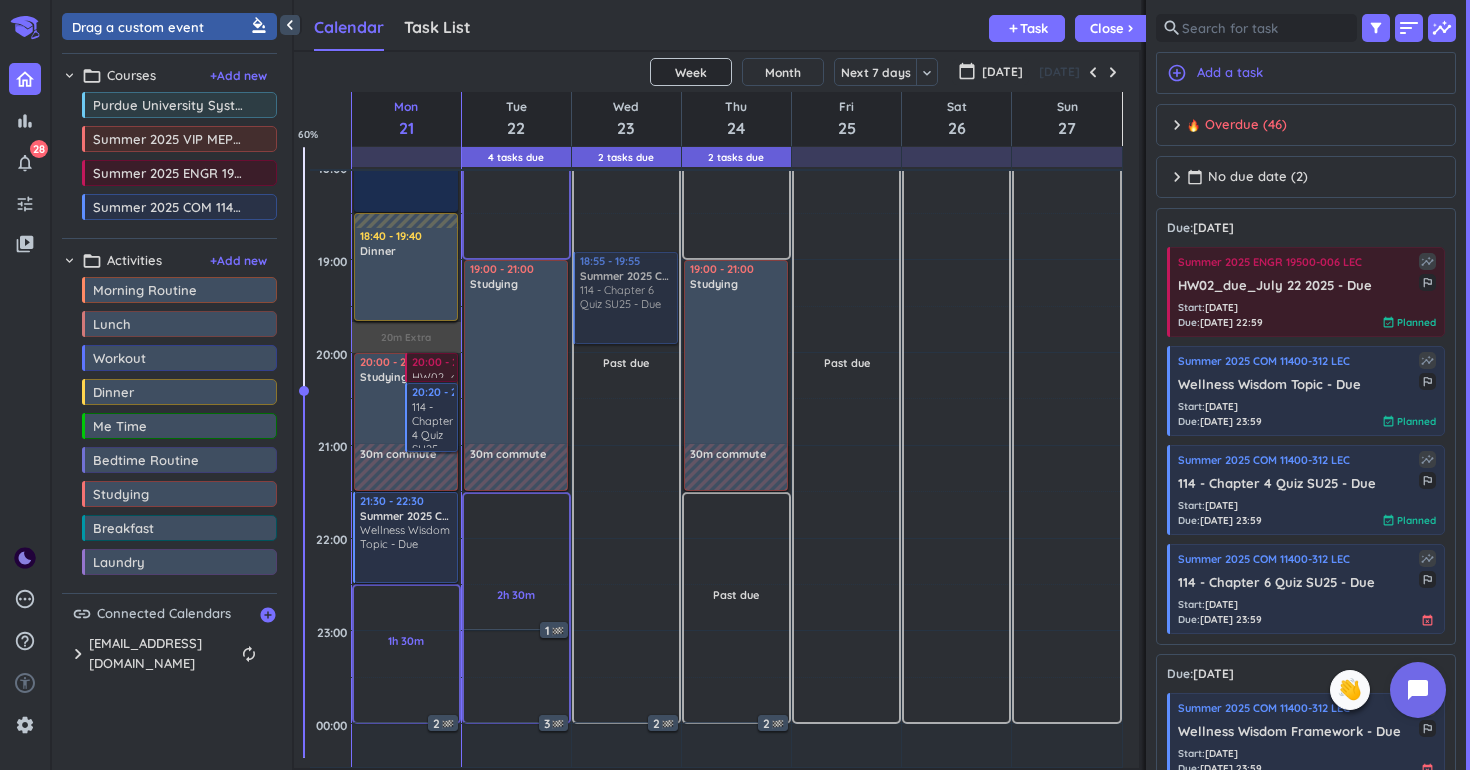 scroll, scrollTop: 1303, scrollLeft: 0, axis: vertical 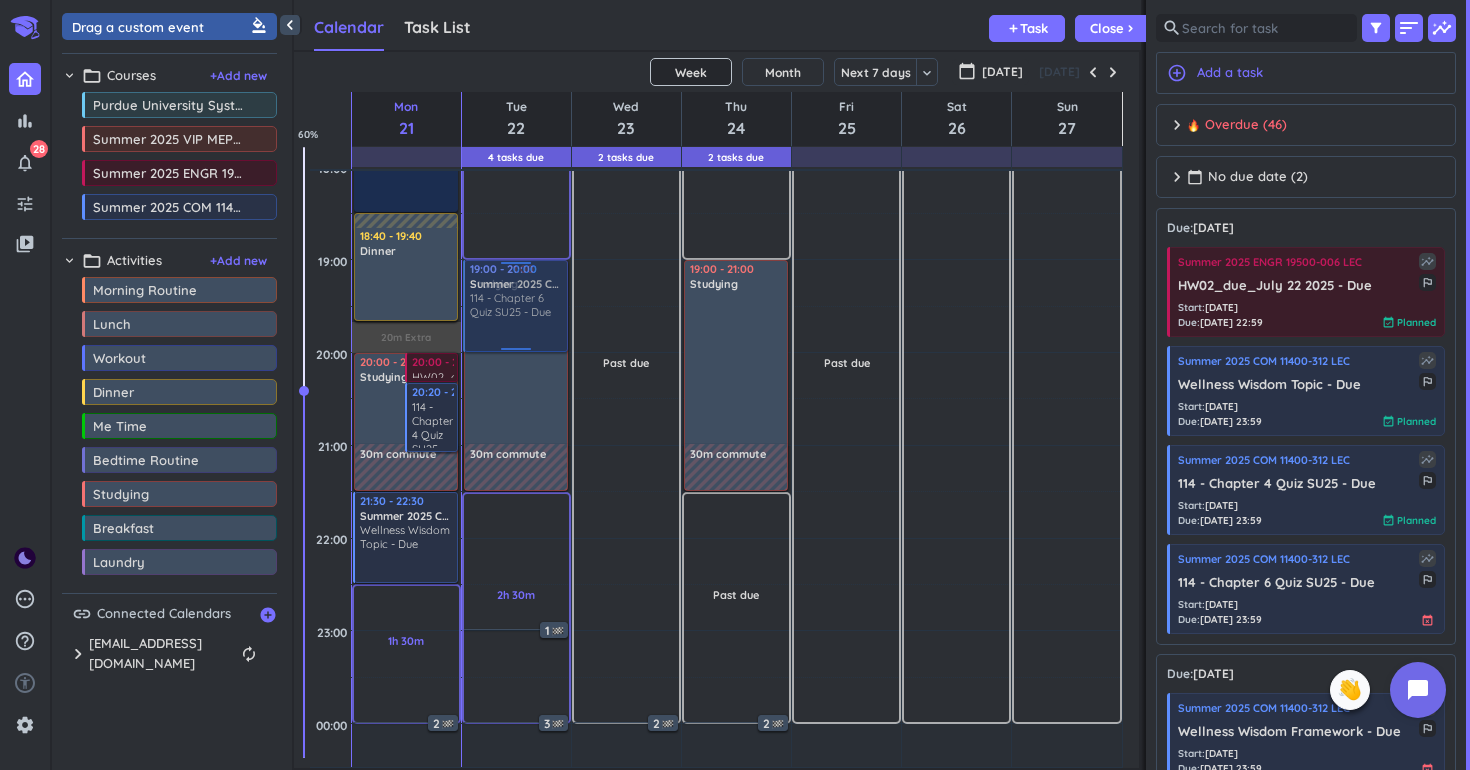 drag, startPoint x: 1277, startPoint y: 602, endPoint x: 537, endPoint y: 265, distance: 813.123 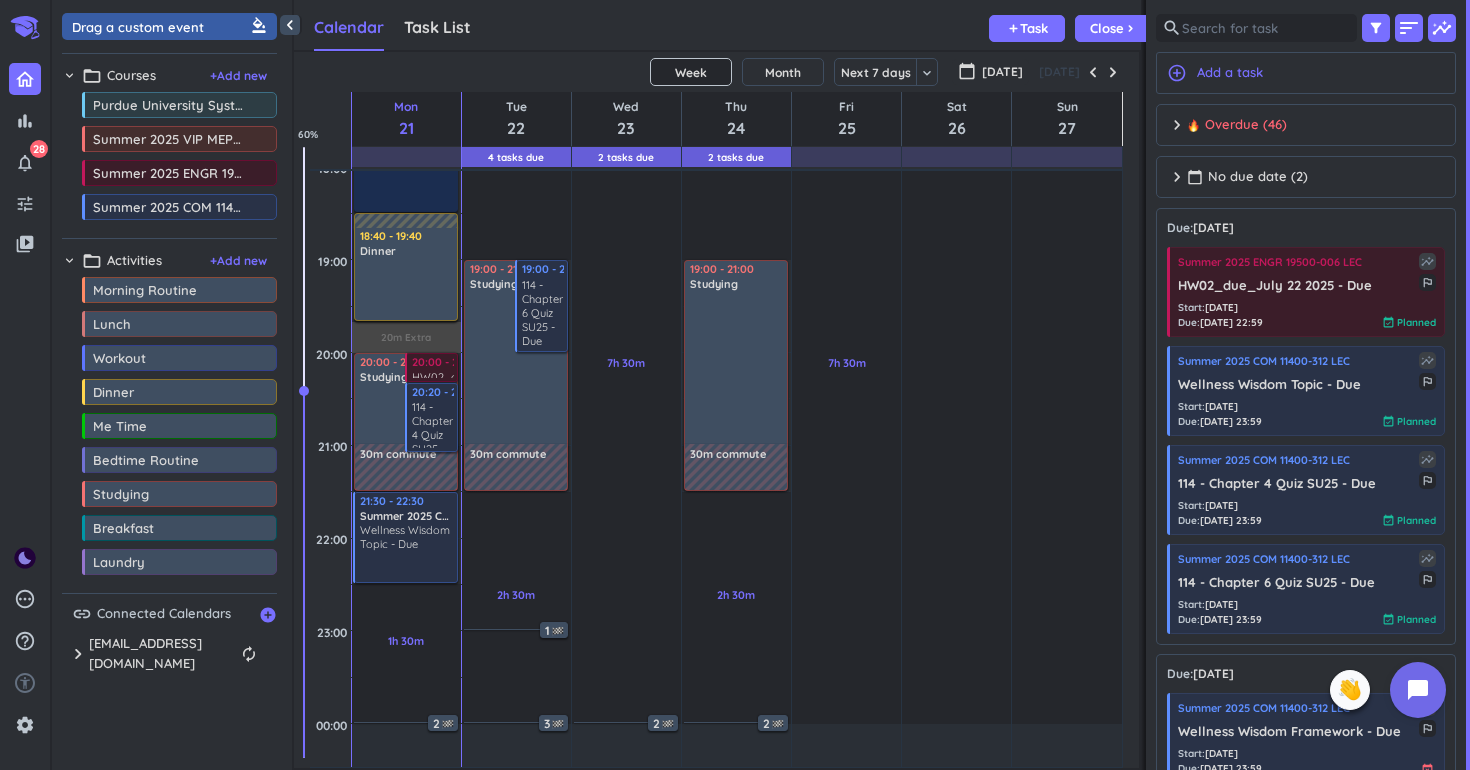 click on "114 - Chapter 6 Quiz SU25 - Due" at bounding box center [543, 313] 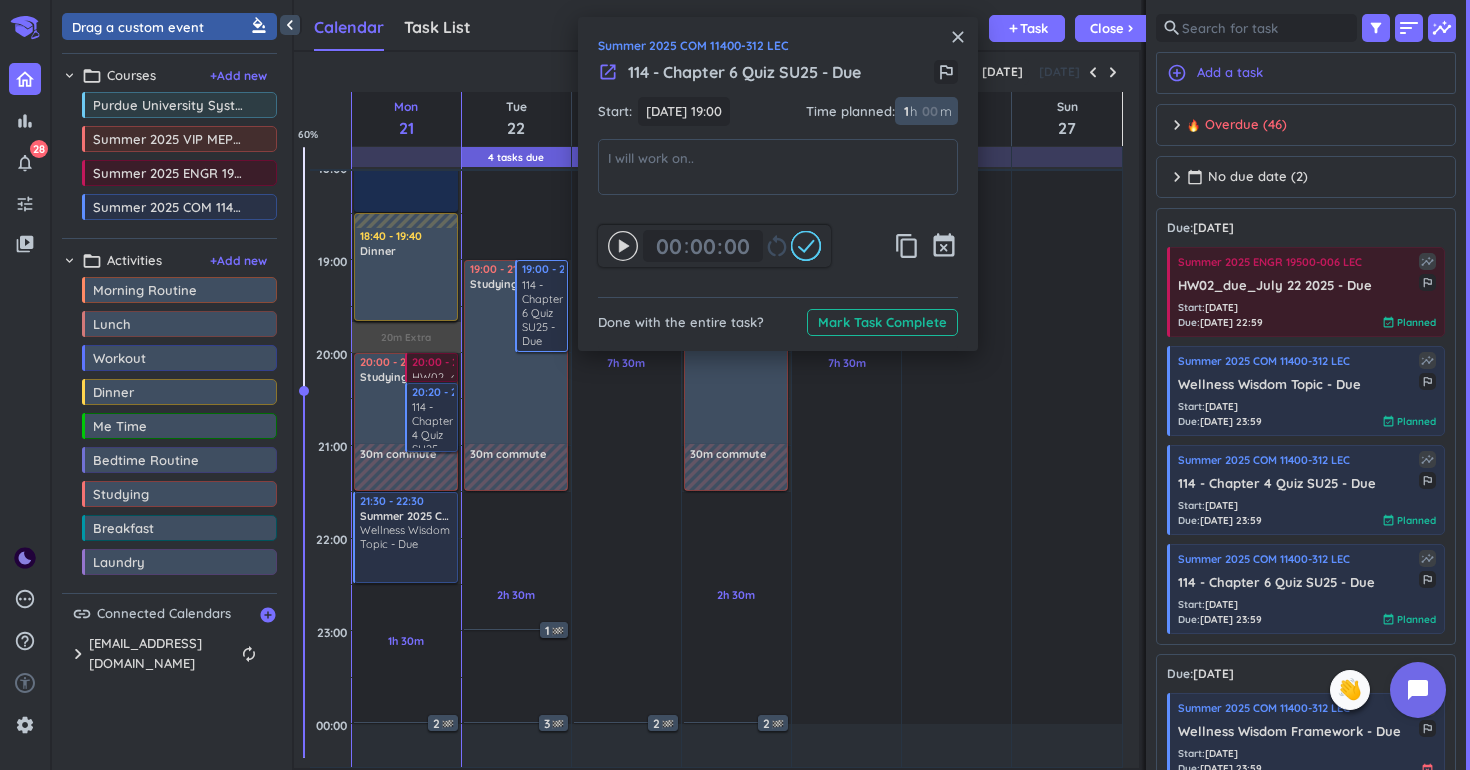 click on "1 1 00" at bounding box center (910, 111) 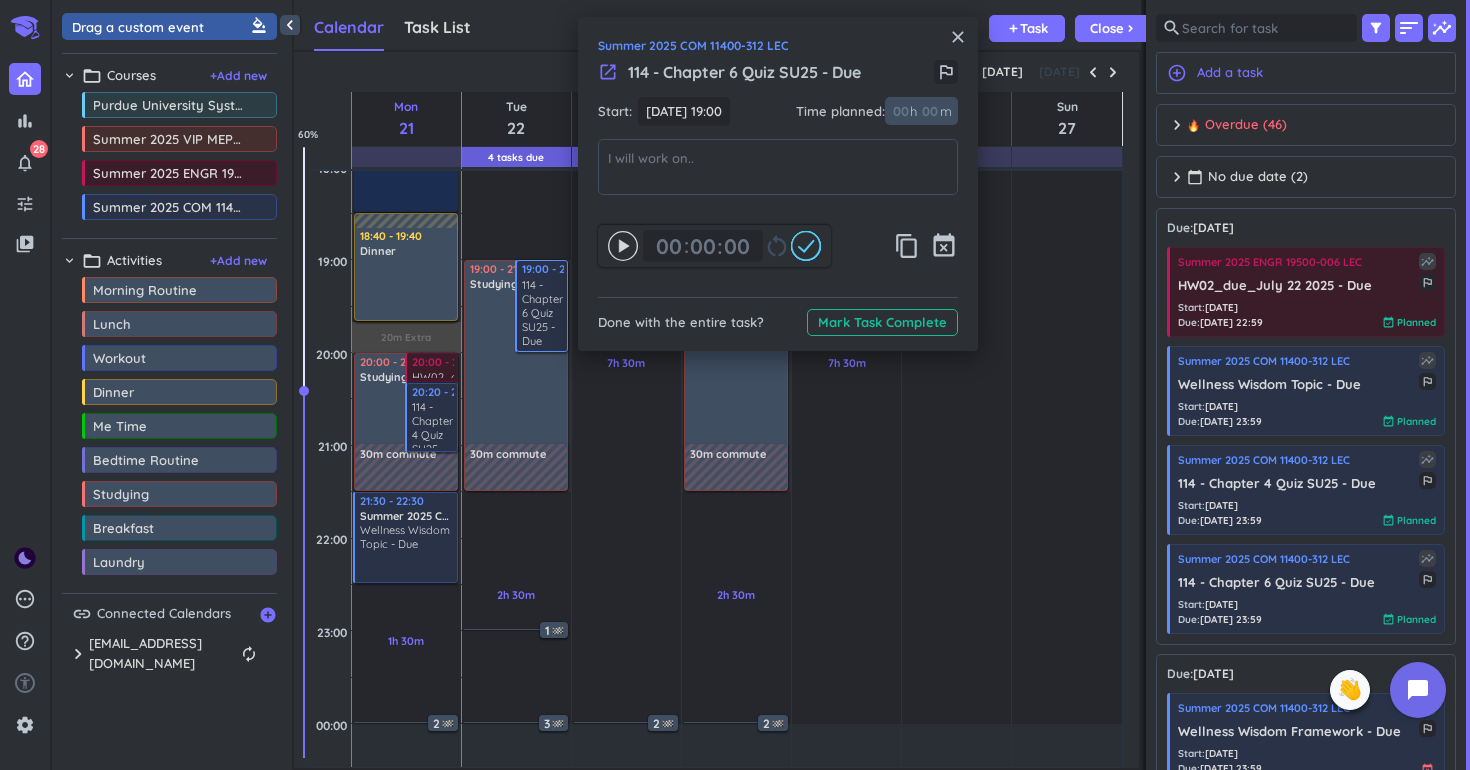 type 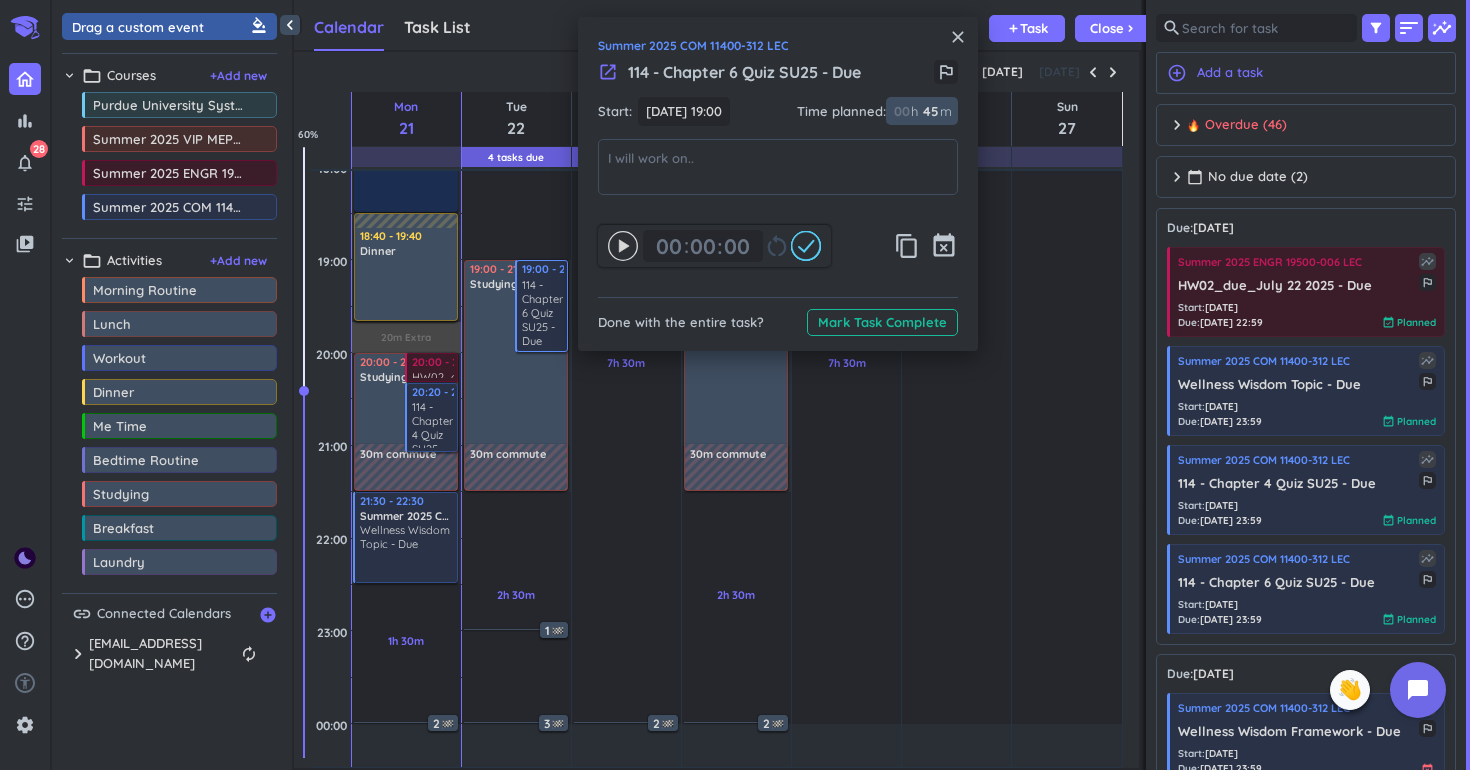 type on "45" 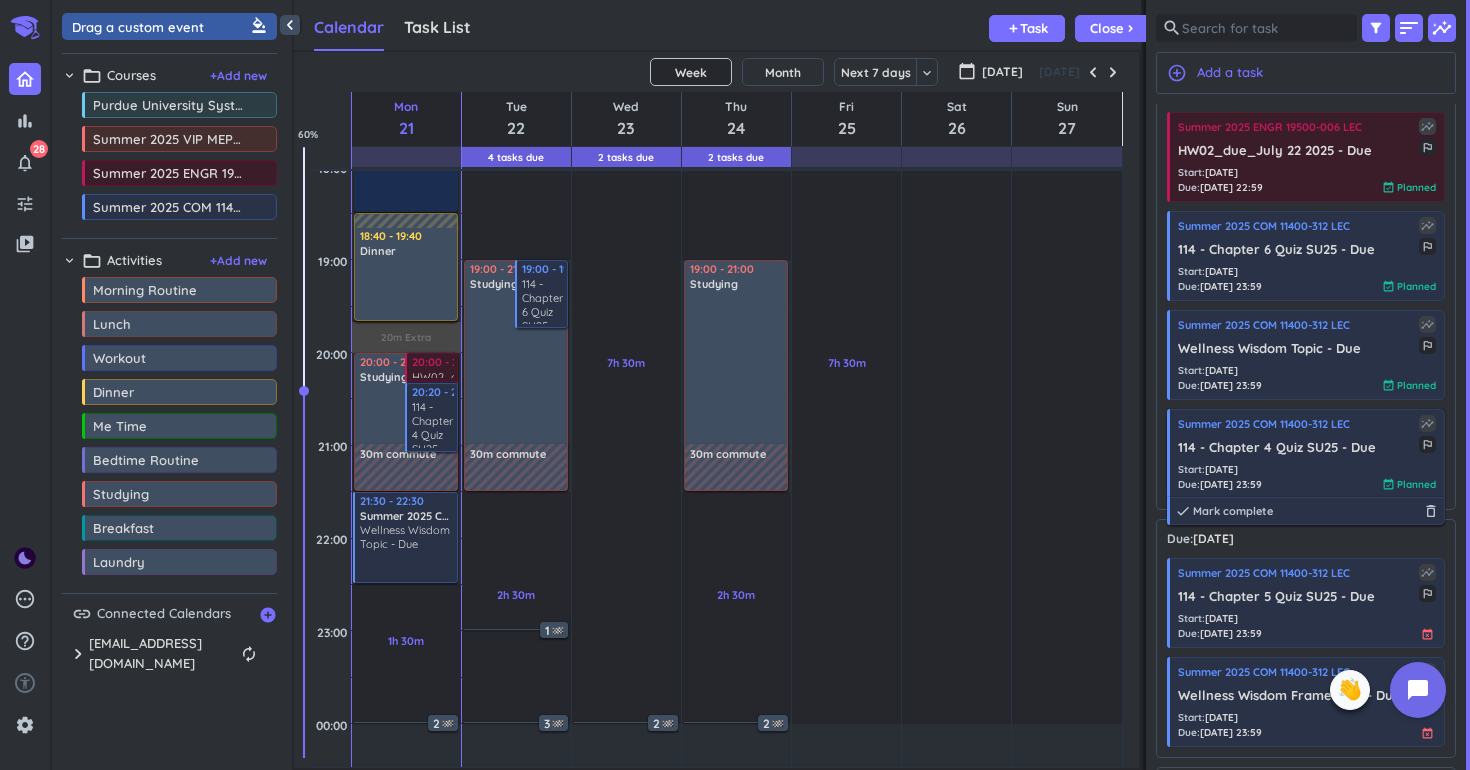 scroll, scrollTop: 157, scrollLeft: 0, axis: vertical 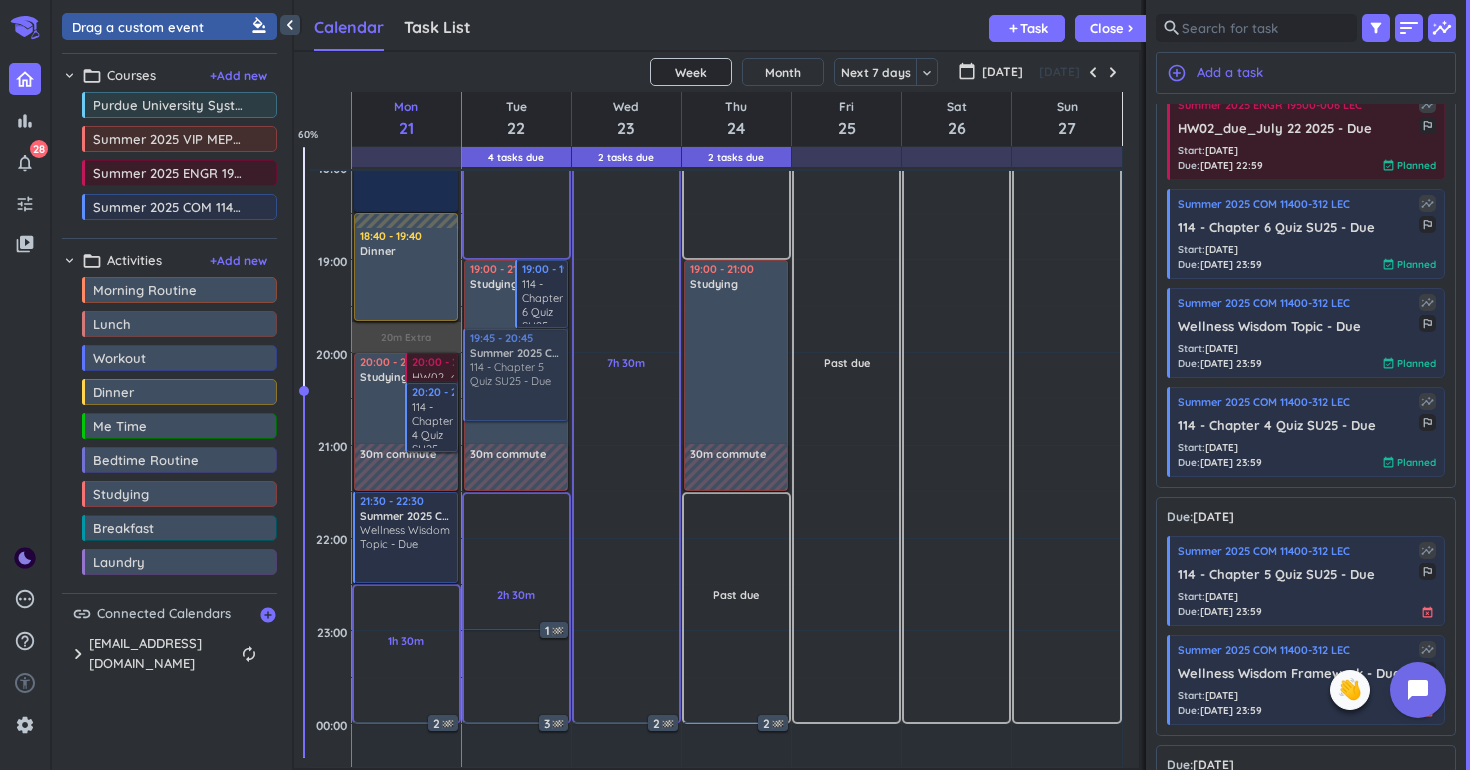 drag, startPoint x: 1278, startPoint y: 606, endPoint x: 522, endPoint y: 337, distance: 802.43195 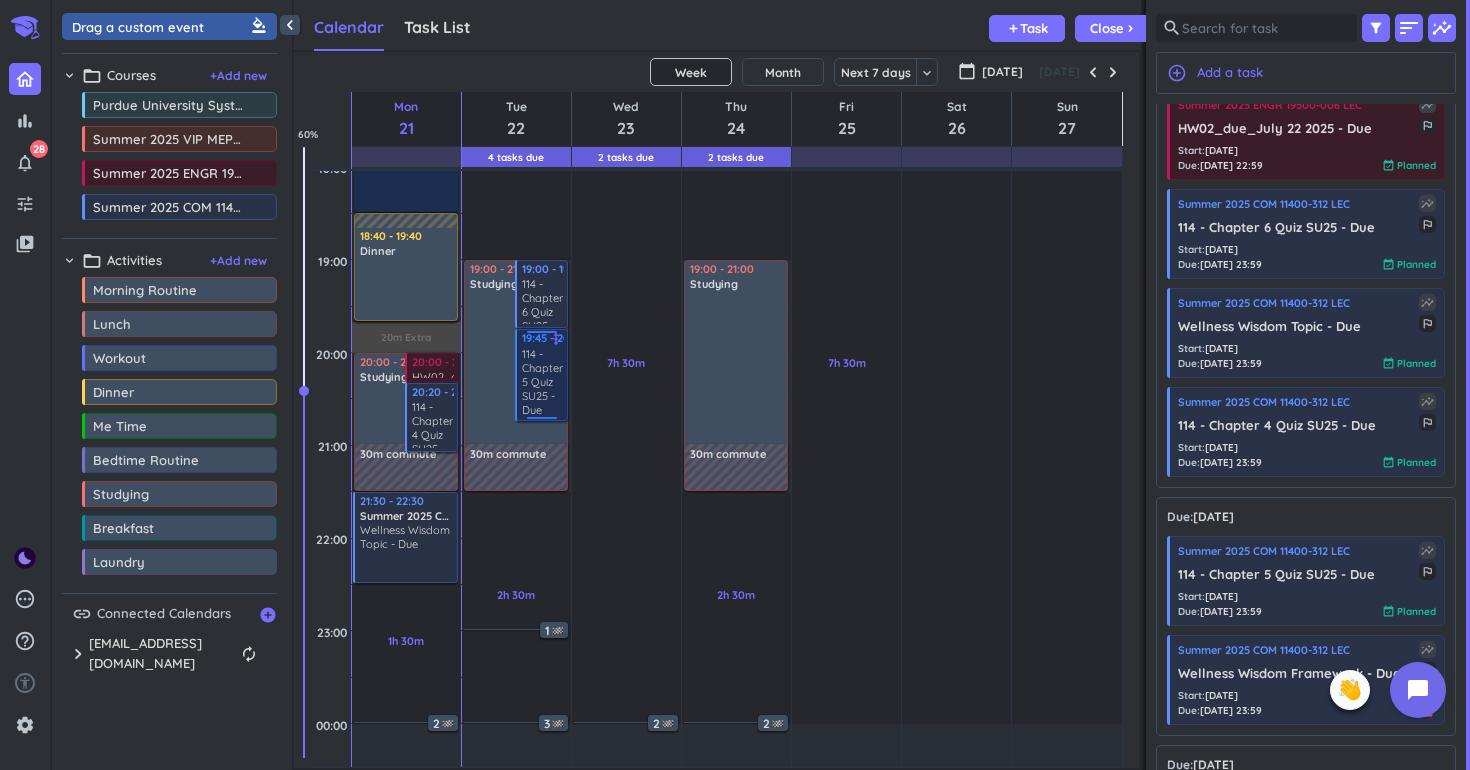 click on "114 - Chapter 5 Quiz SU25 - Due" at bounding box center [543, 382] 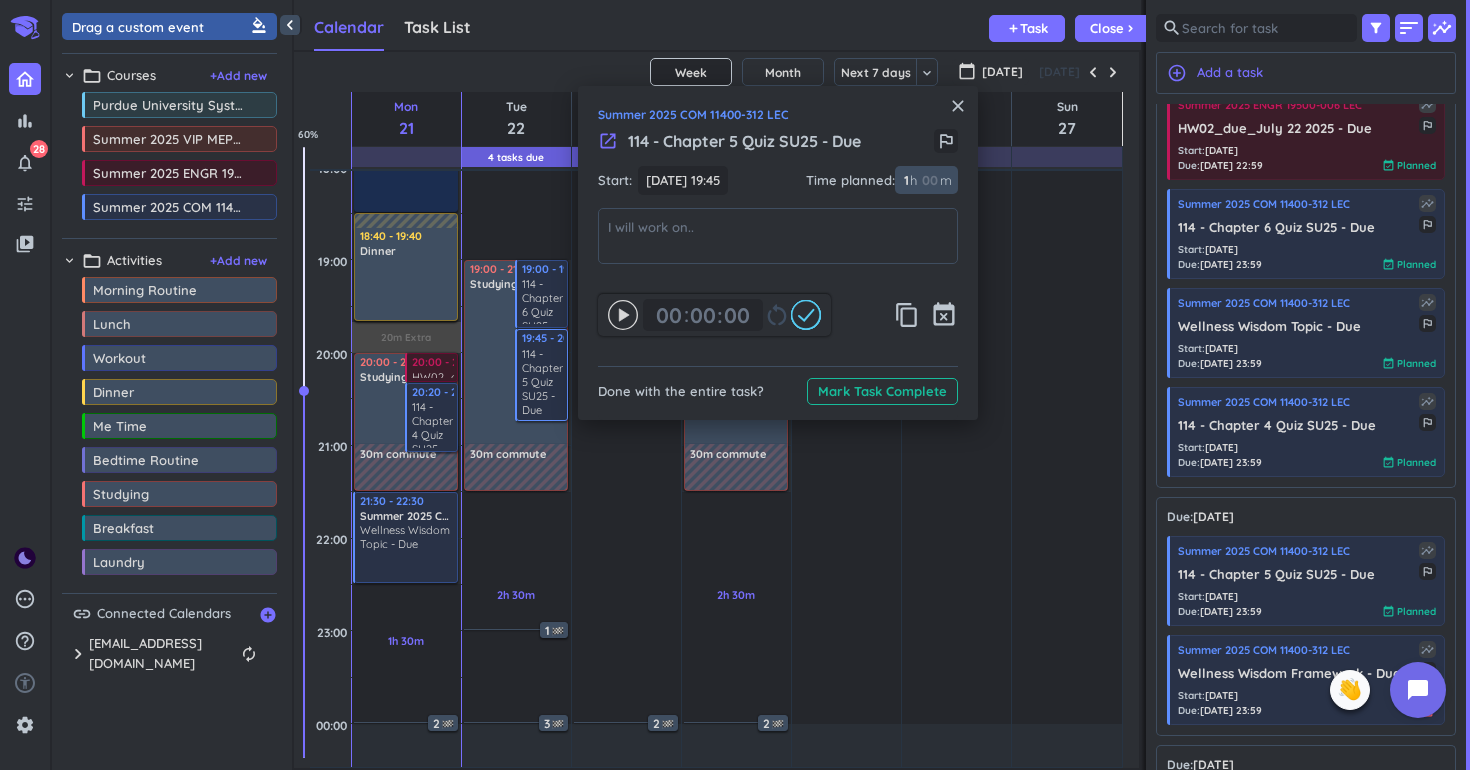 click on "1 1 00" at bounding box center (910, 180) 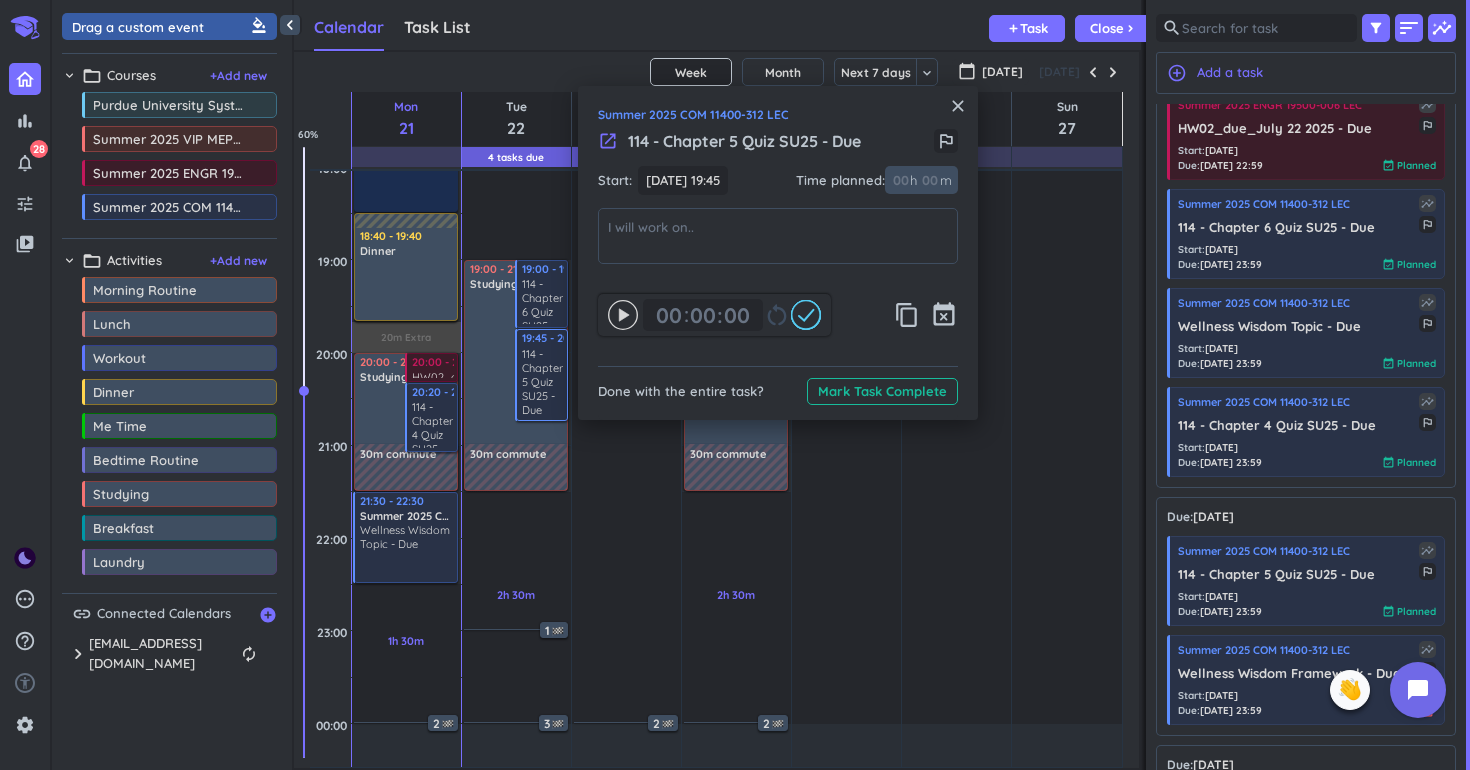 type 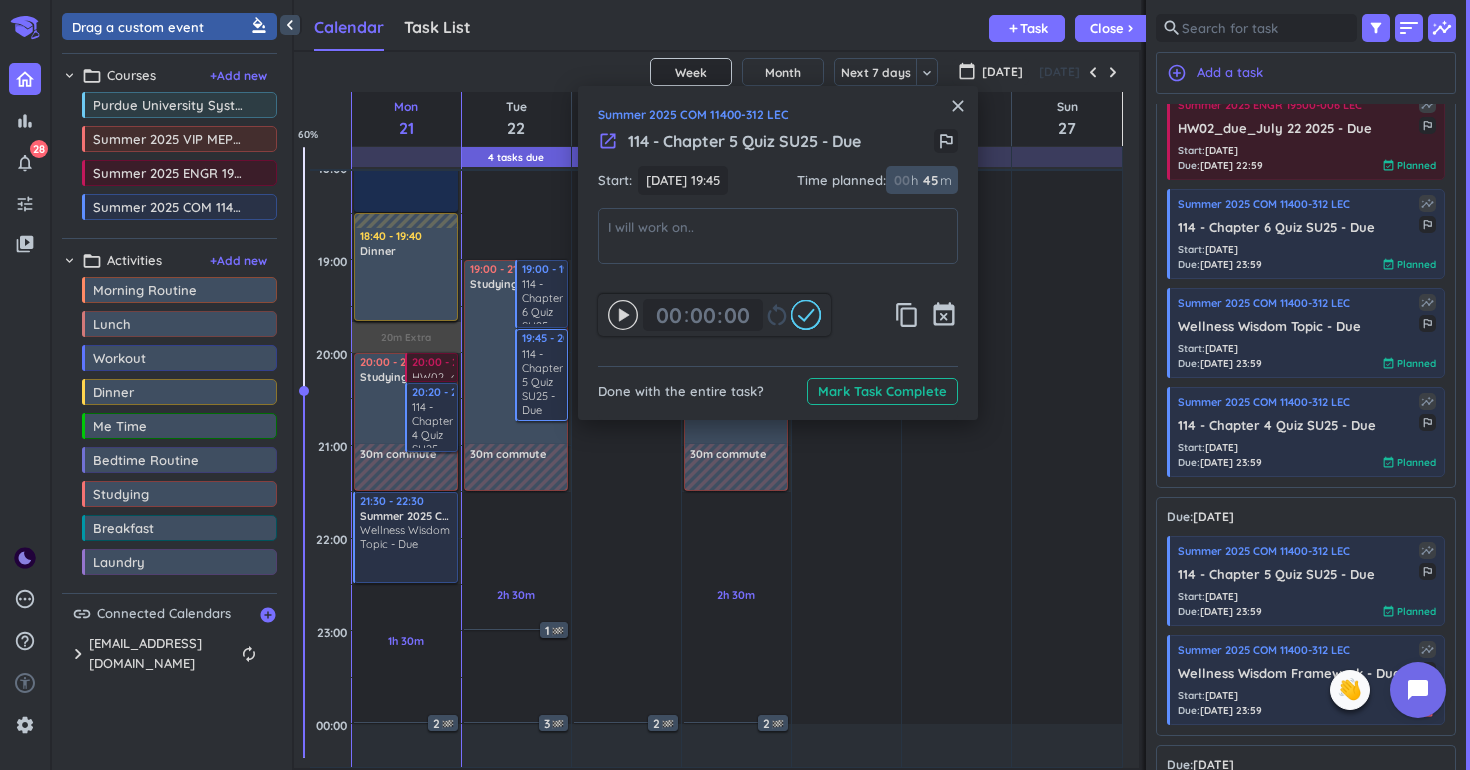 type on "45" 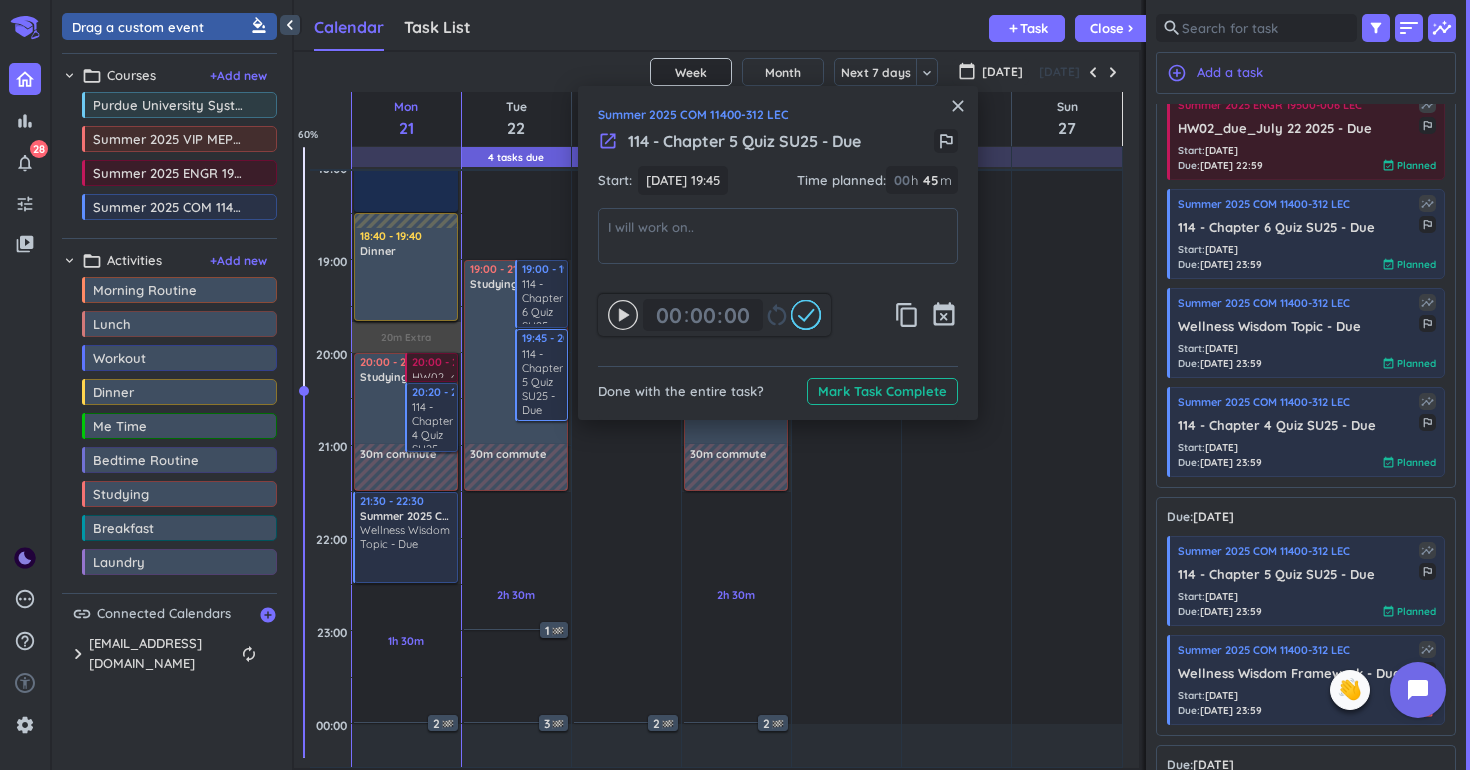 click on "7h 30m Past due Plan" at bounding box center (626, 376) 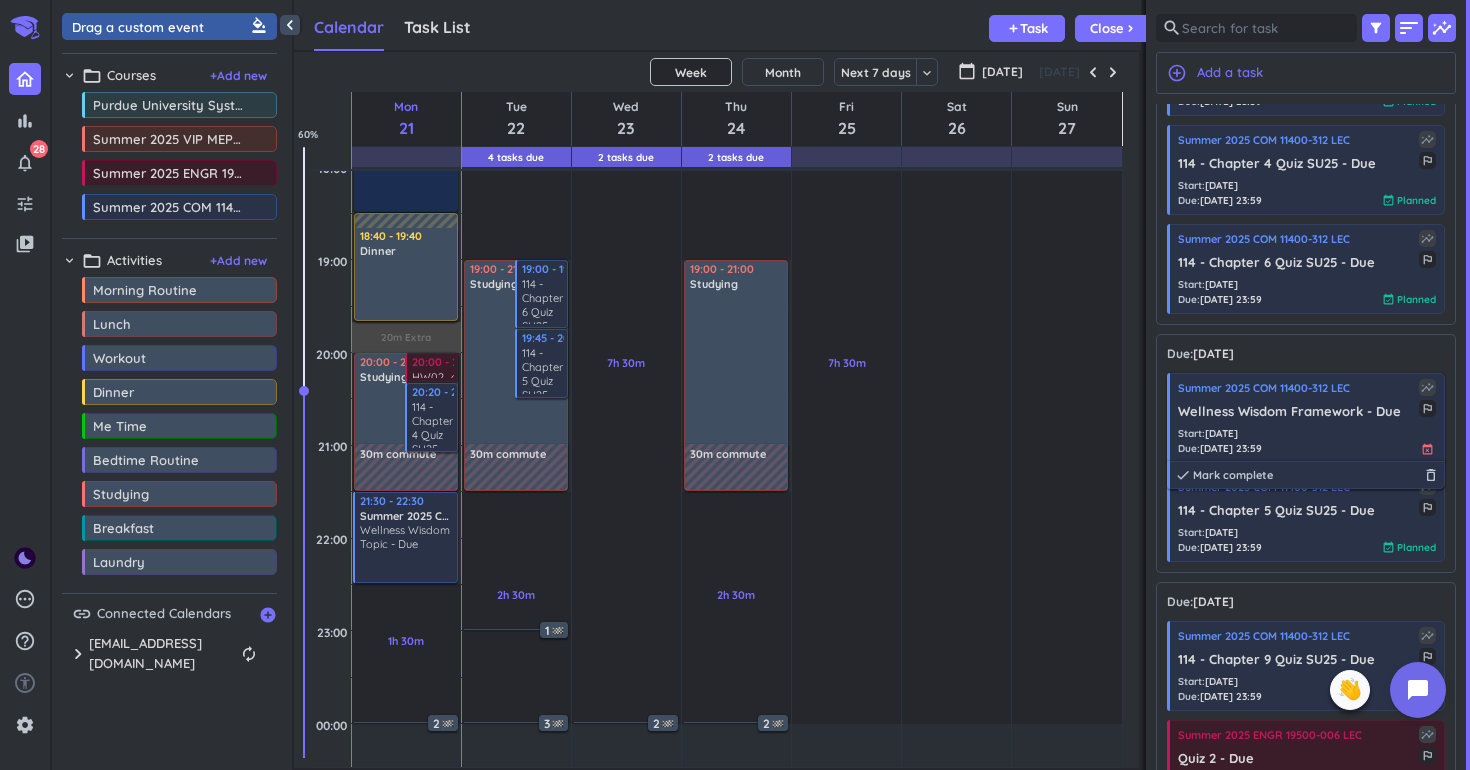 scroll, scrollTop: 321, scrollLeft: 0, axis: vertical 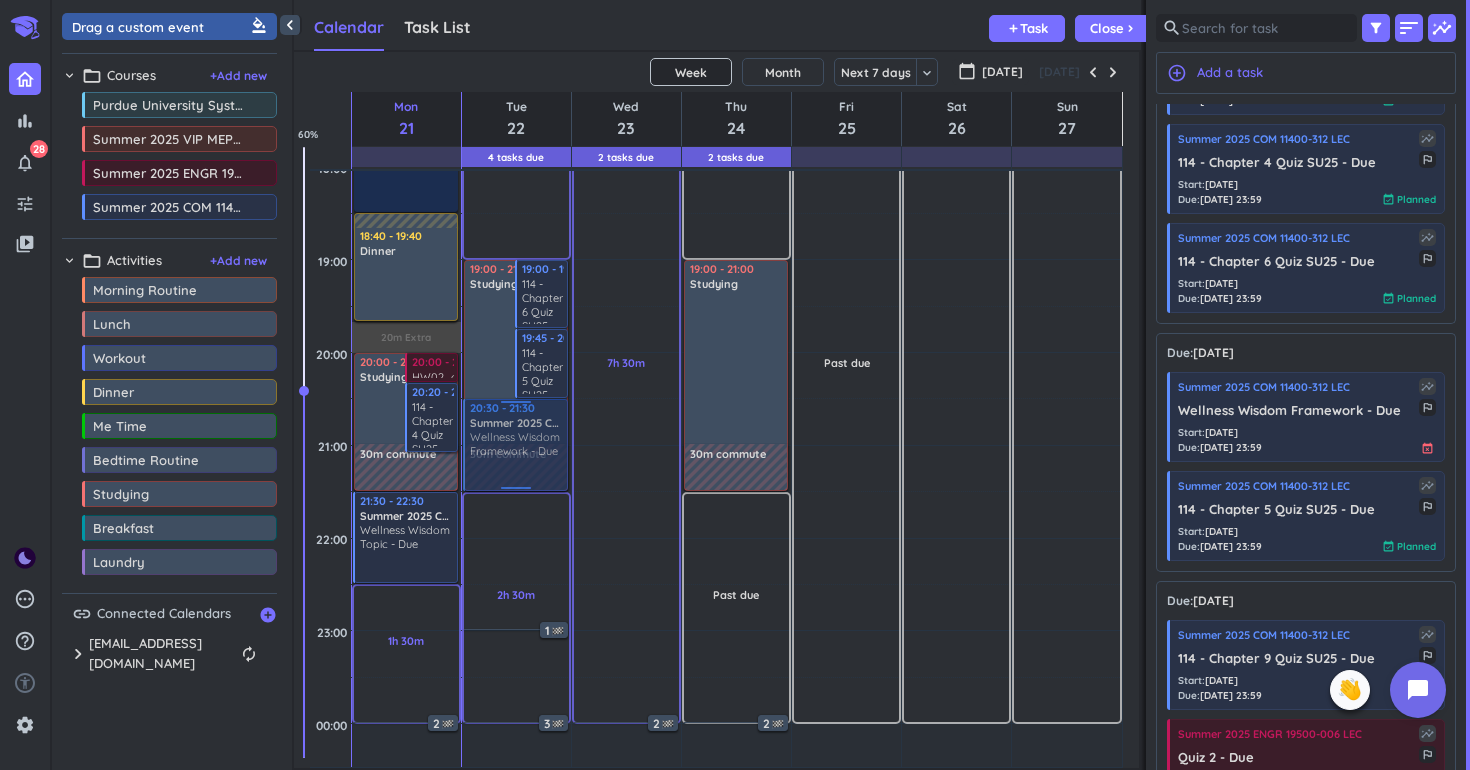 drag, startPoint x: 1296, startPoint y: 426, endPoint x: 513, endPoint y: 401, distance: 783.399 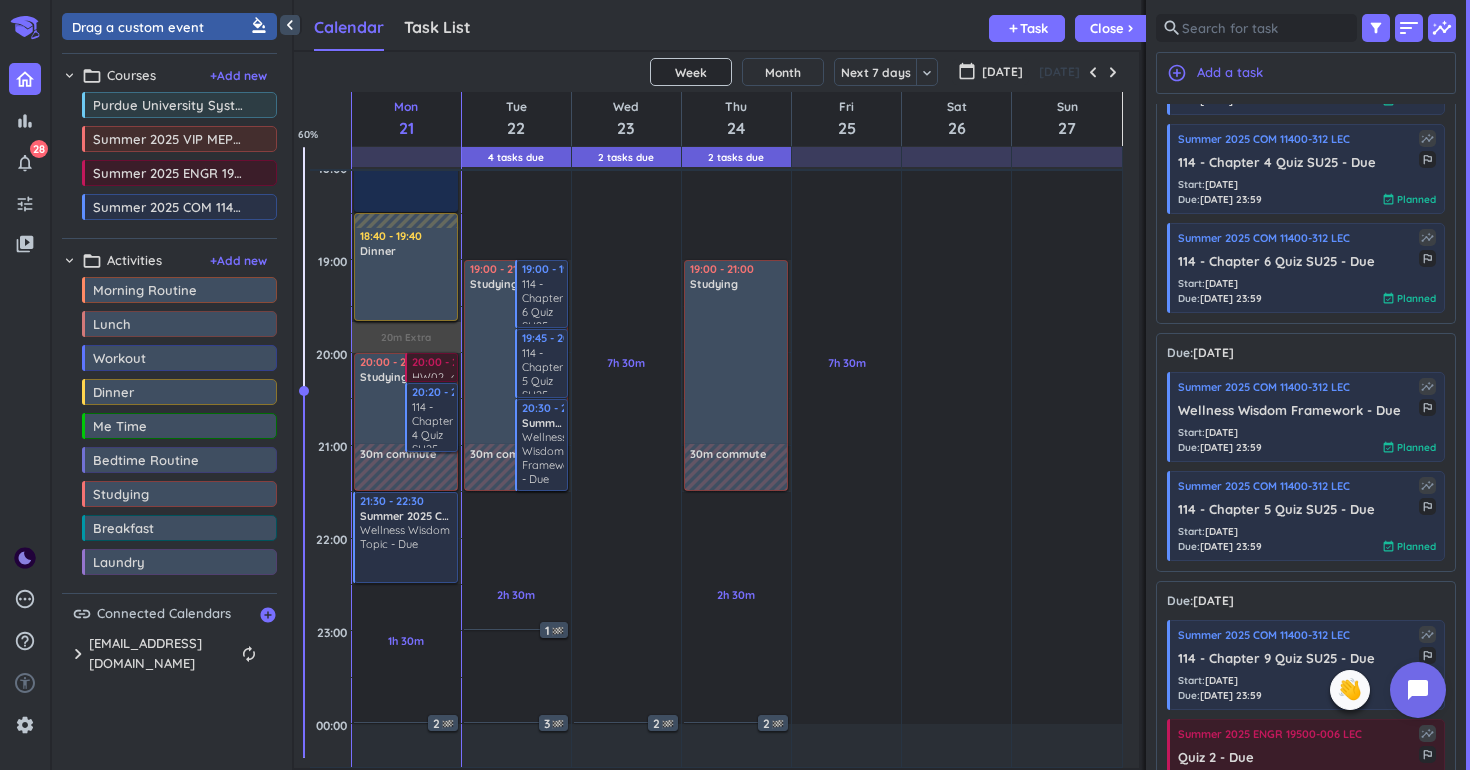 click on "Wellness Wisdom Framework - Due" at bounding box center [551, 458] 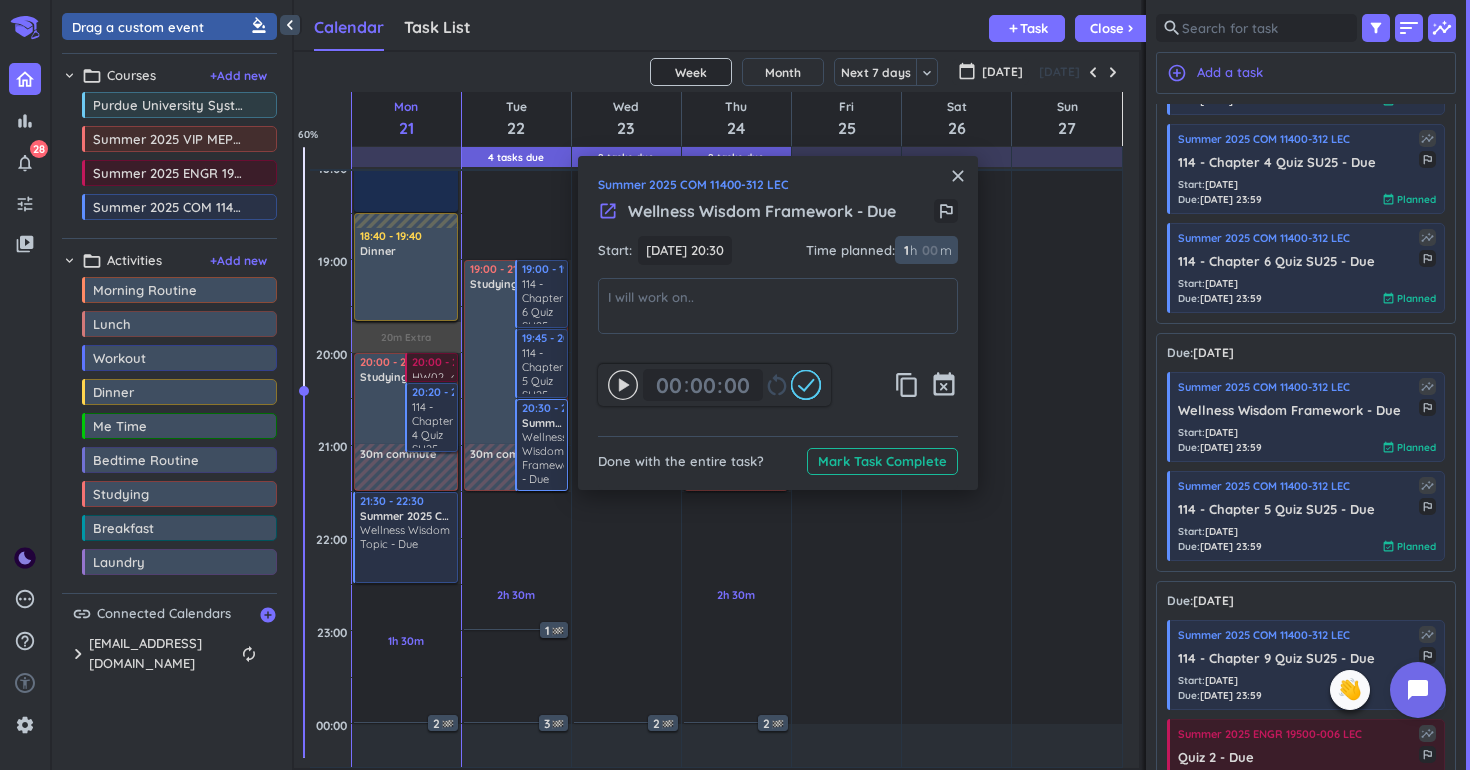 click on "1" at bounding box center [905, 250] 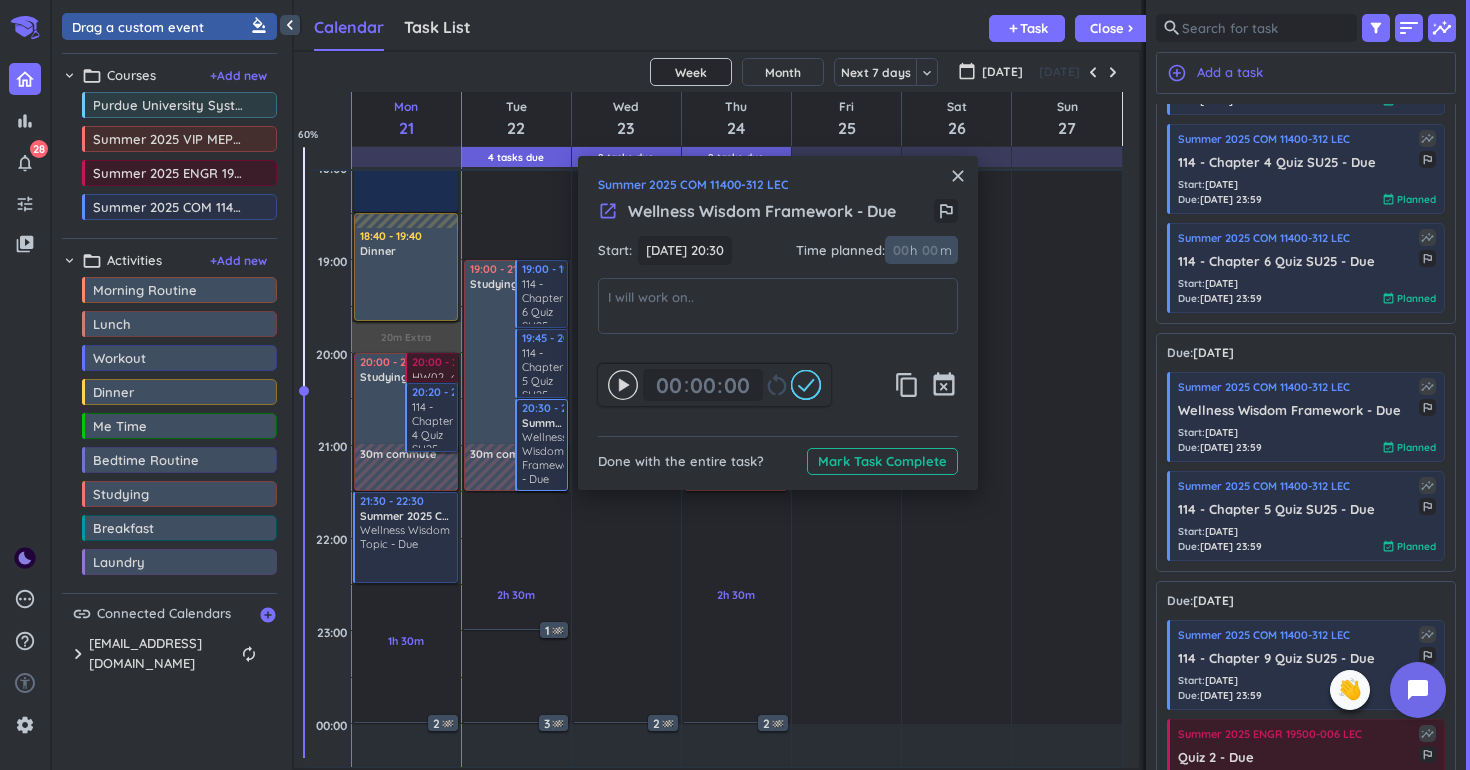 type on "3" 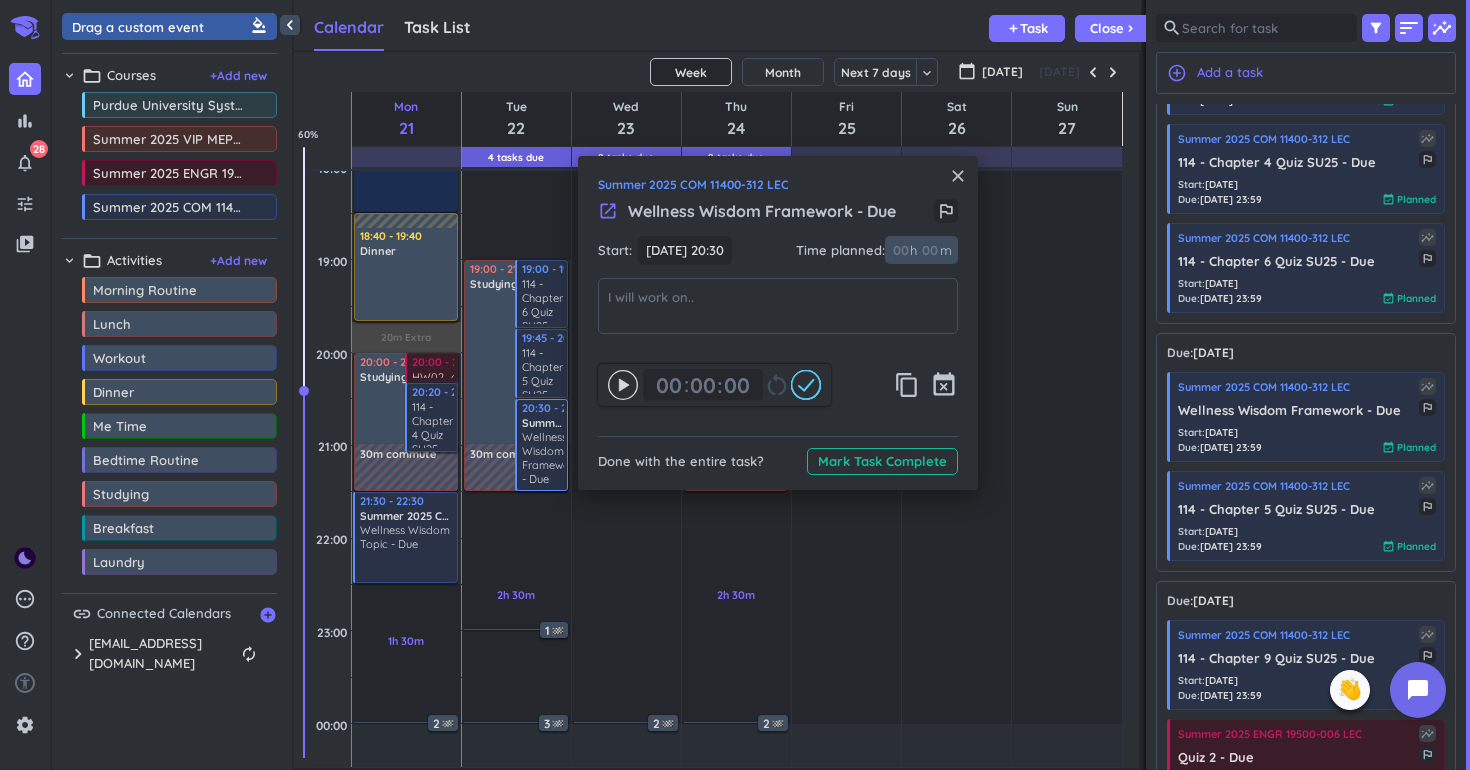 type 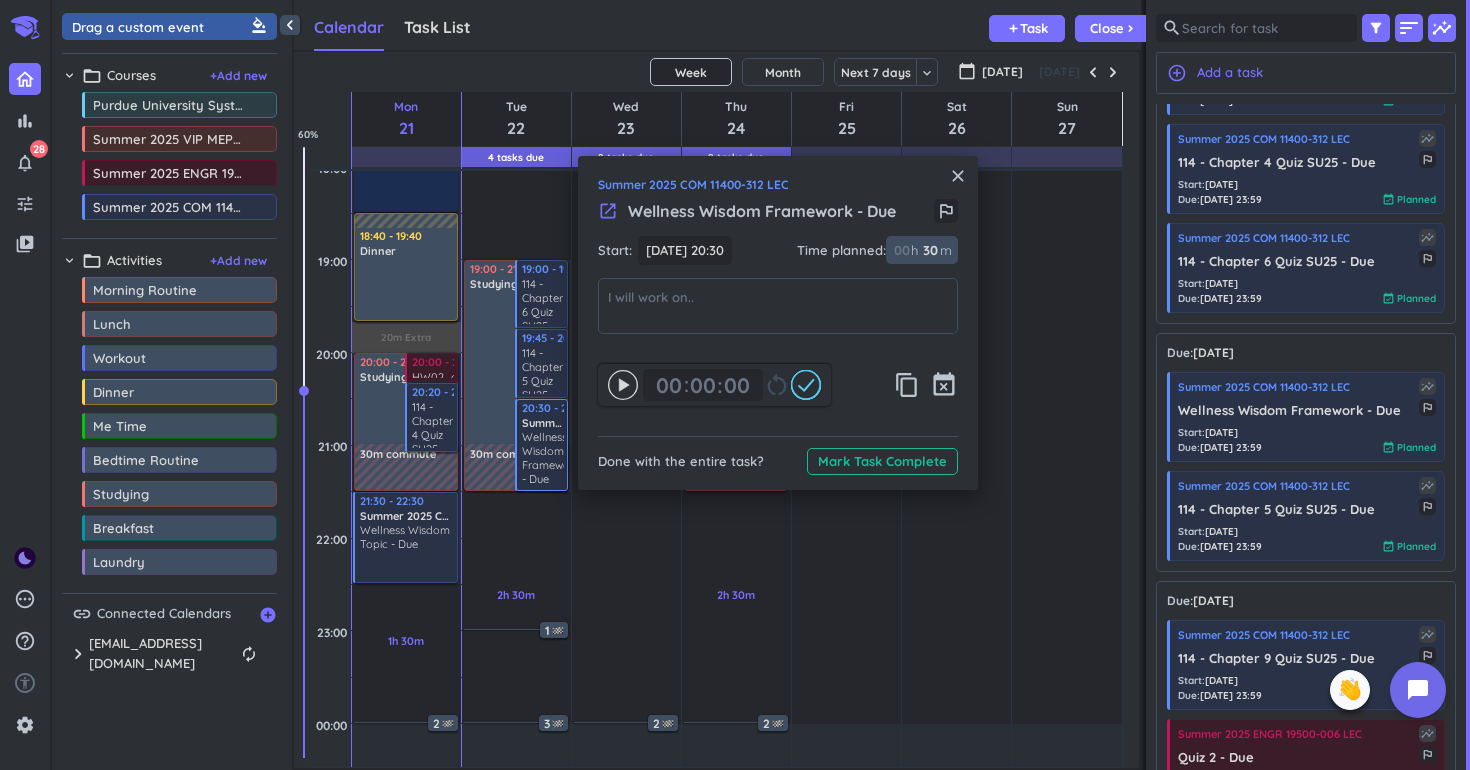 type on "30" 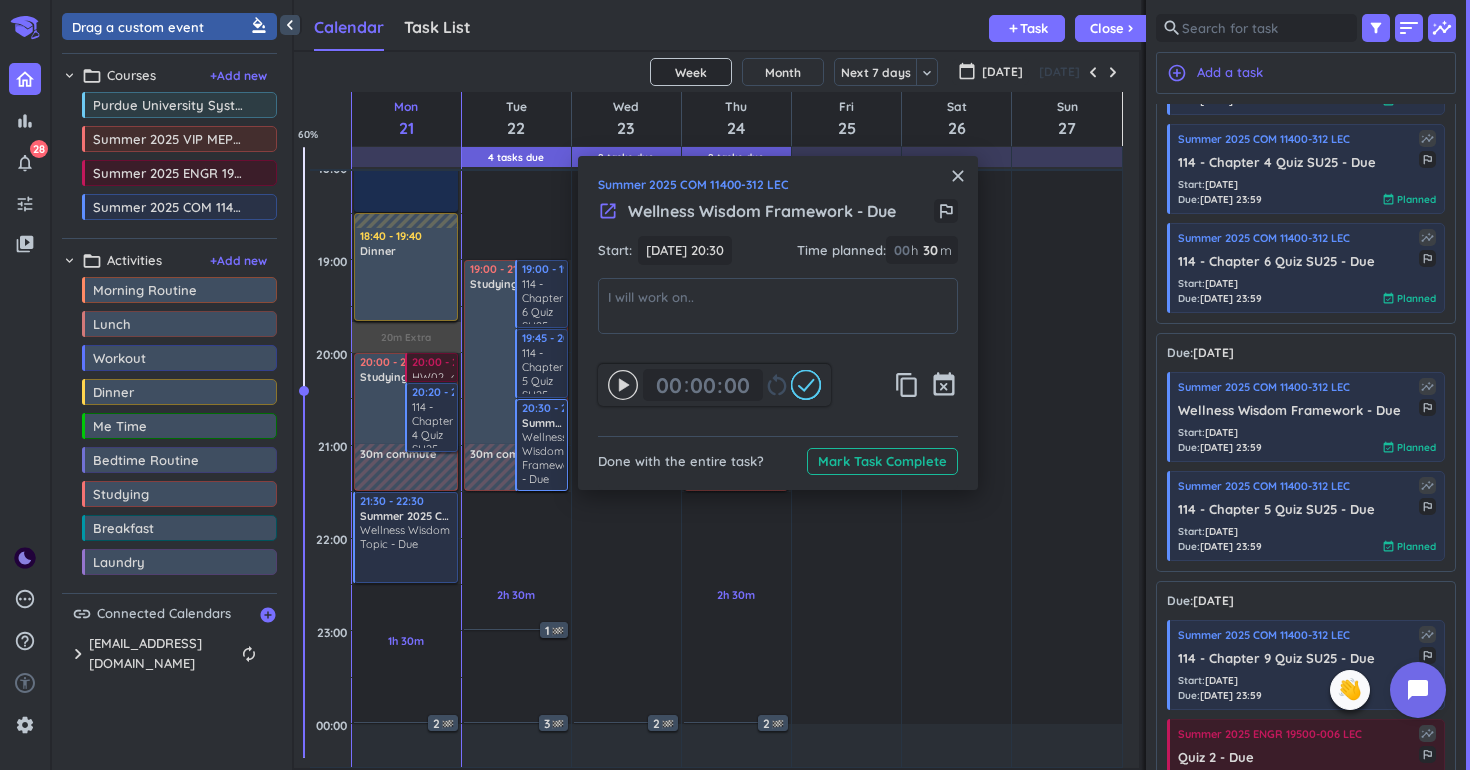 click on "7h 30m Past due Plan" at bounding box center (846, 376) 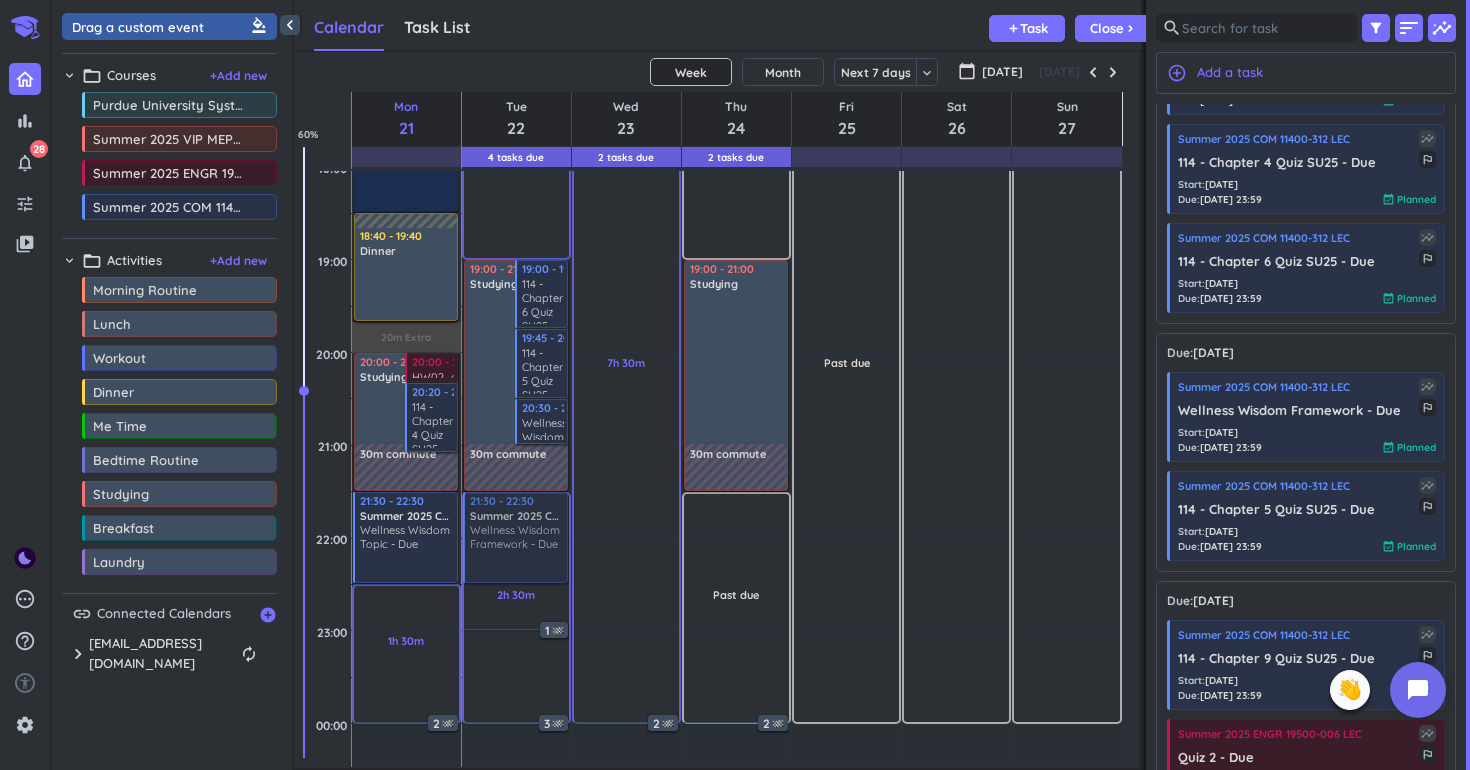 drag, startPoint x: 1294, startPoint y: 430, endPoint x: 502, endPoint y: 499, distance: 795 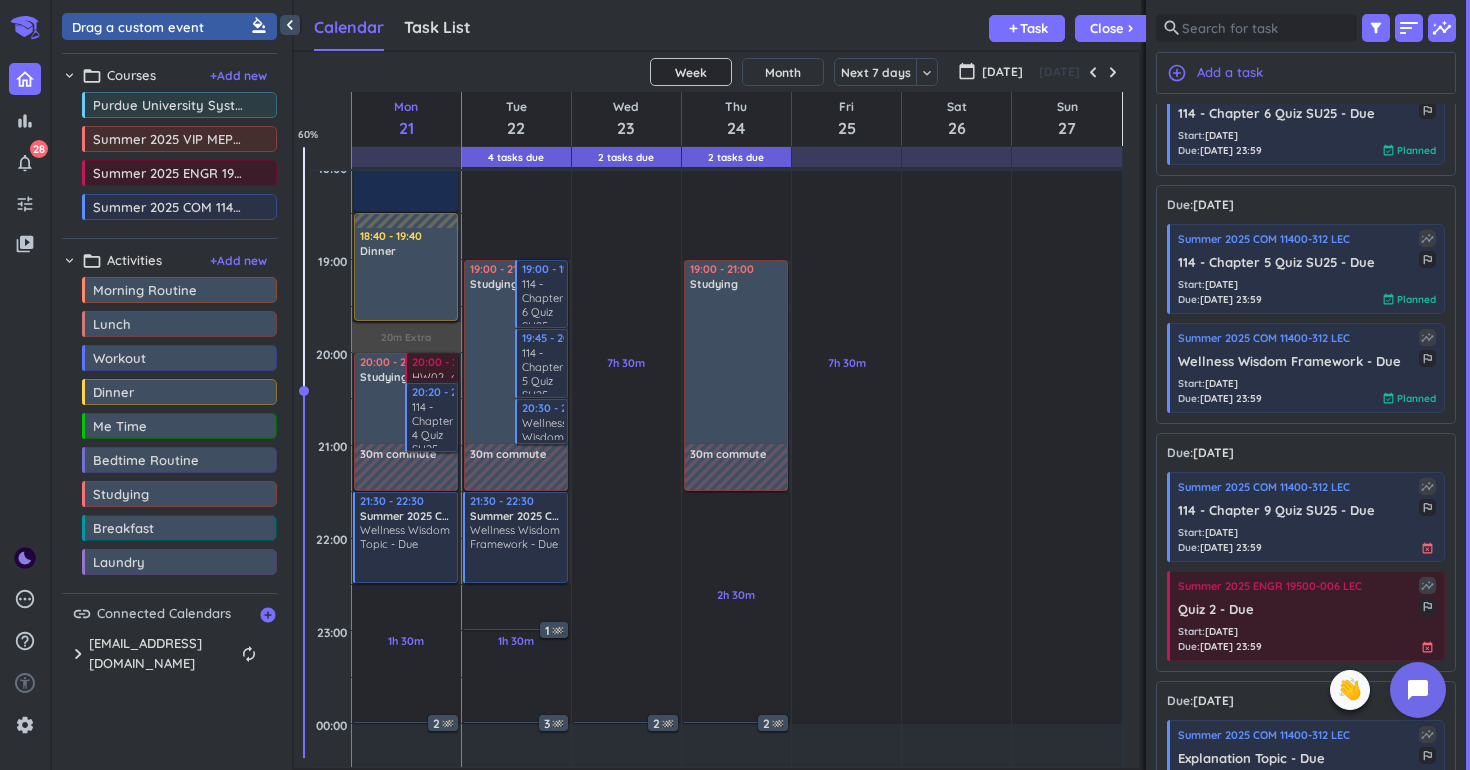 scroll, scrollTop: 524, scrollLeft: 0, axis: vertical 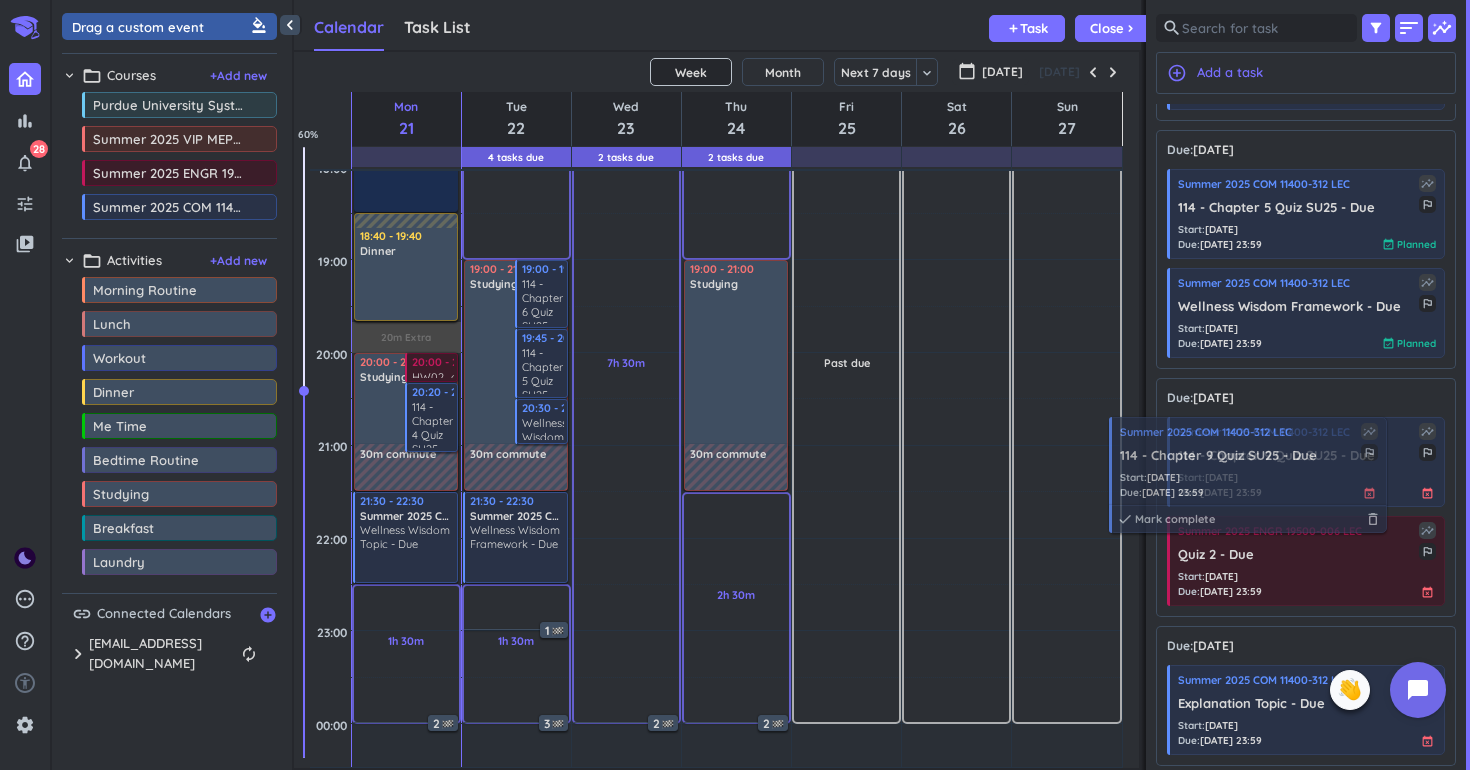 click on "bar_chart notifications_none 28 tune video_library pending help_outline settings 4 / 9 check_circle_outline check_circle_outline check_circle_outline check_circle_outline 🤘 ✨ 🎓 close 👋 chevron_left Drag a custom event format_color_fill chevron_right folder_open Courses   +  Add new drag_indicator Purdue University System more_horiz drag_indicator Summer 2025 VIP MEP STEM ABC - Merge more_horiz drag_indicator Summer 2025 ENGR 19500-006 LEC more_horiz drag_indicator Summer 2025 COM 11400-312 LEC more_horiz chevron_right folder_open Activities   +  Add new drag_indicator Morning Routine more_horiz drag_indicator Lunch more_horiz drag_indicator Workout more_horiz drag_indicator Dinner more_horiz drag_indicator Me Time more_horiz drag_indicator Bedtime Routine more_horiz drag_indicator Studying more_horiz drag_indicator Breakfast more_horiz drag_indicator Laundry more_horiz link Connected Calendars add_circle chevron_right [EMAIL_ADDRESS][DOMAIN_NAME] autorenew delete_outline check_box Purdue Calendar add" at bounding box center (735, 385) 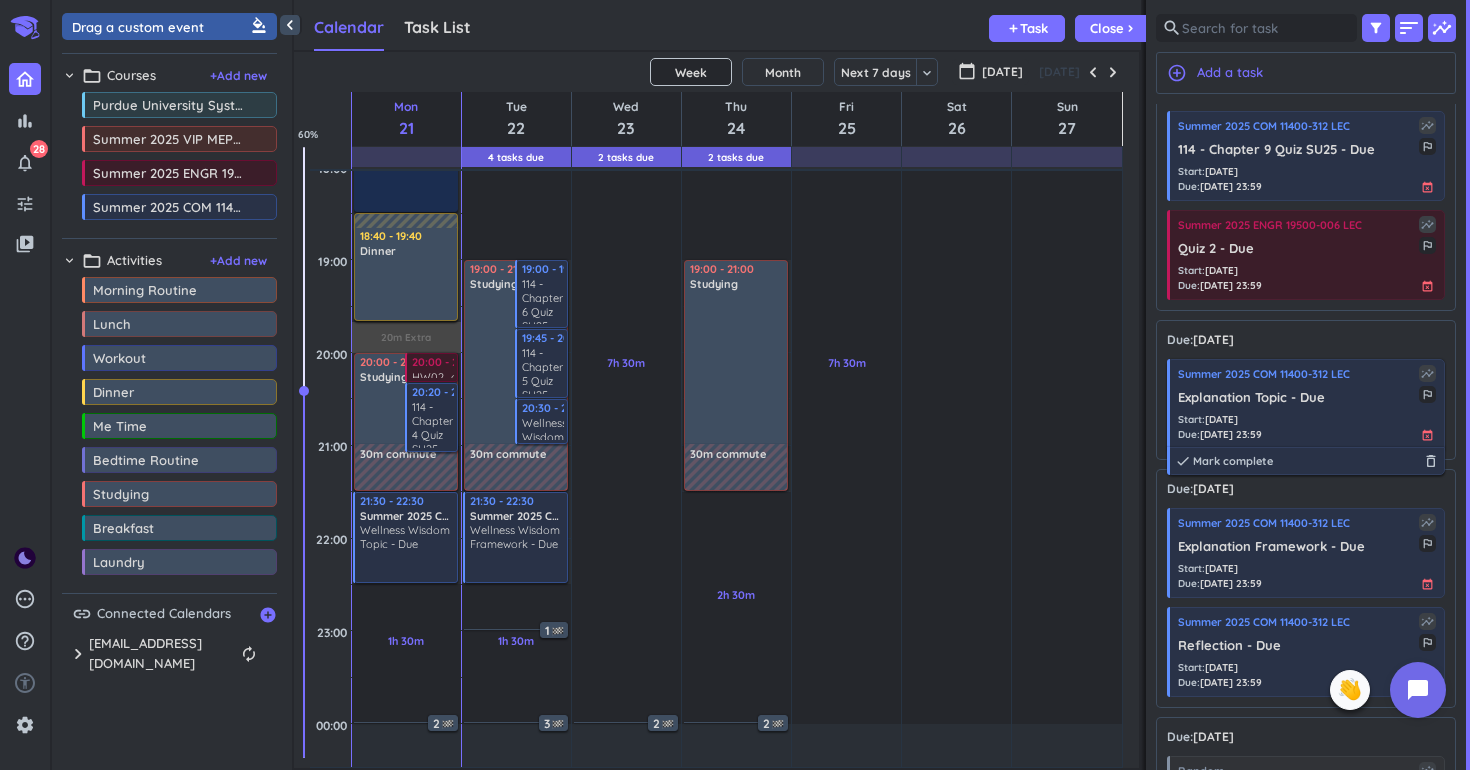 scroll, scrollTop: 834, scrollLeft: 0, axis: vertical 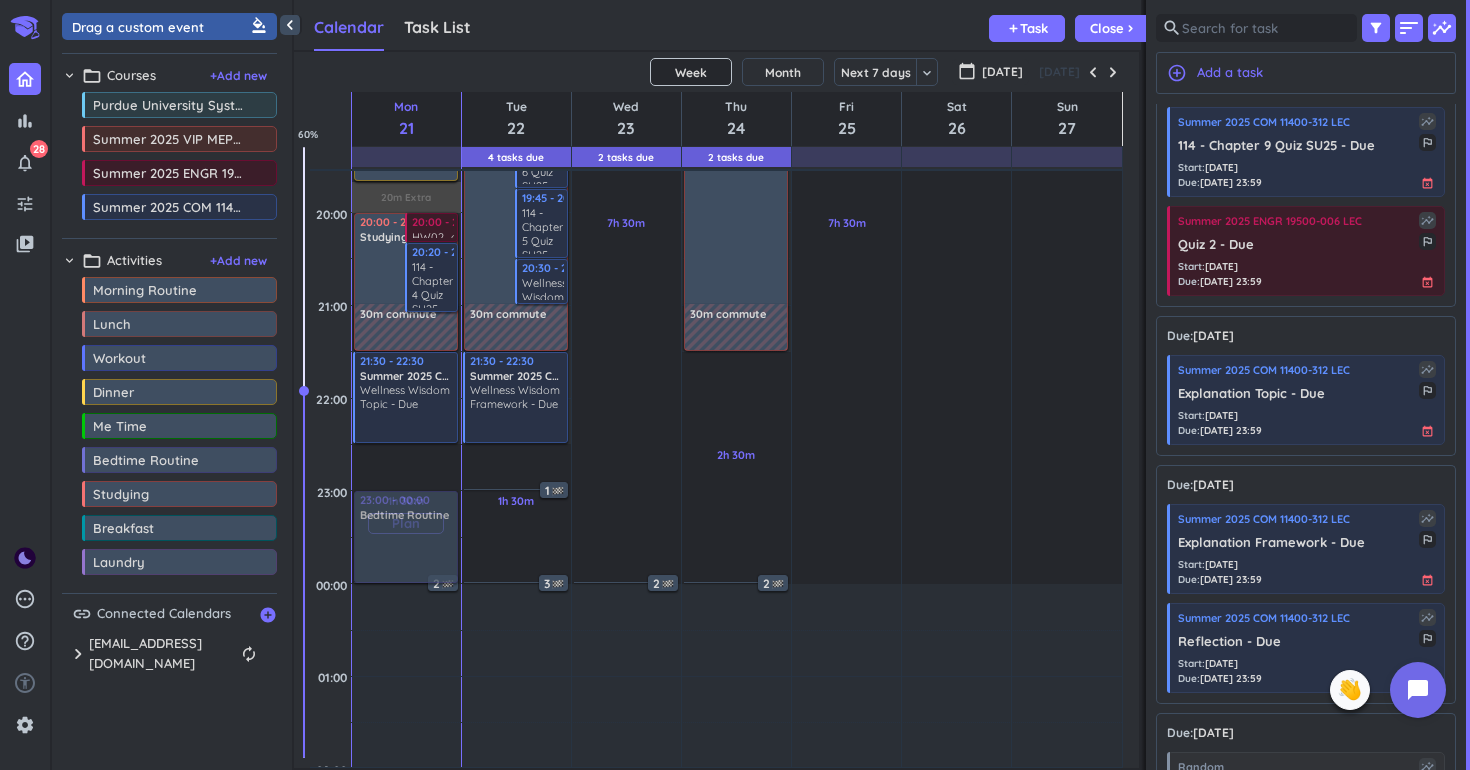 drag, startPoint x: 126, startPoint y: 463, endPoint x: 393, endPoint y: 498, distance: 269.28424 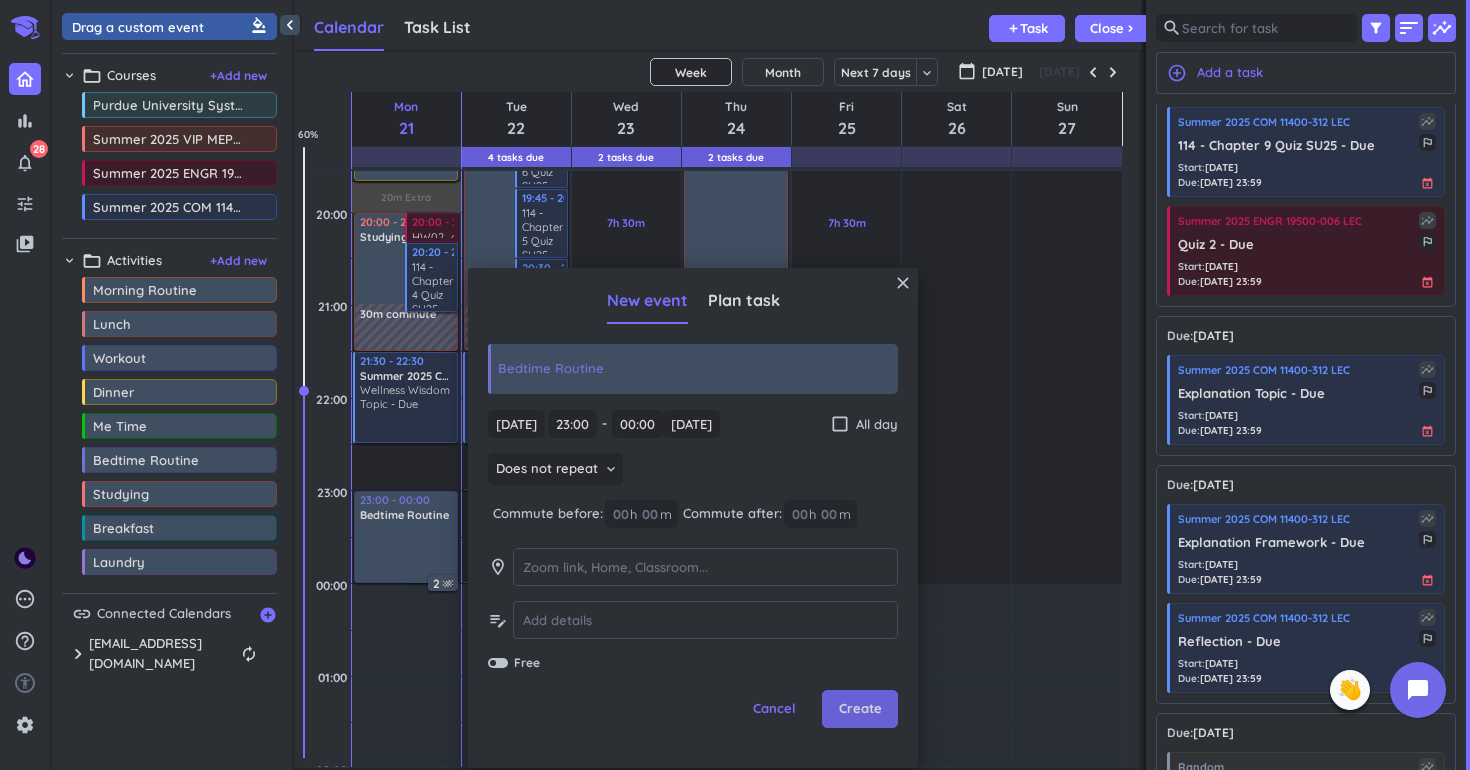 click on "Create" at bounding box center [860, 709] 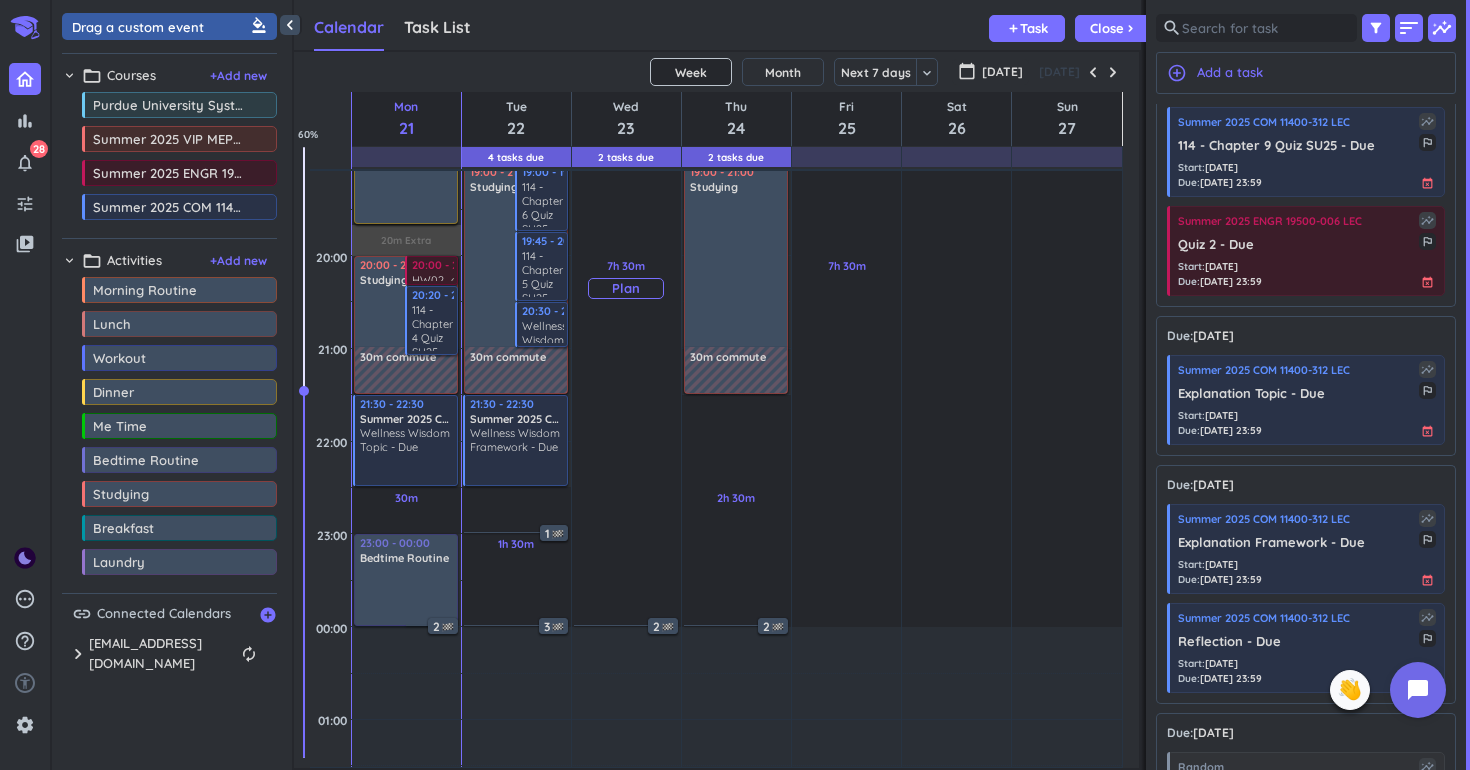 scroll, scrollTop: 1388, scrollLeft: 0, axis: vertical 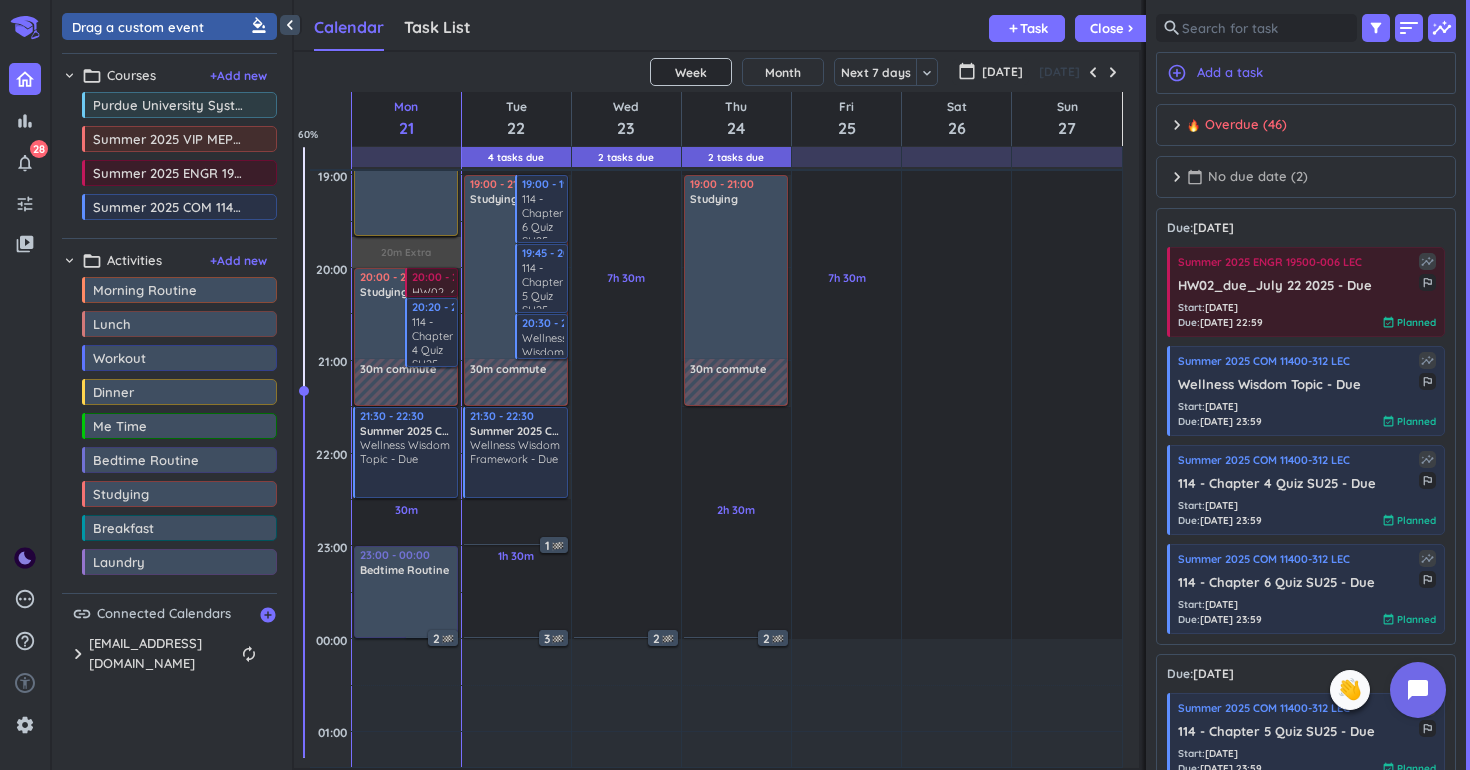 click on "calendar_today No due date (2)" at bounding box center [1247, 177] 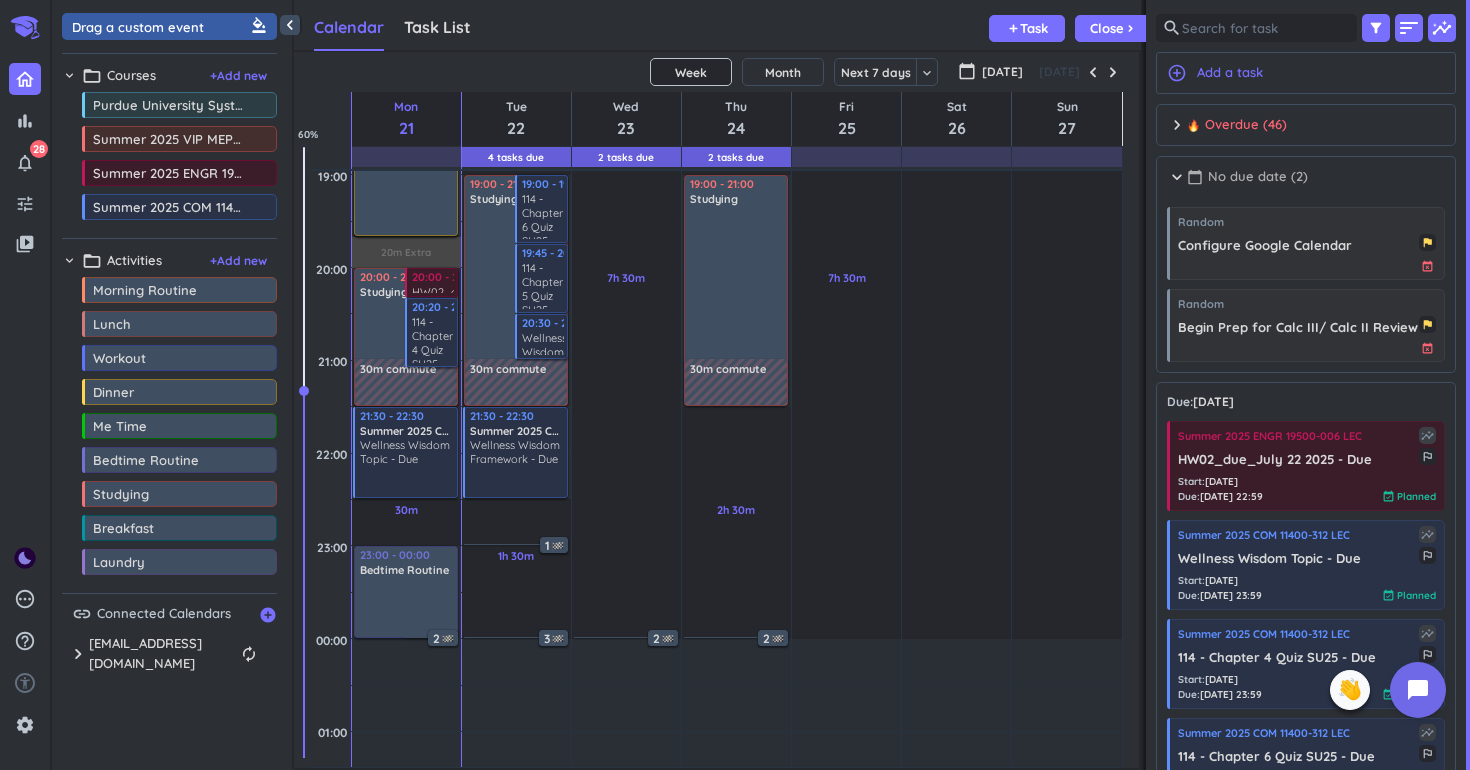 click on "calendar_today No due date (2)" at bounding box center [1247, 177] 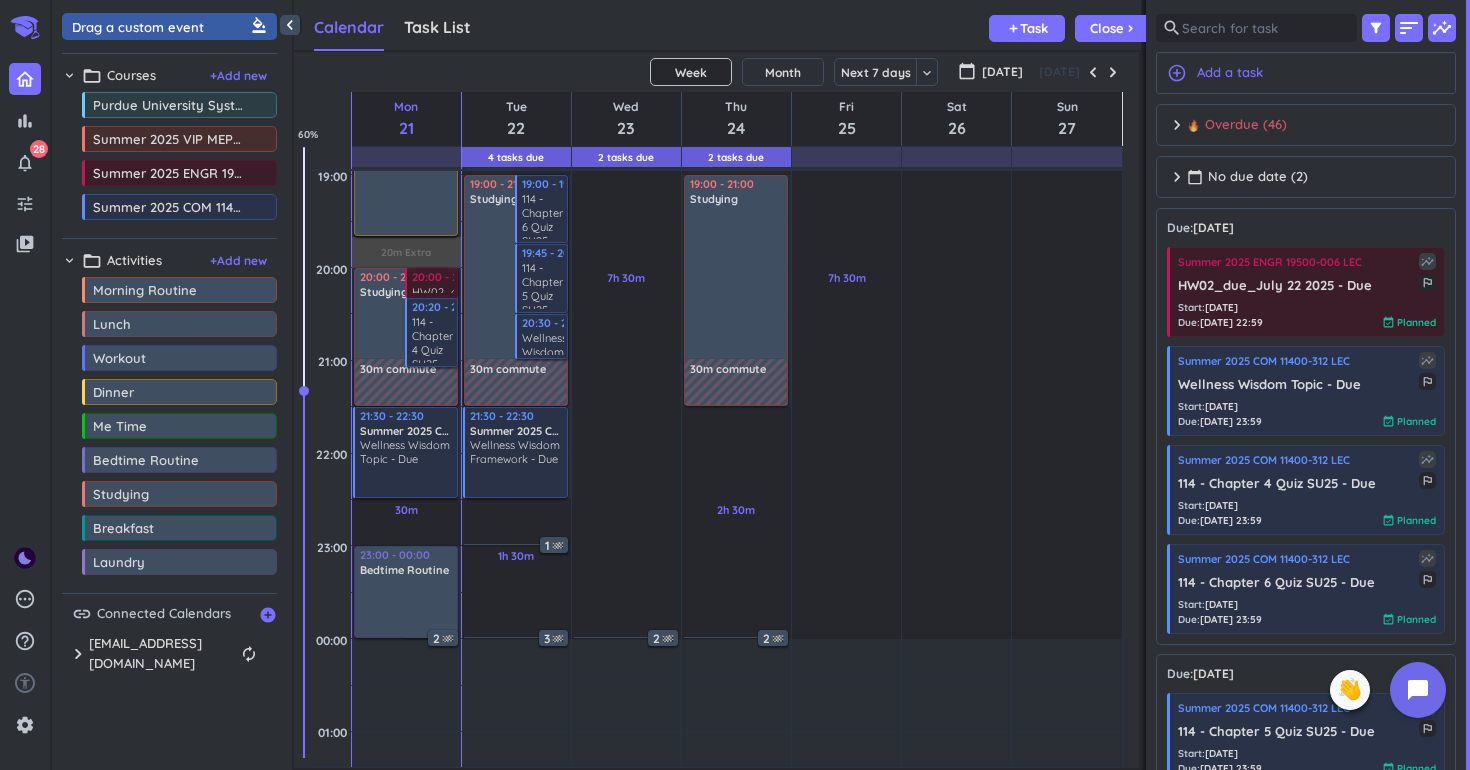 click on "Overdue (46)" at bounding box center (1237, 125) 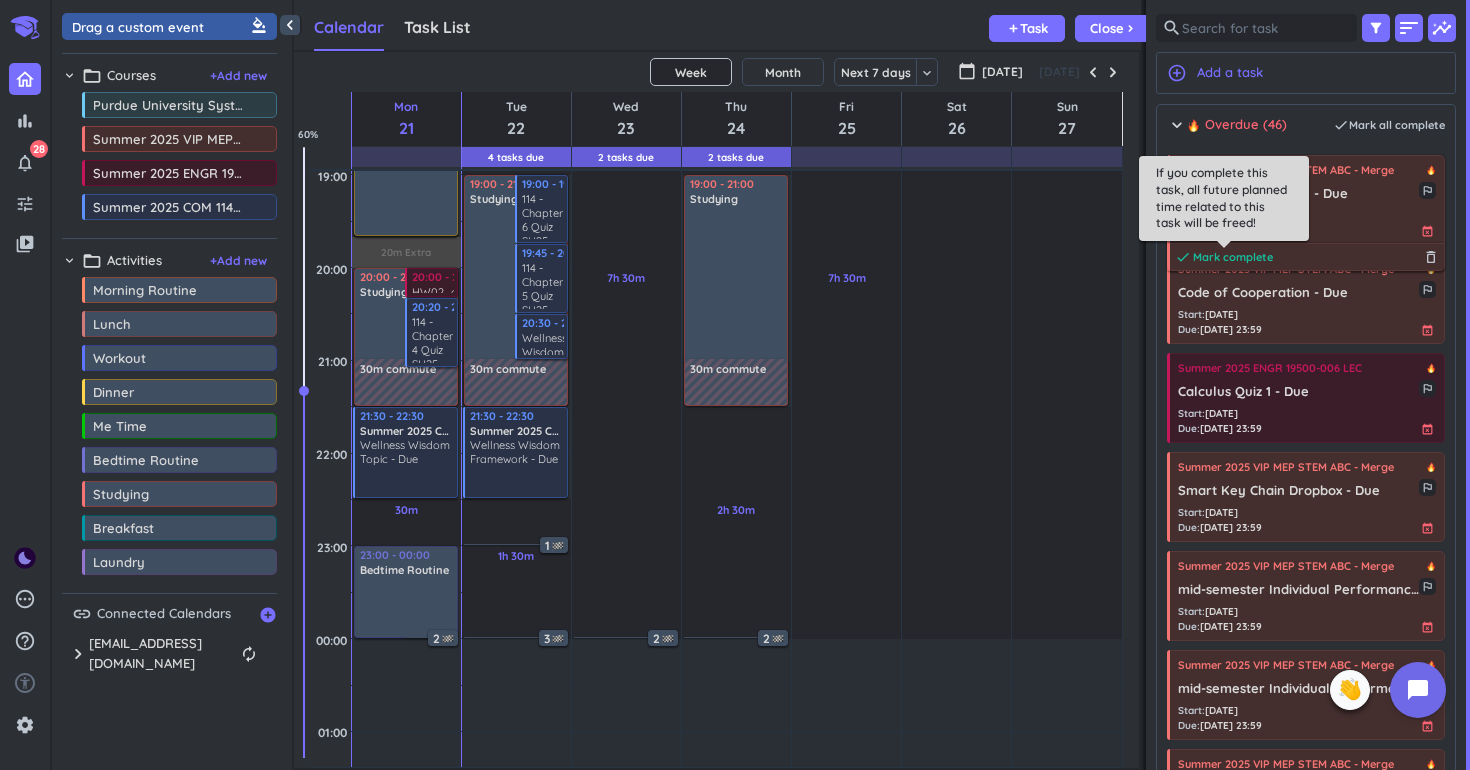 click on "Mark complete" at bounding box center [1233, 257] 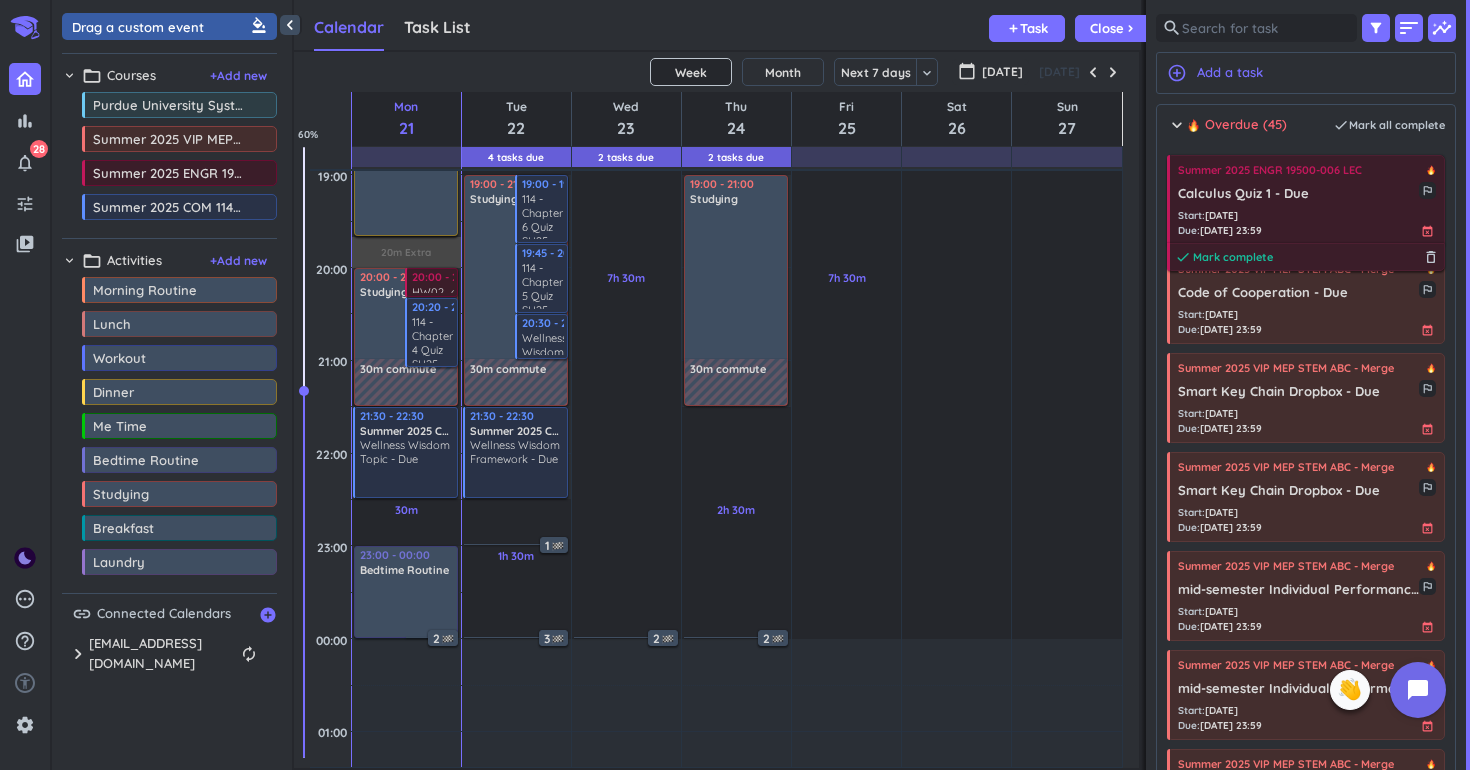 click on "Mark complete" at bounding box center [1233, 257] 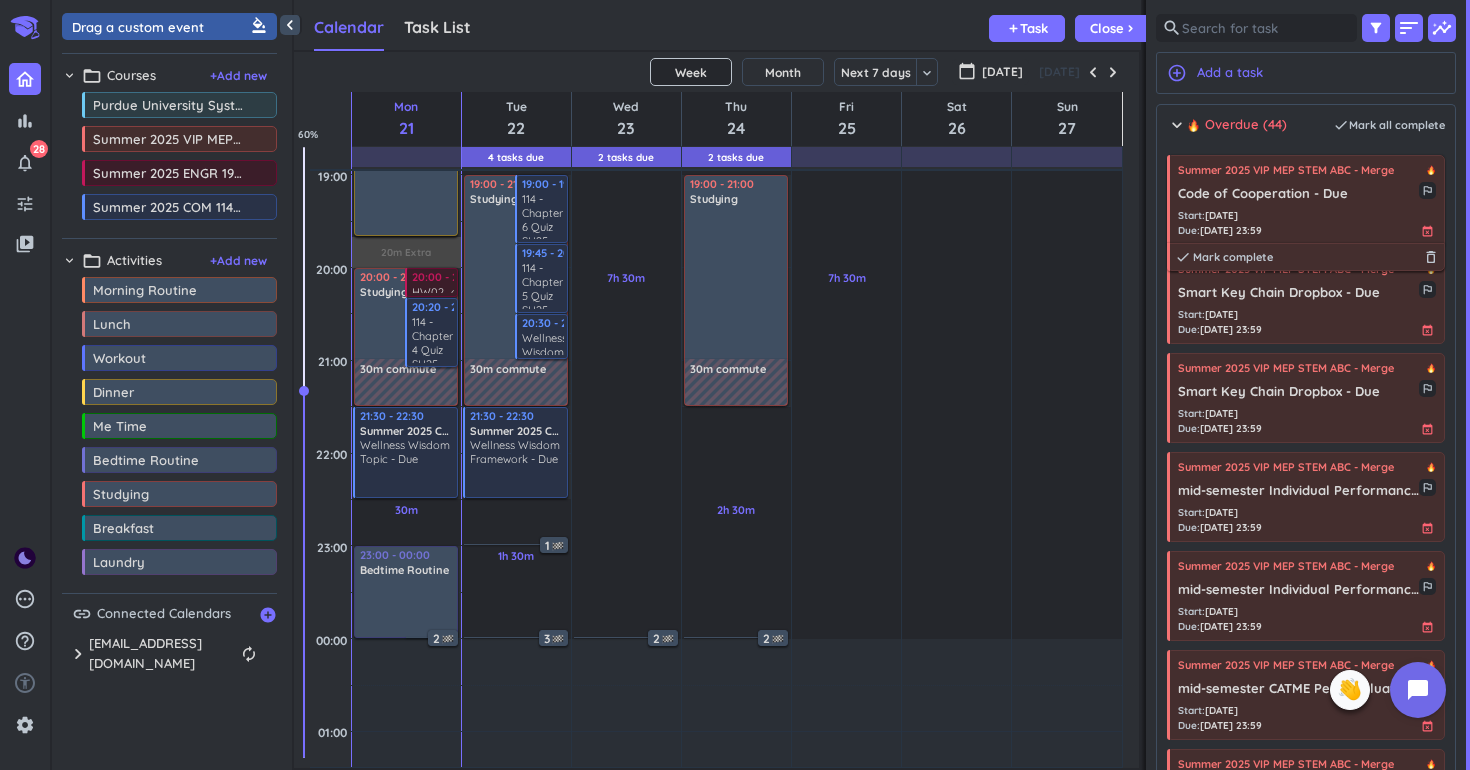 click on "done Mark complete delete_outline" at bounding box center [1306, 257] 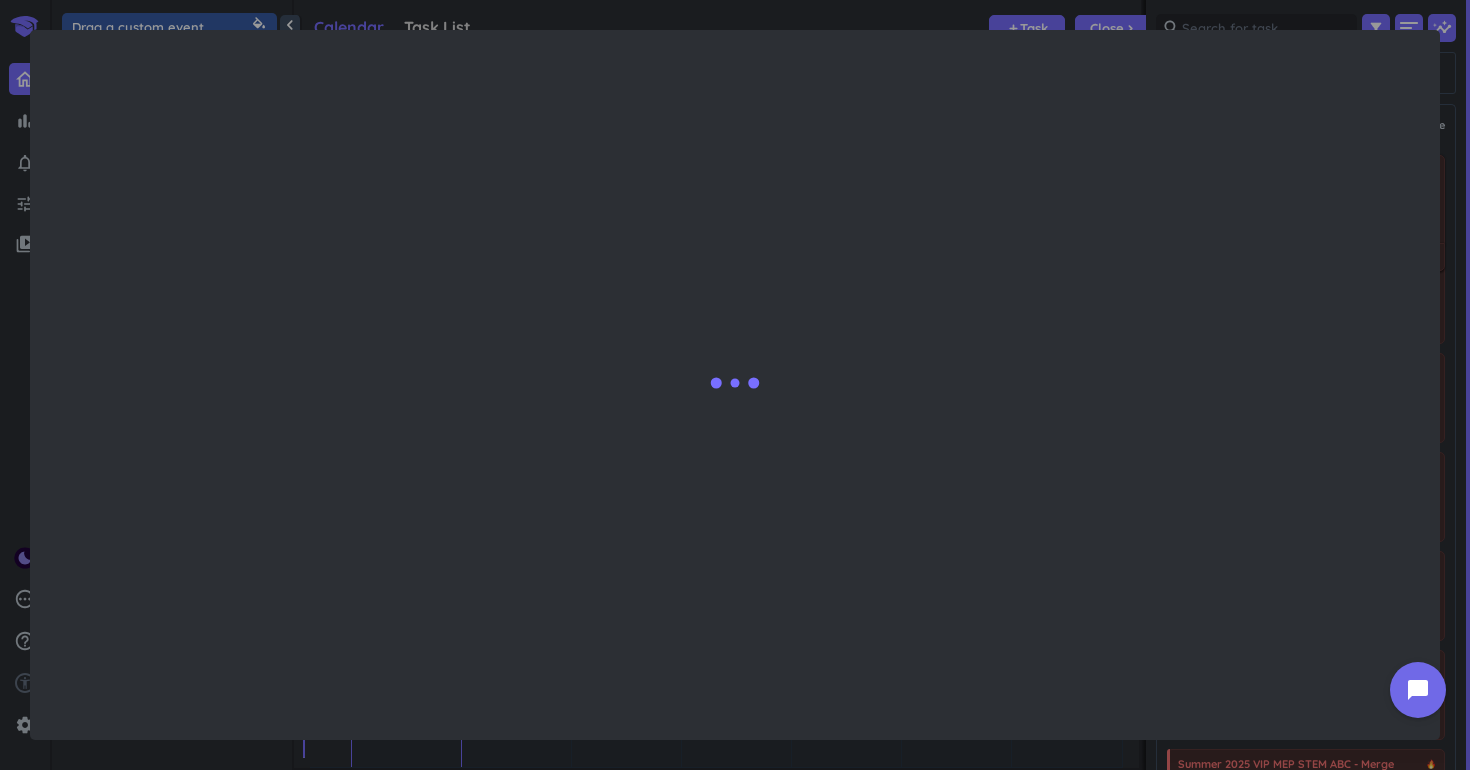 type on "x" 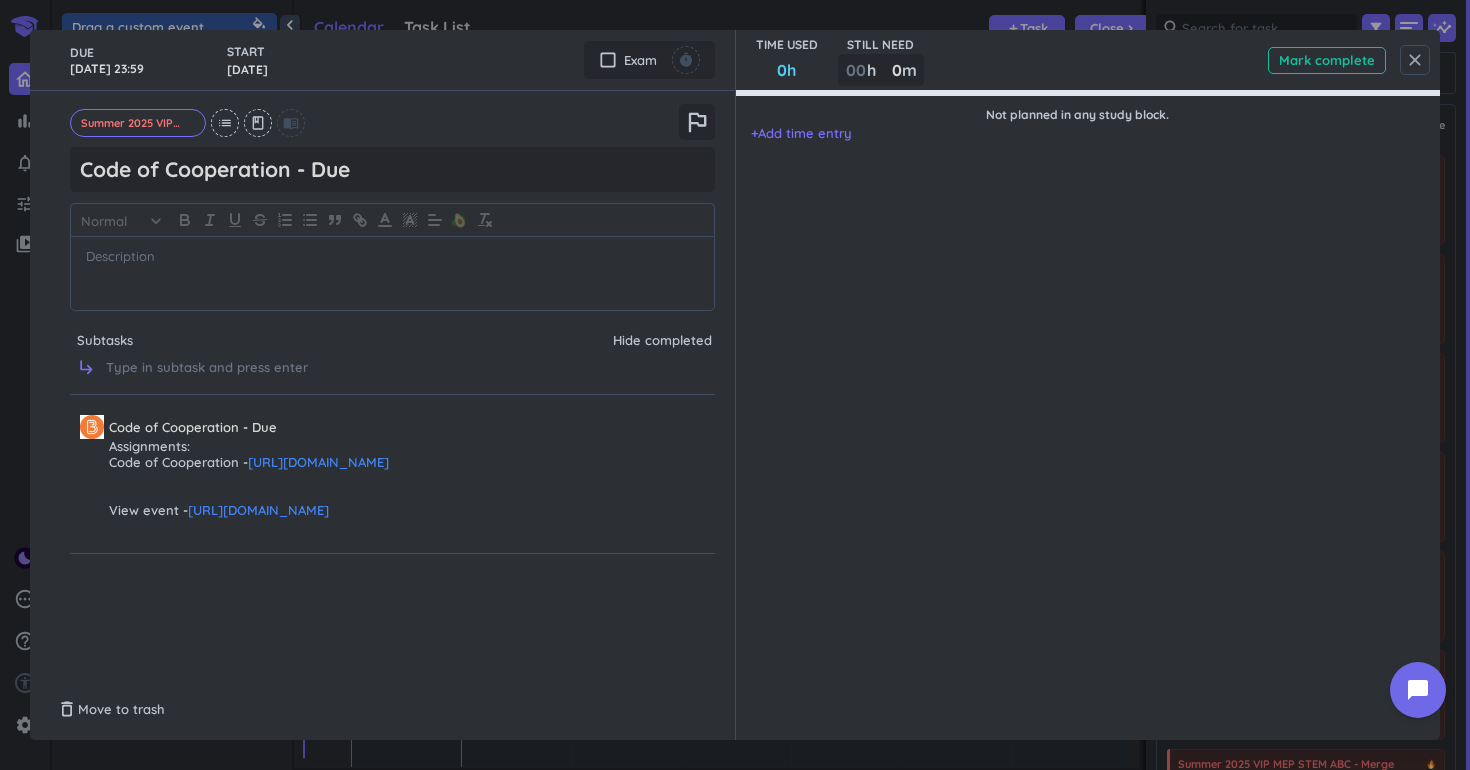click on "close" at bounding box center (1415, 60) 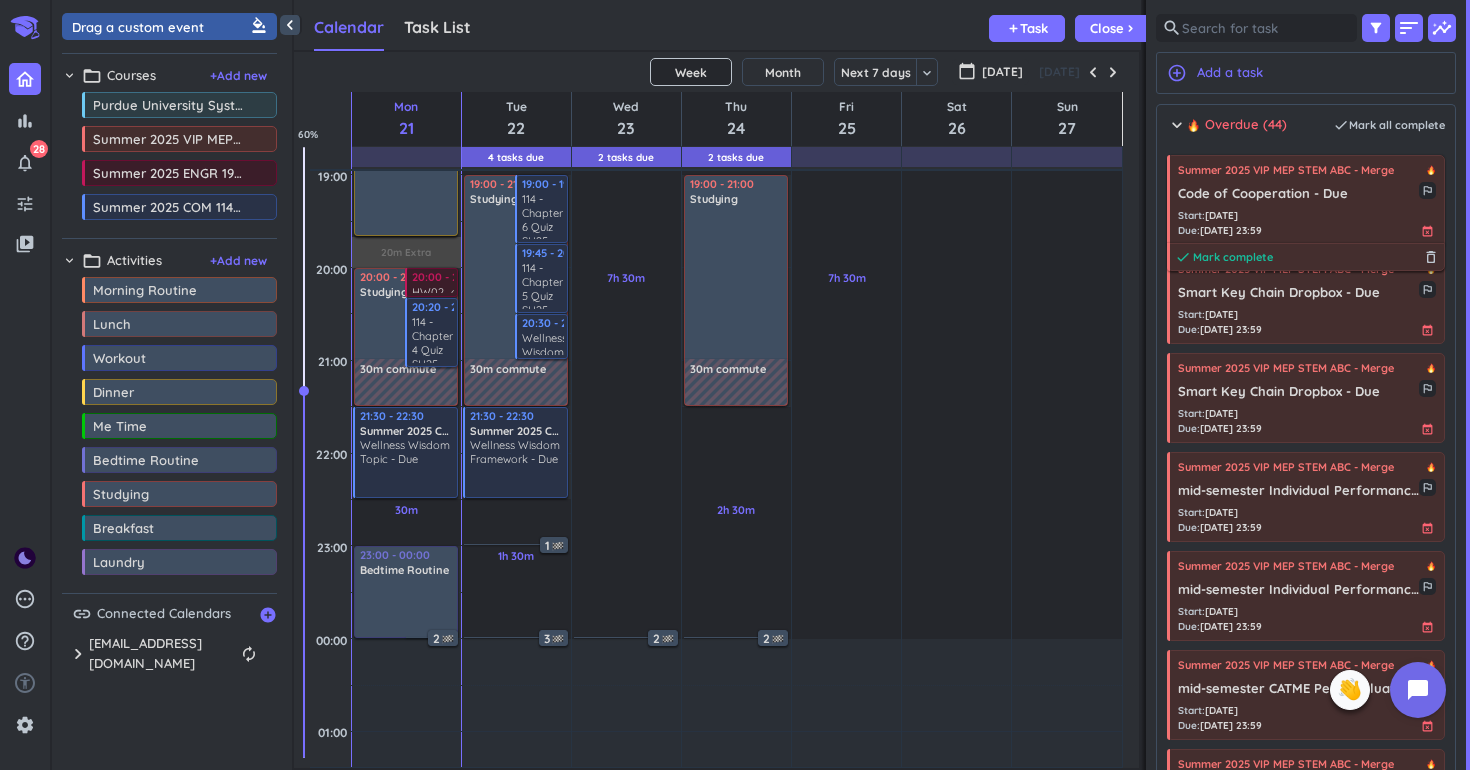 click on "Mark complete" at bounding box center (1233, 257) 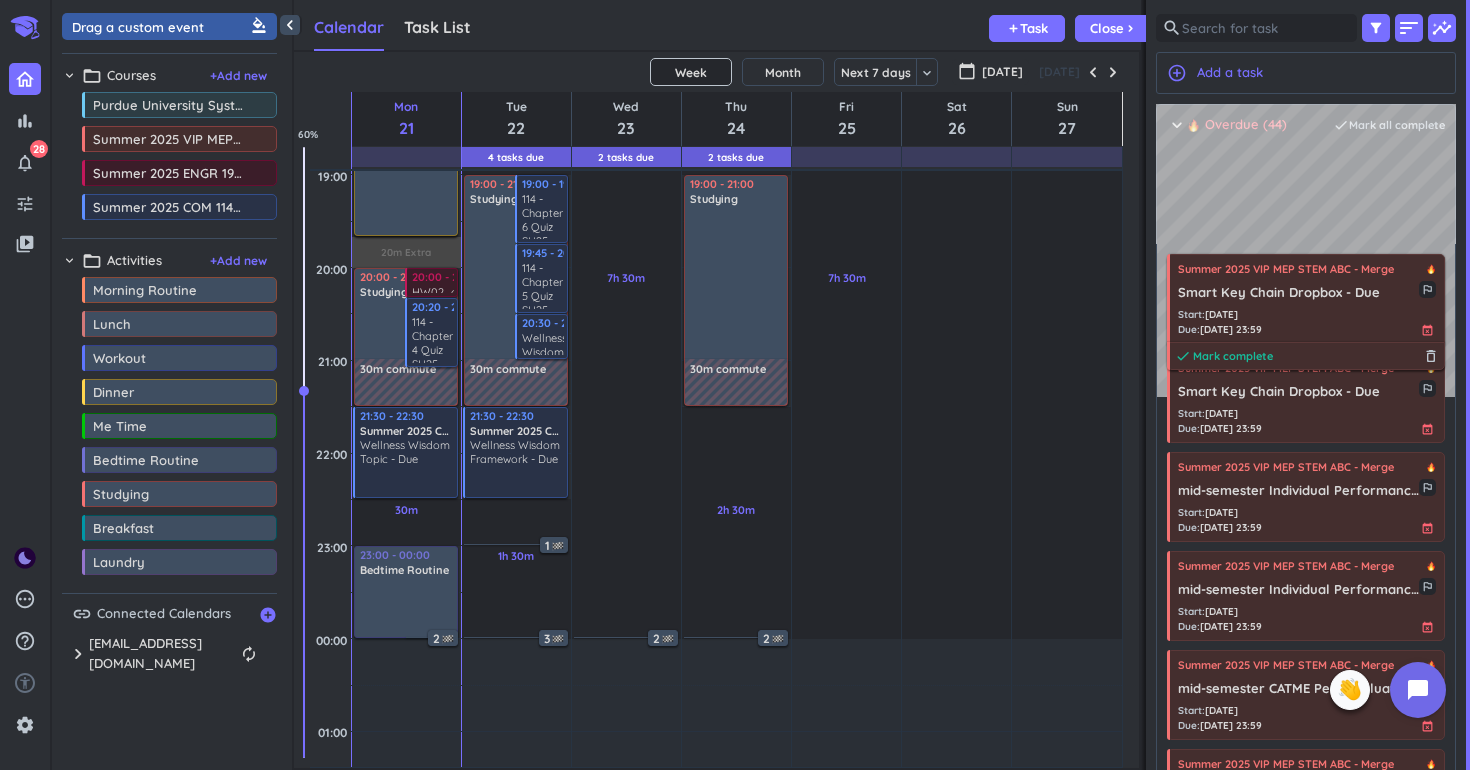 click on "Mark complete" at bounding box center (1233, 356) 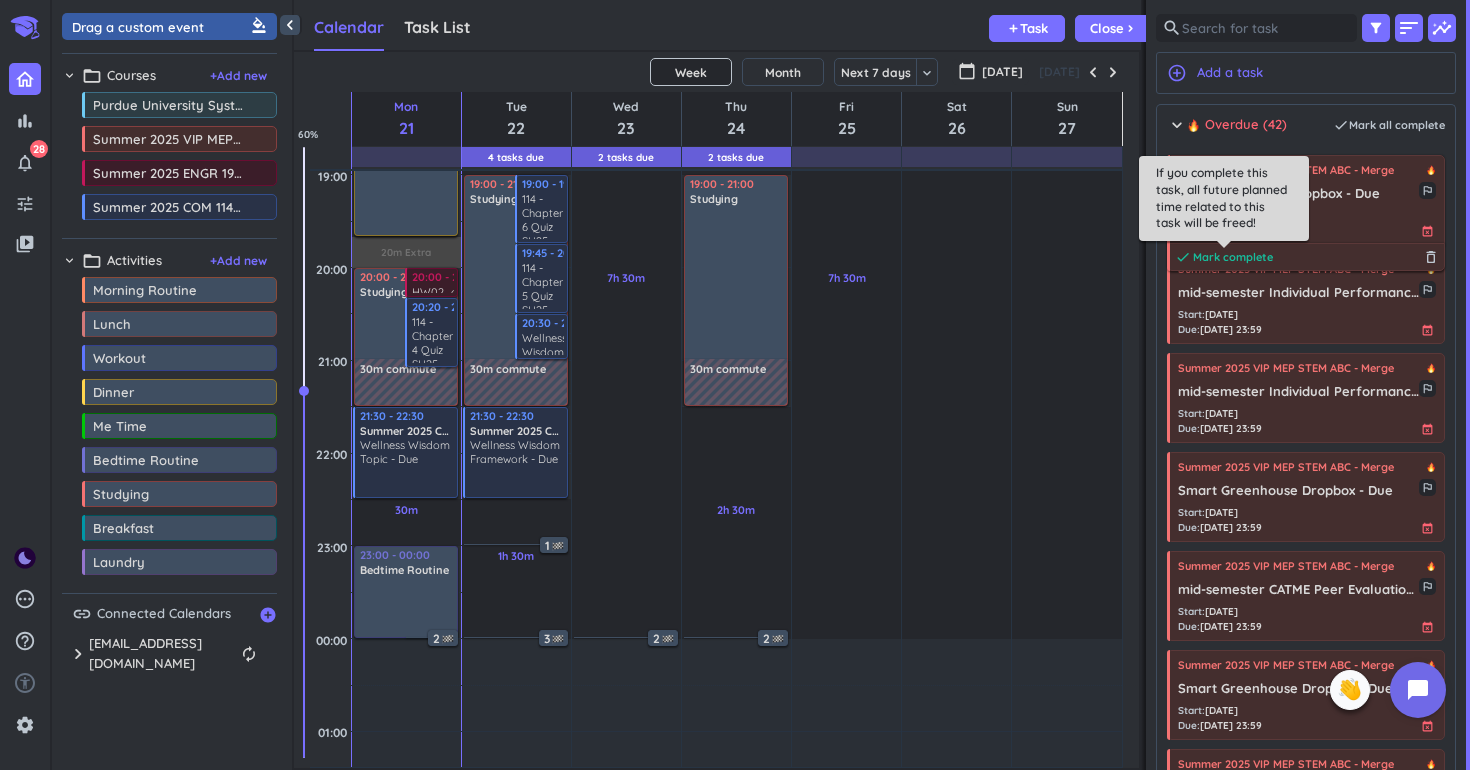 click on "Mark complete" at bounding box center [1233, 257] 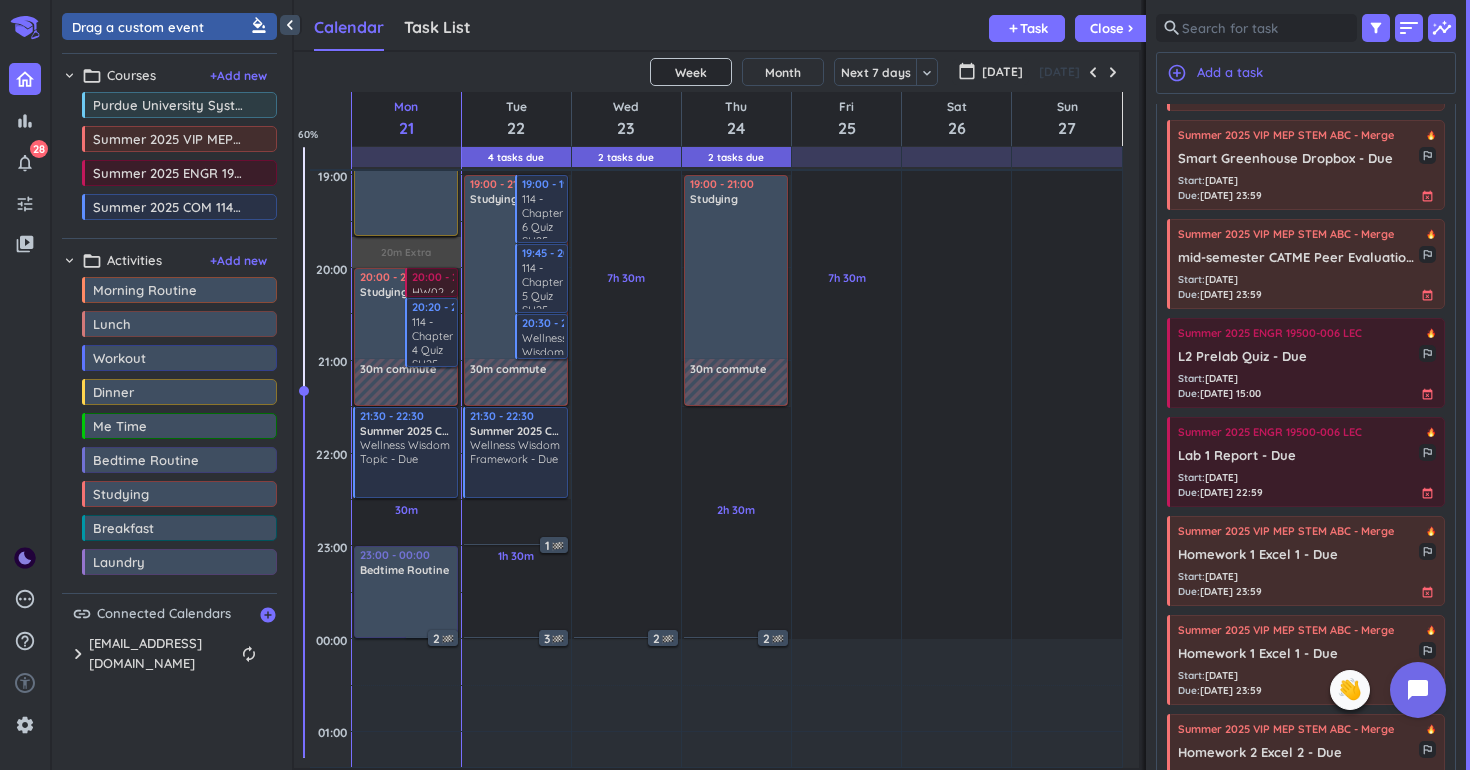 scroll, scrollTop: 470, scrollLeft: 0, axis: vertical 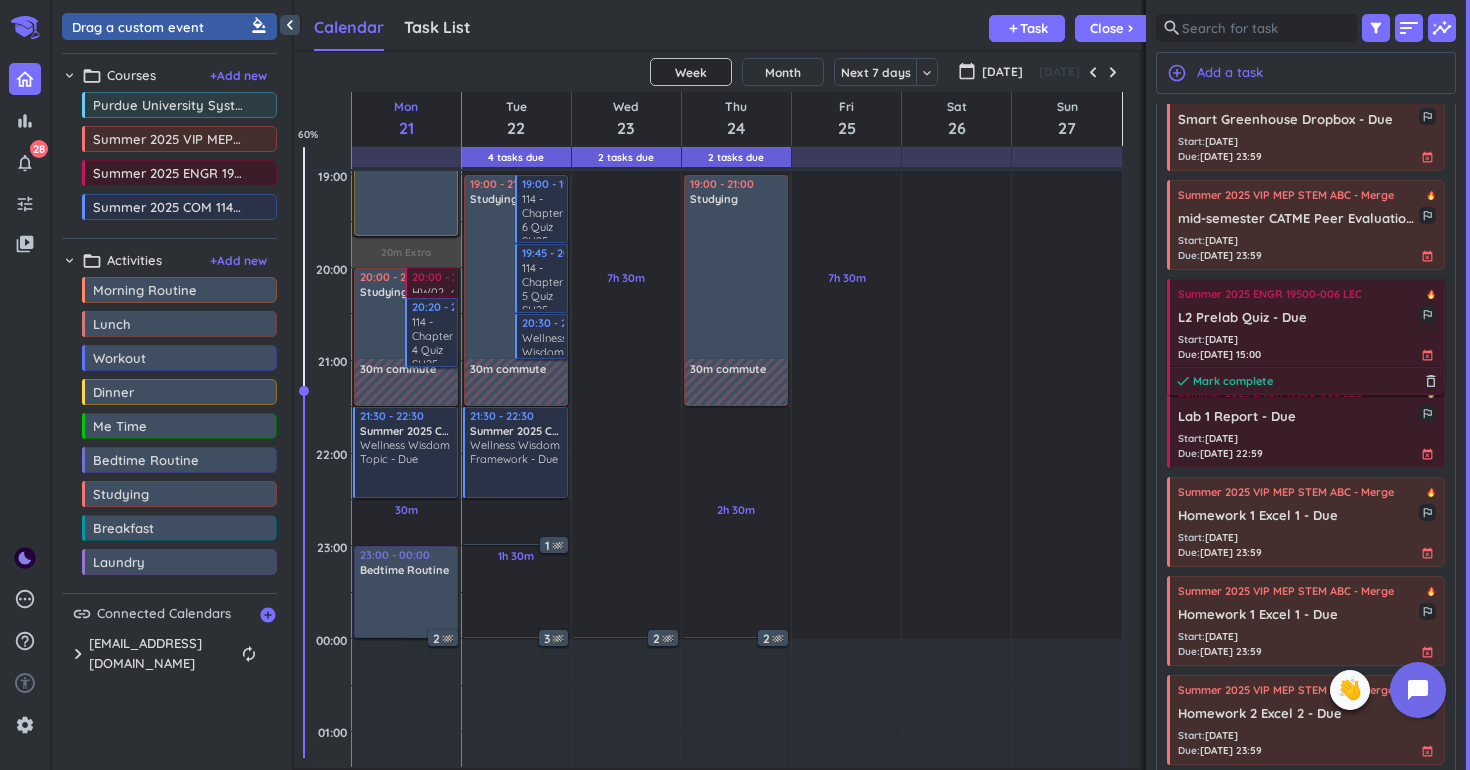 click on "Mark complete" at bounding box center (1233, 381) 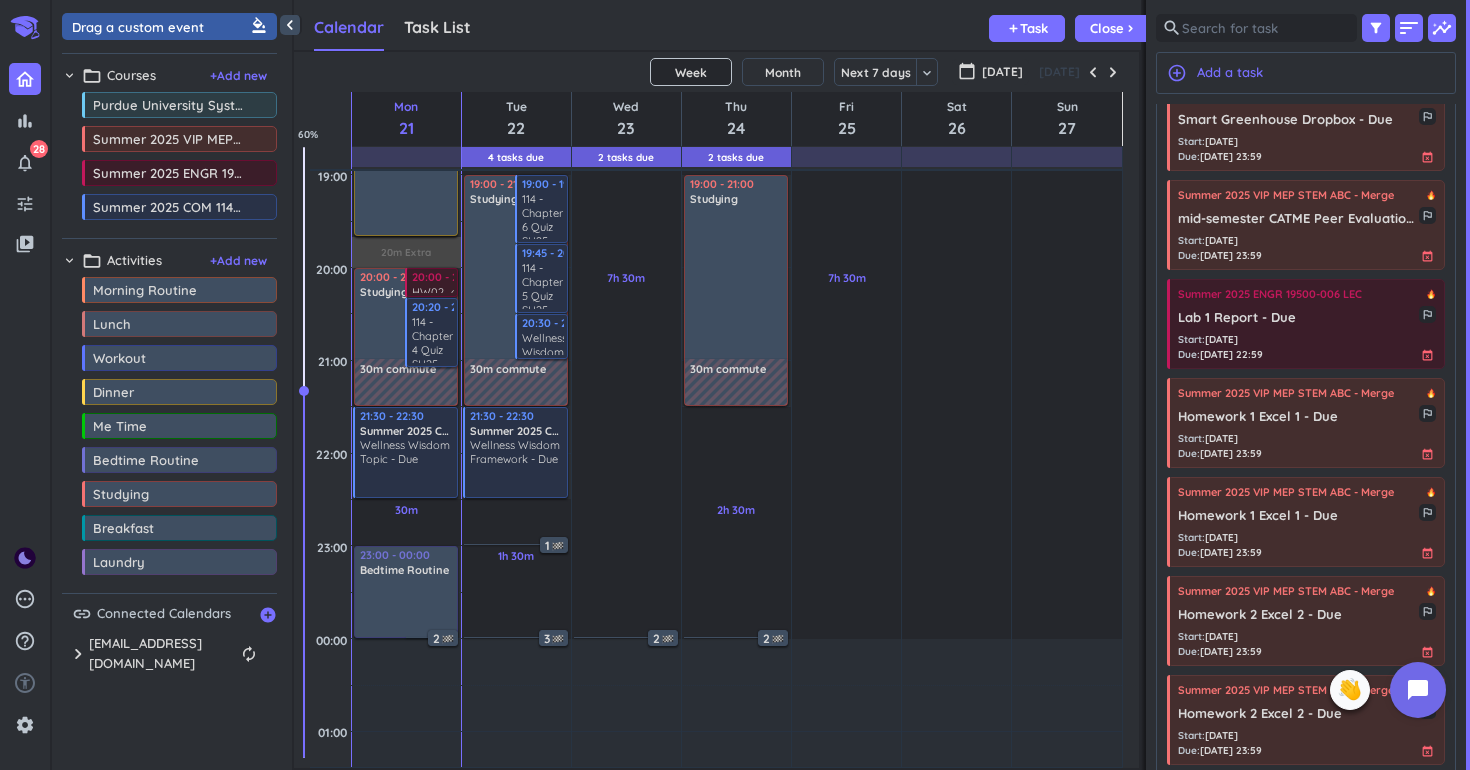 scroll, scrollTop: 541, scrollLeft: 0, axis: vertical 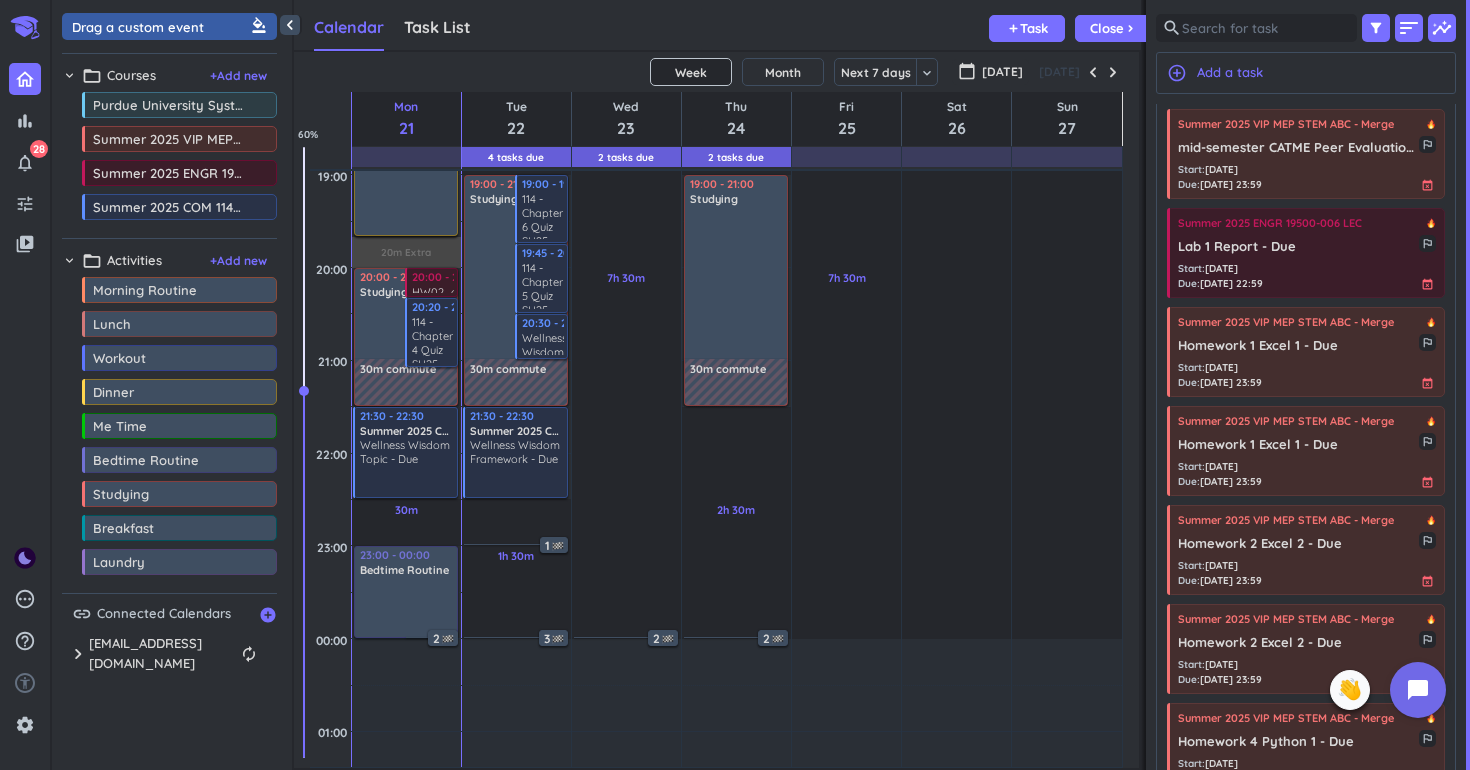 click at bounding box center (1143, 385) 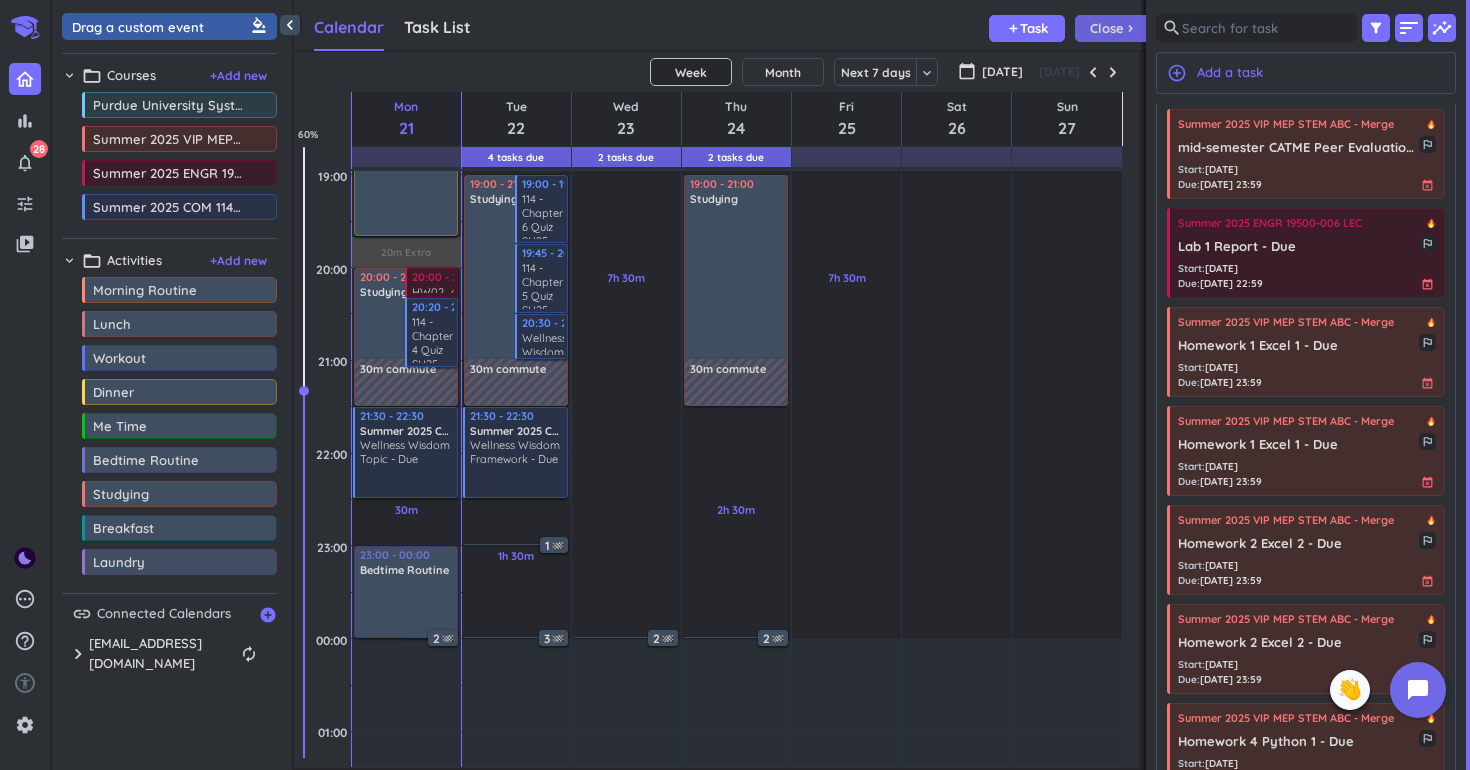 click on "Close chevron_right" at bounding box center (1113, 28) 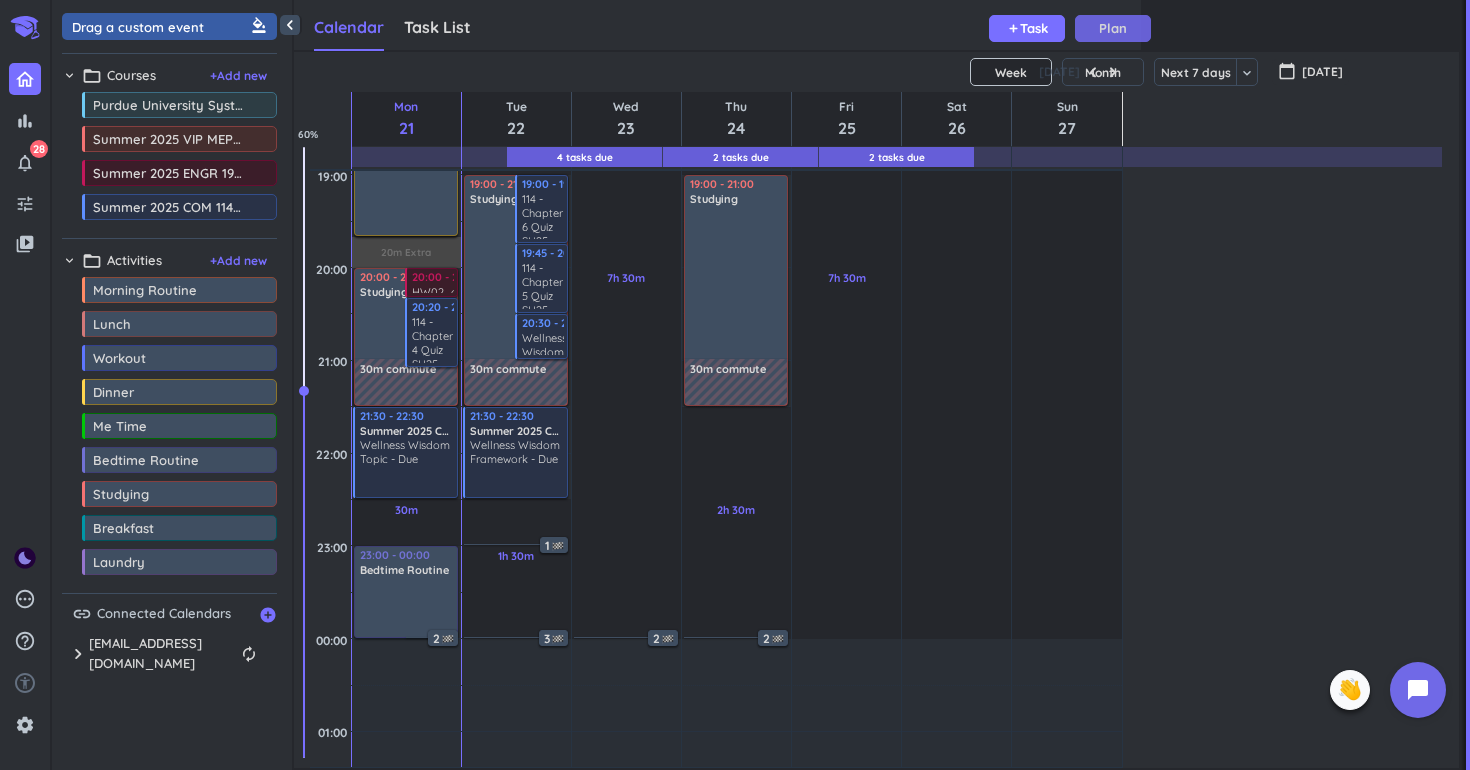 scroll, scrollTop: 1, scrollLeft: 0, axis: vertical 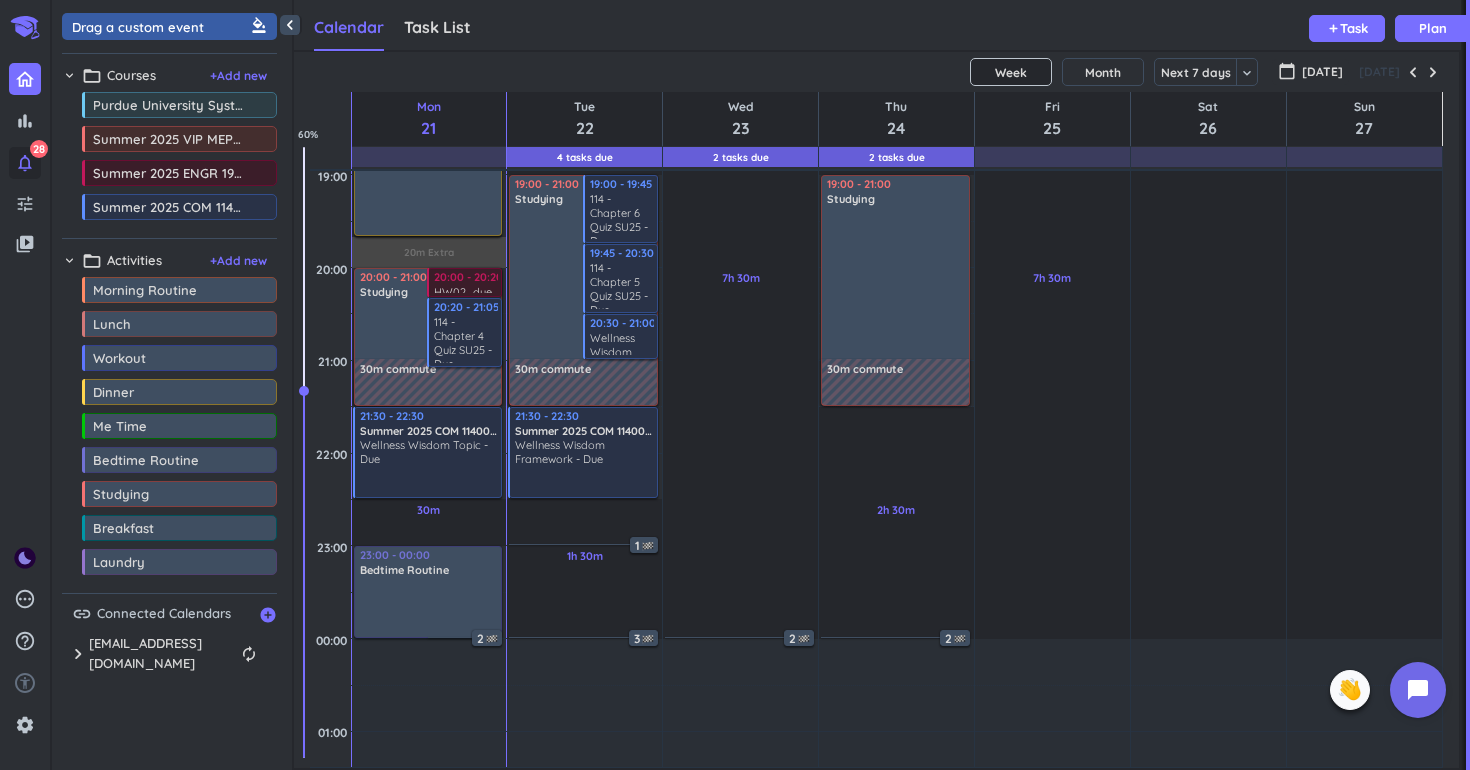 click on "notifications_none" at bounding box center (25, 163) 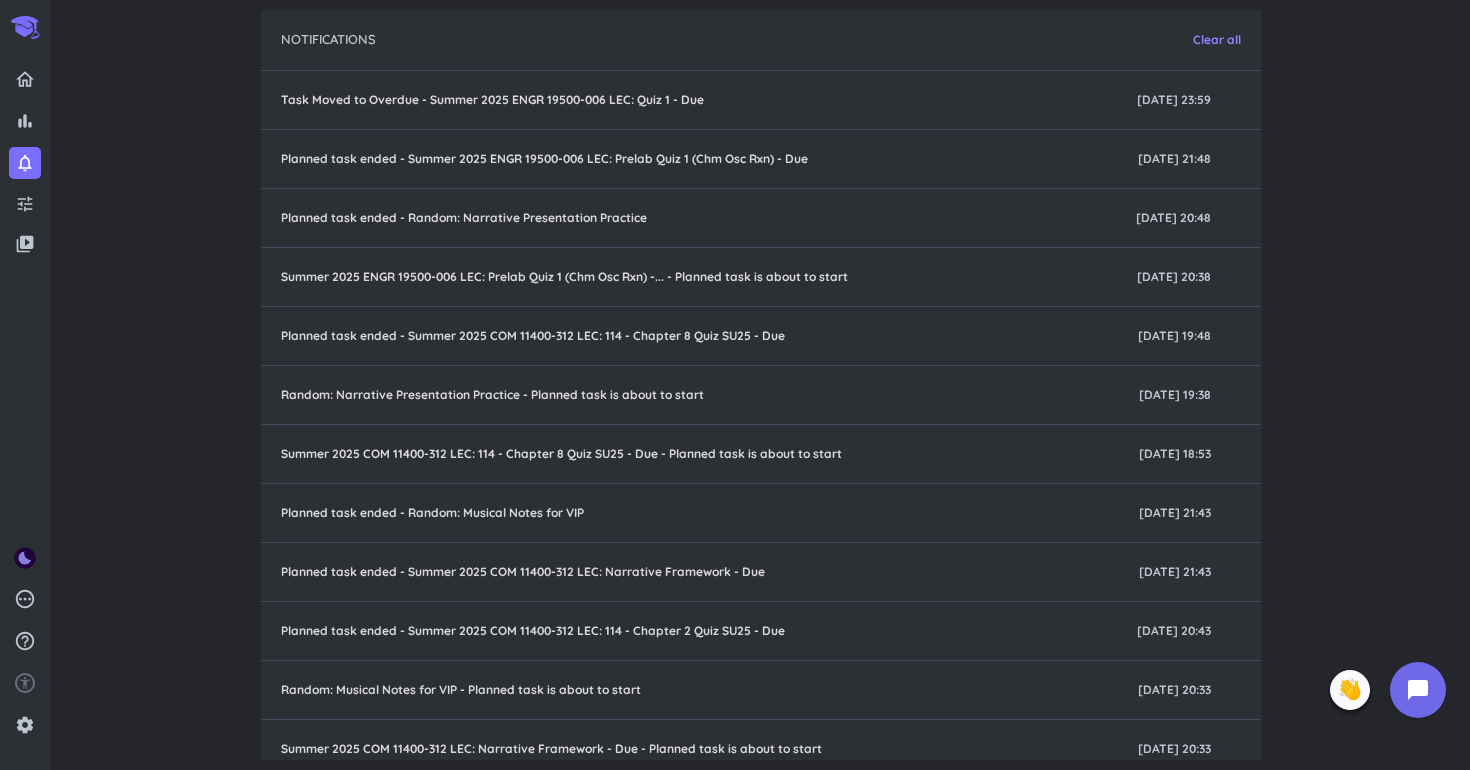 click on "Clear all" at bounding box center (1217, 40) 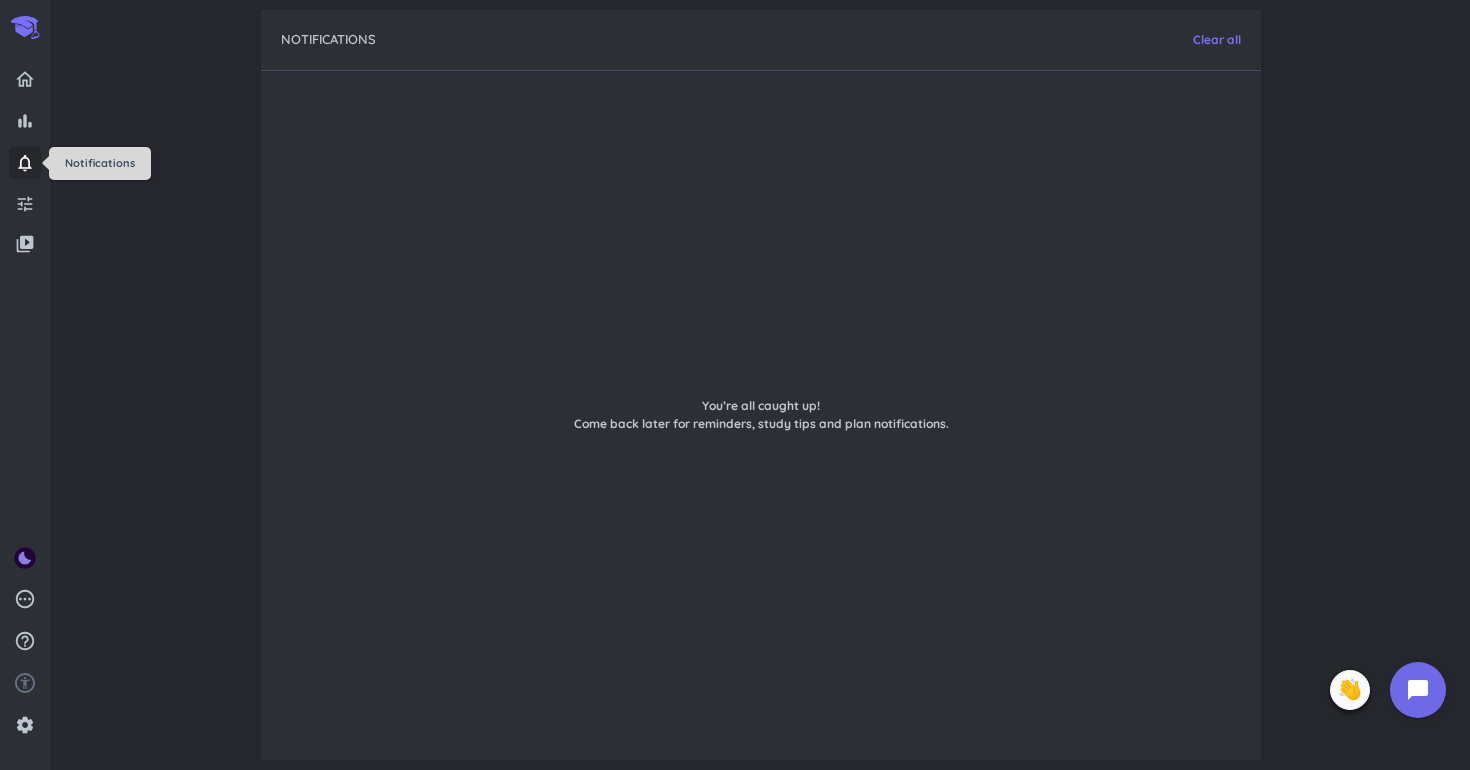 click on "notifications_none" at bounding box center (25, 163) 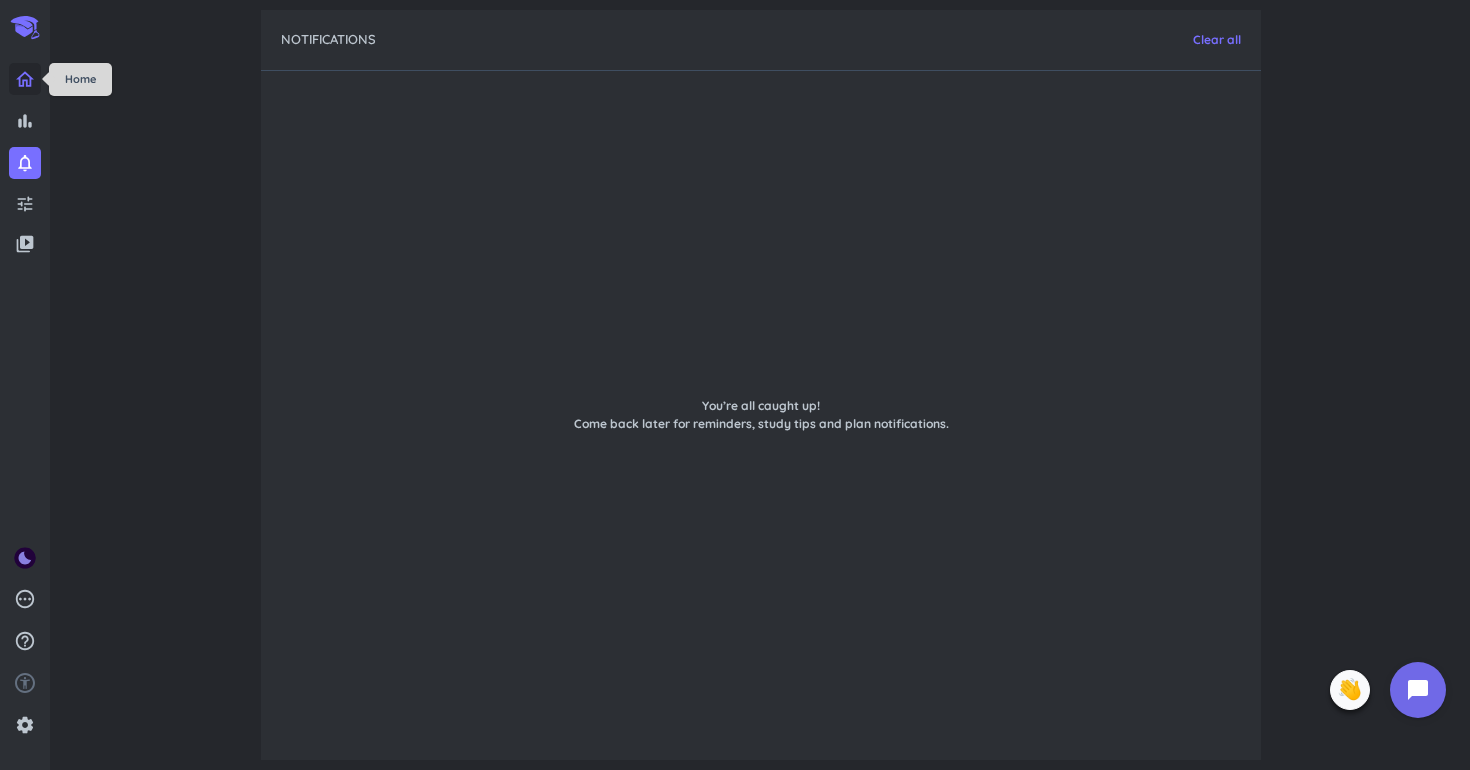 click 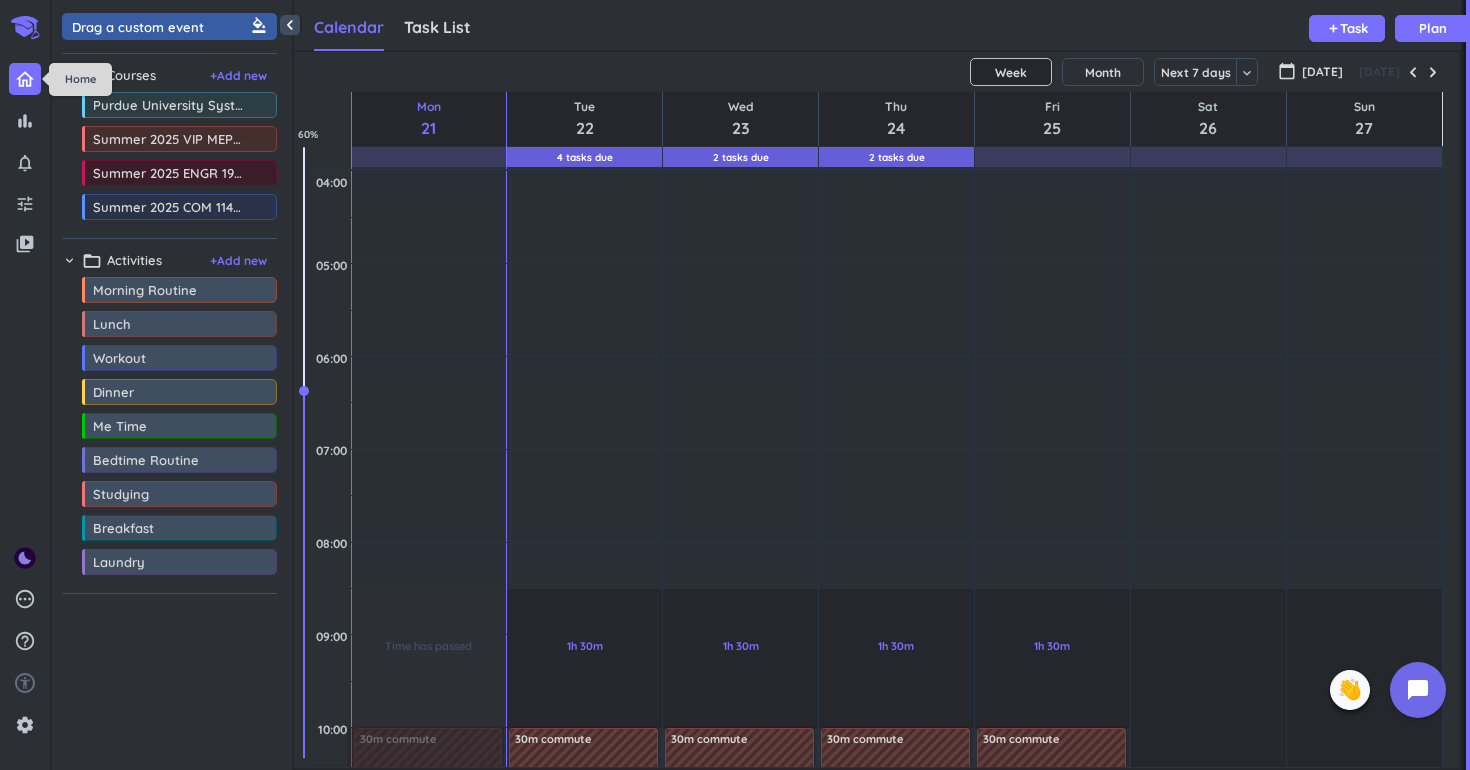 scroll, scrollTop: 1, scrollLeft: 1, axis: both 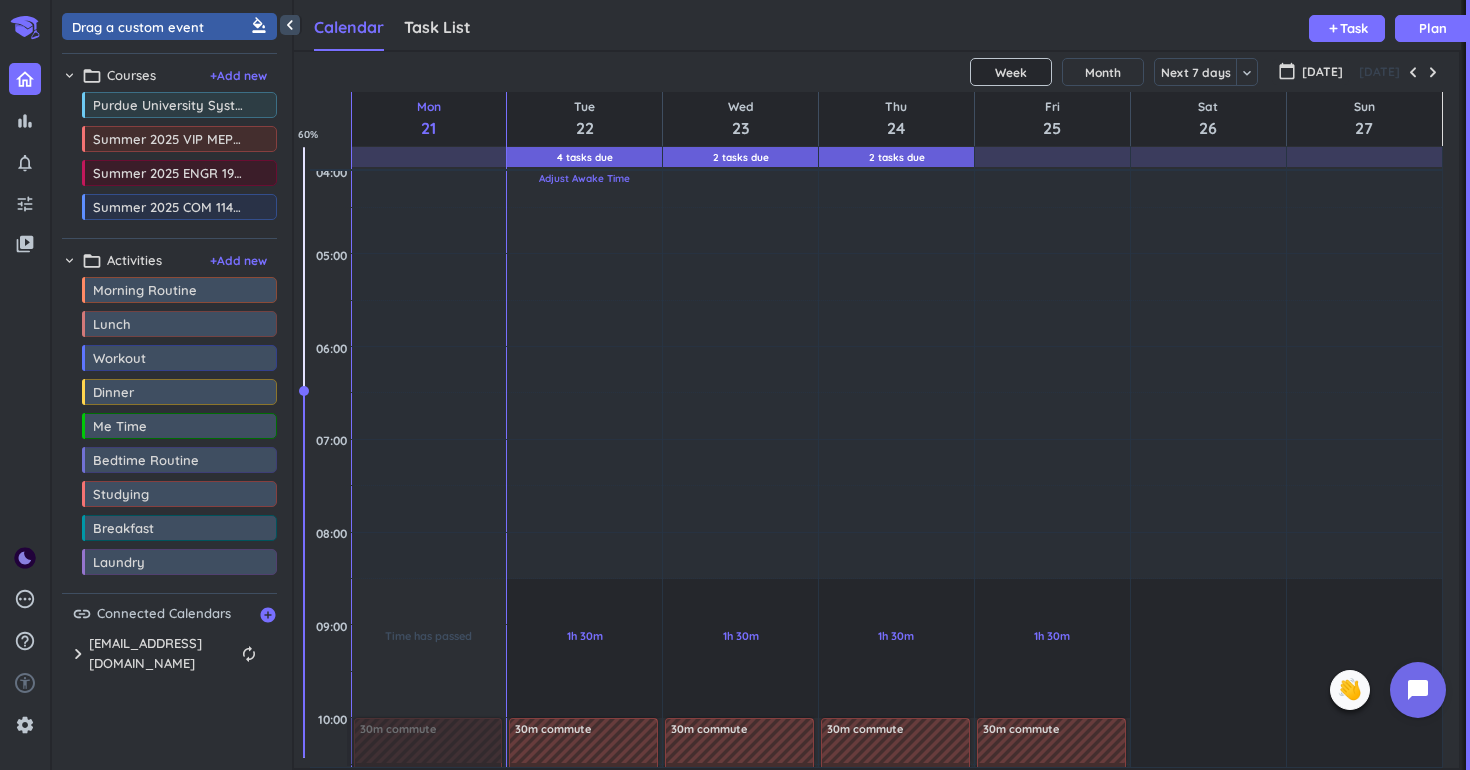 click on "Adjust Awake Time" at bounding box center [584, 178] 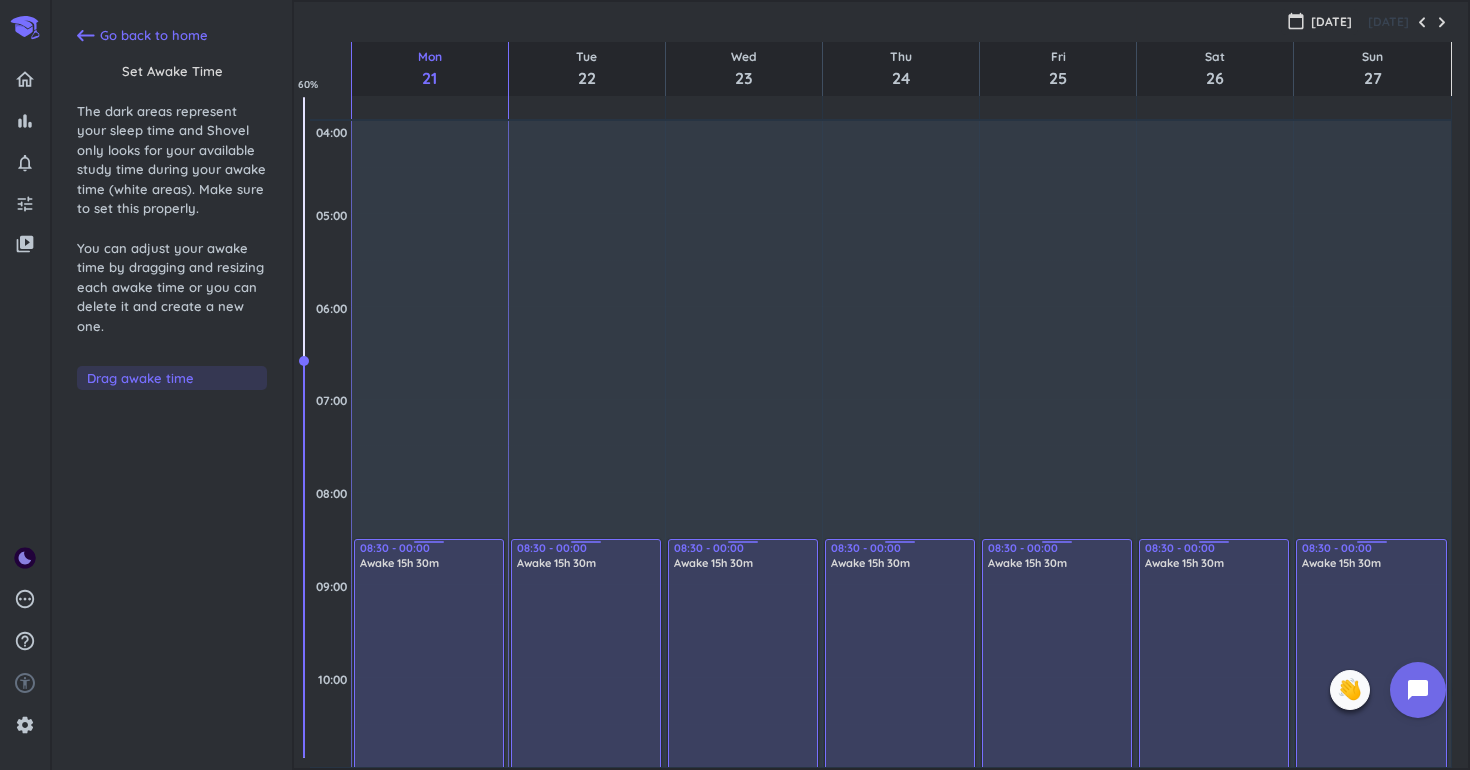 scroll, scrollTop: 373, scrollLeft: 0, axis: vertical 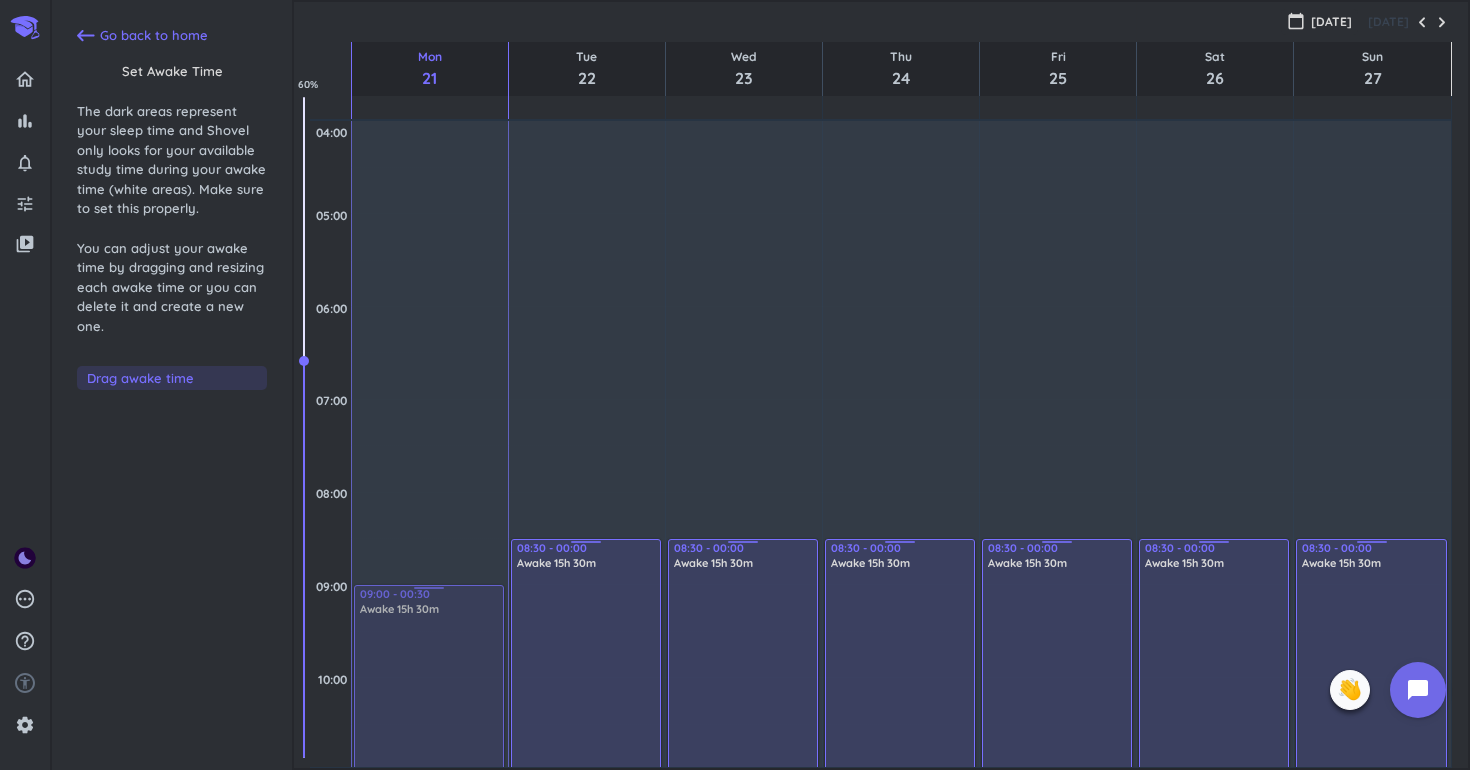 drag, startPoint x: 423, startPoint y: 539, endPoint x: 422, endPoint y: 567, distance: 28.01785 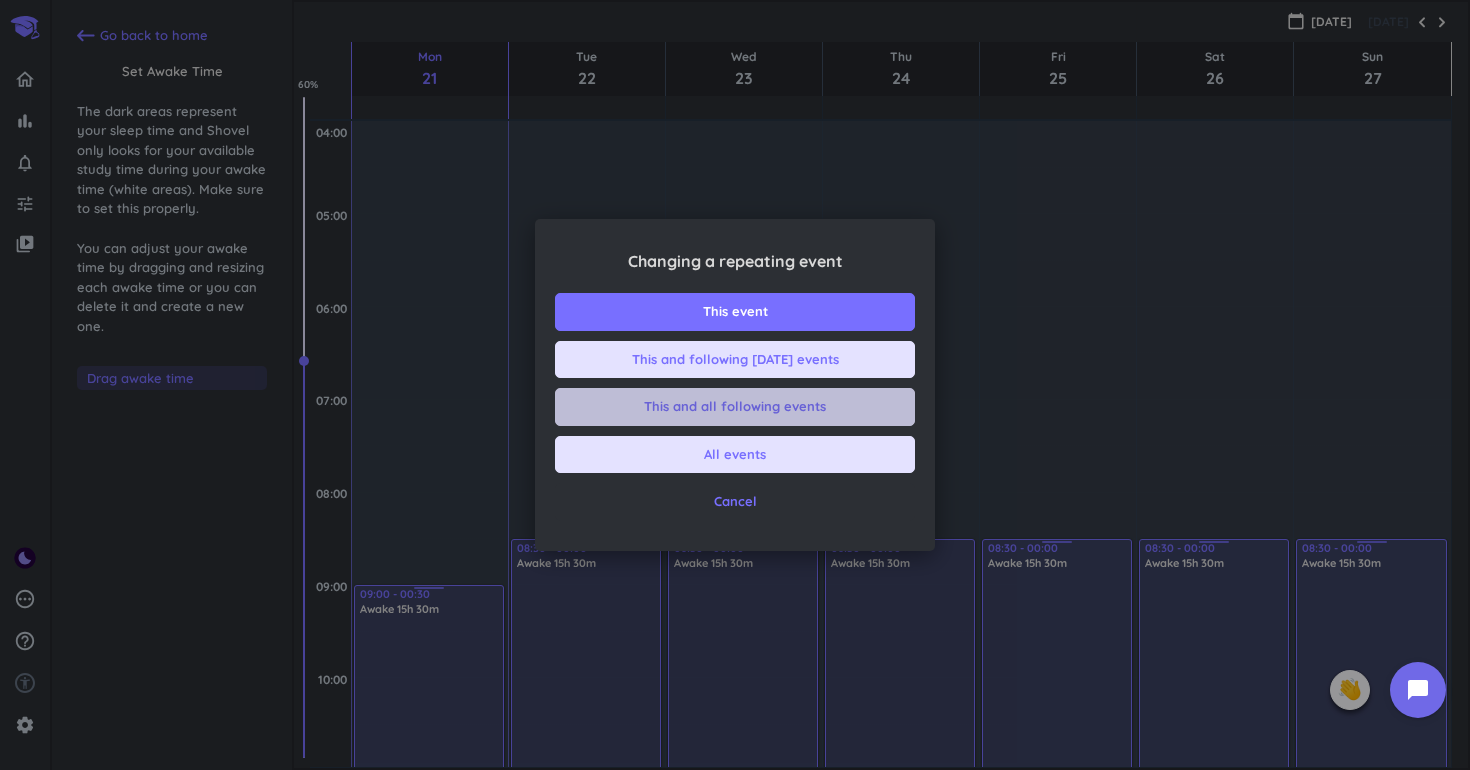 click on "This and all following events" at bounding box center [735, 407] 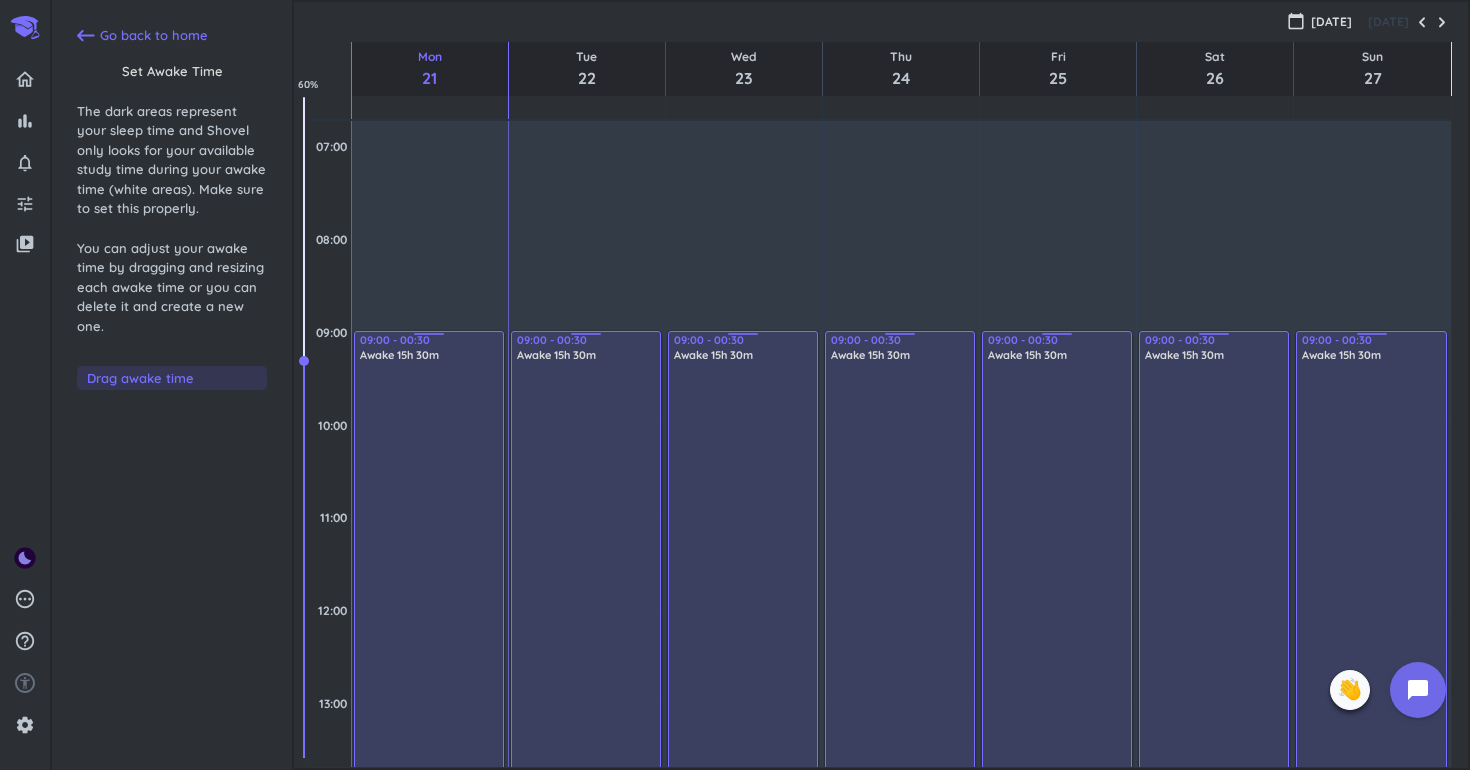 scroll, scrollTop: 264, scrollLeft: 0, axis: vertical 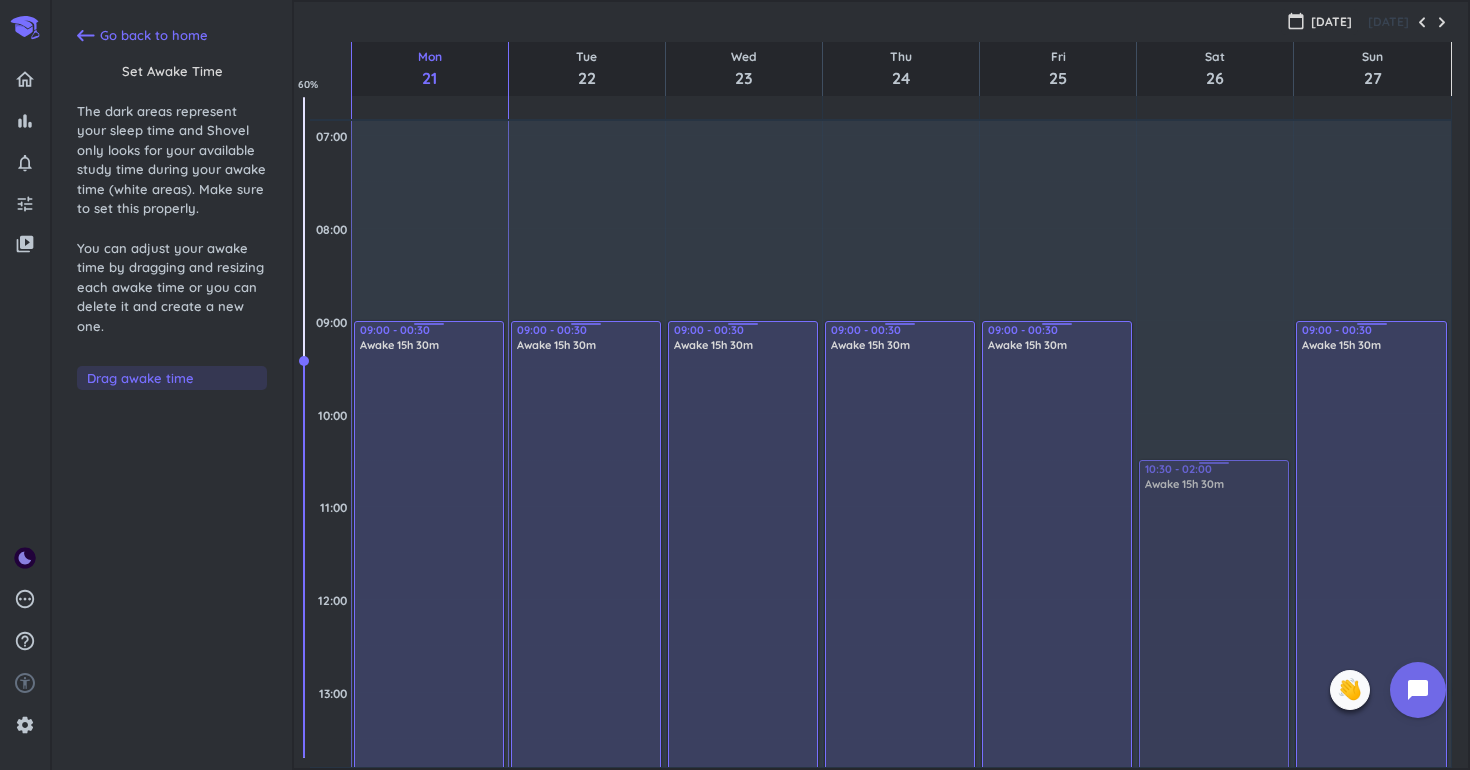 drag, startPoint x: 1210, startPoint y: 321, endPoint x: 1209, endPoint y: 439, distance: 118.004234 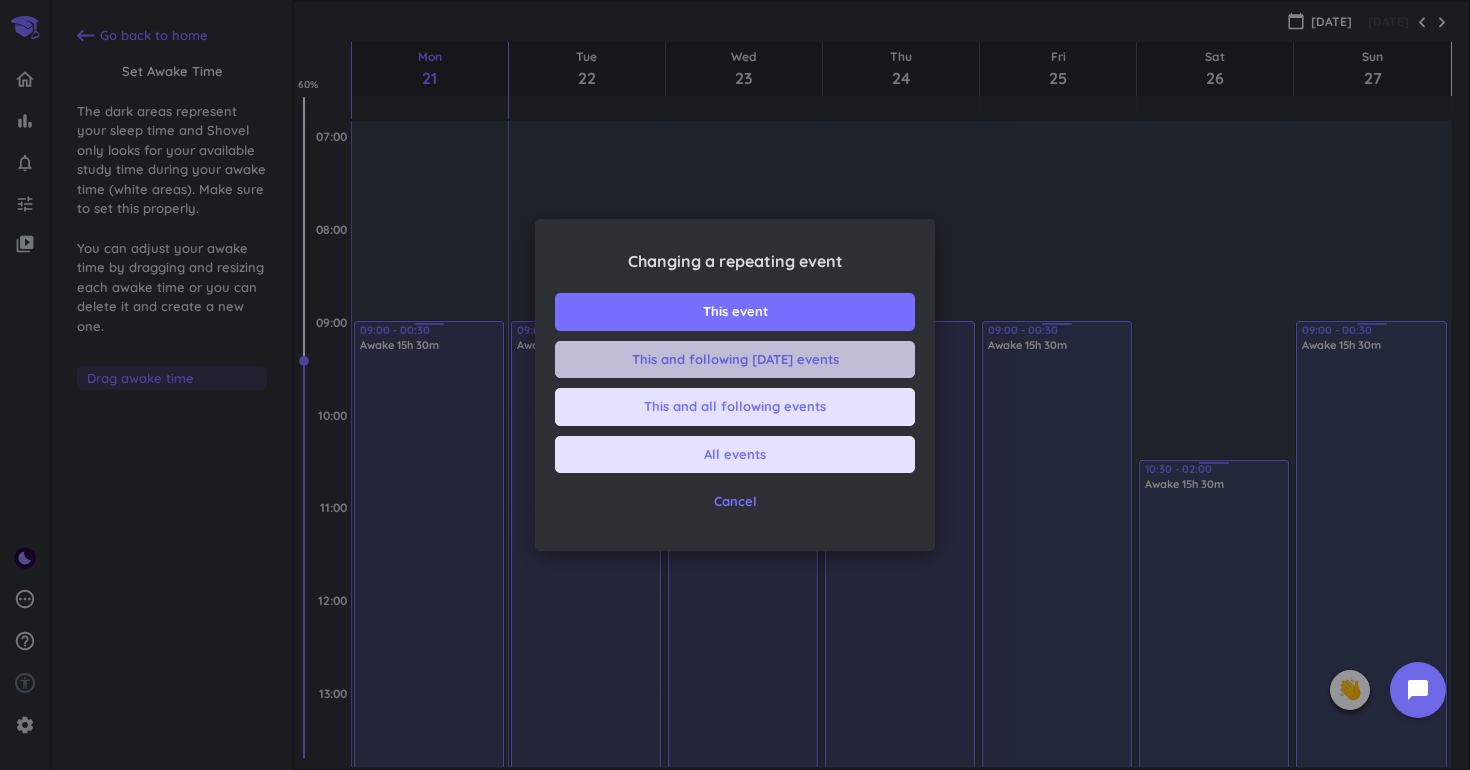 click on "This and following Saturday events" at bounding box center (735, 360) 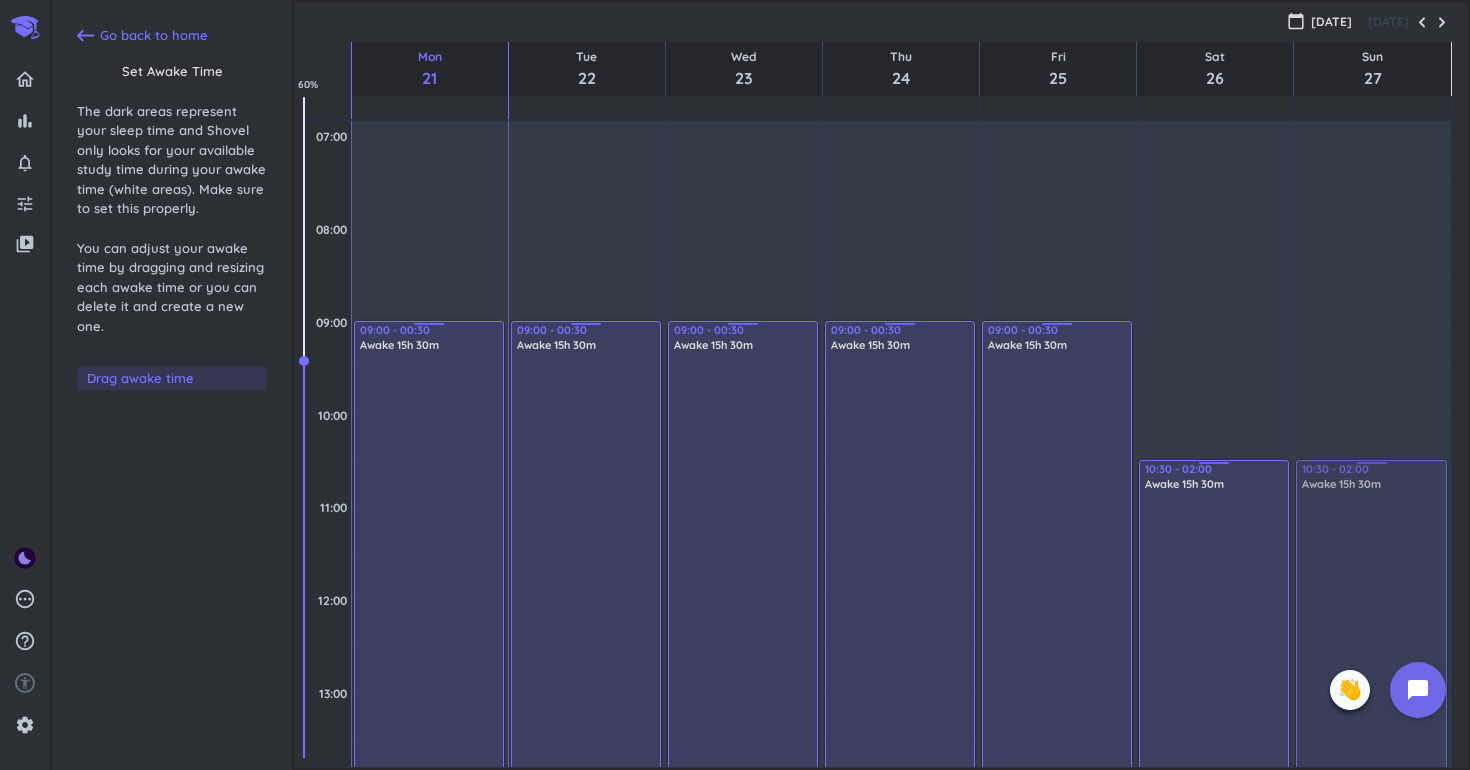 drag, startPoint x: 1364, startPoint y: 322, endPoint x: 1368, endPoint y: 444, distance: 122.06556 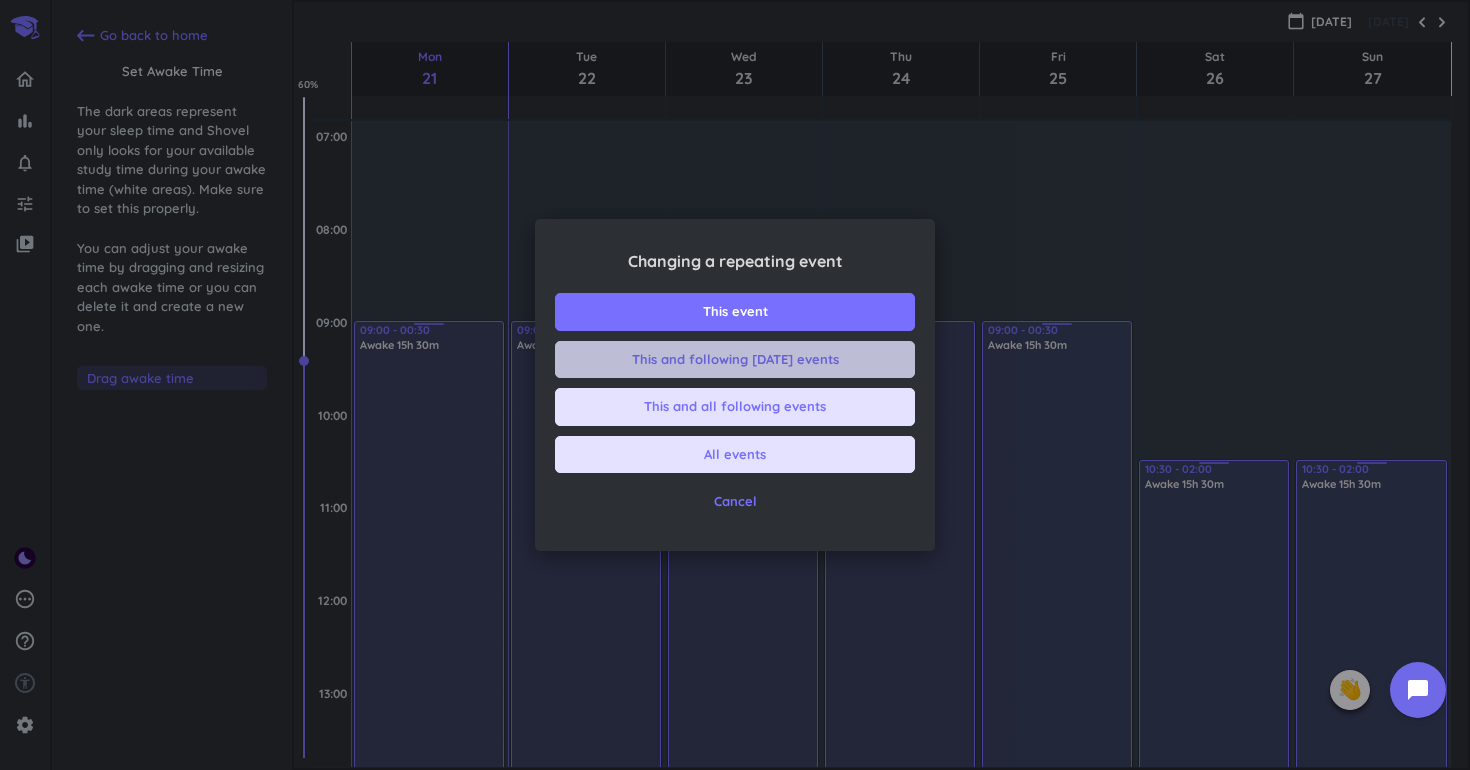 click on "This and following Sunday events" at bounding box center (735, 360) 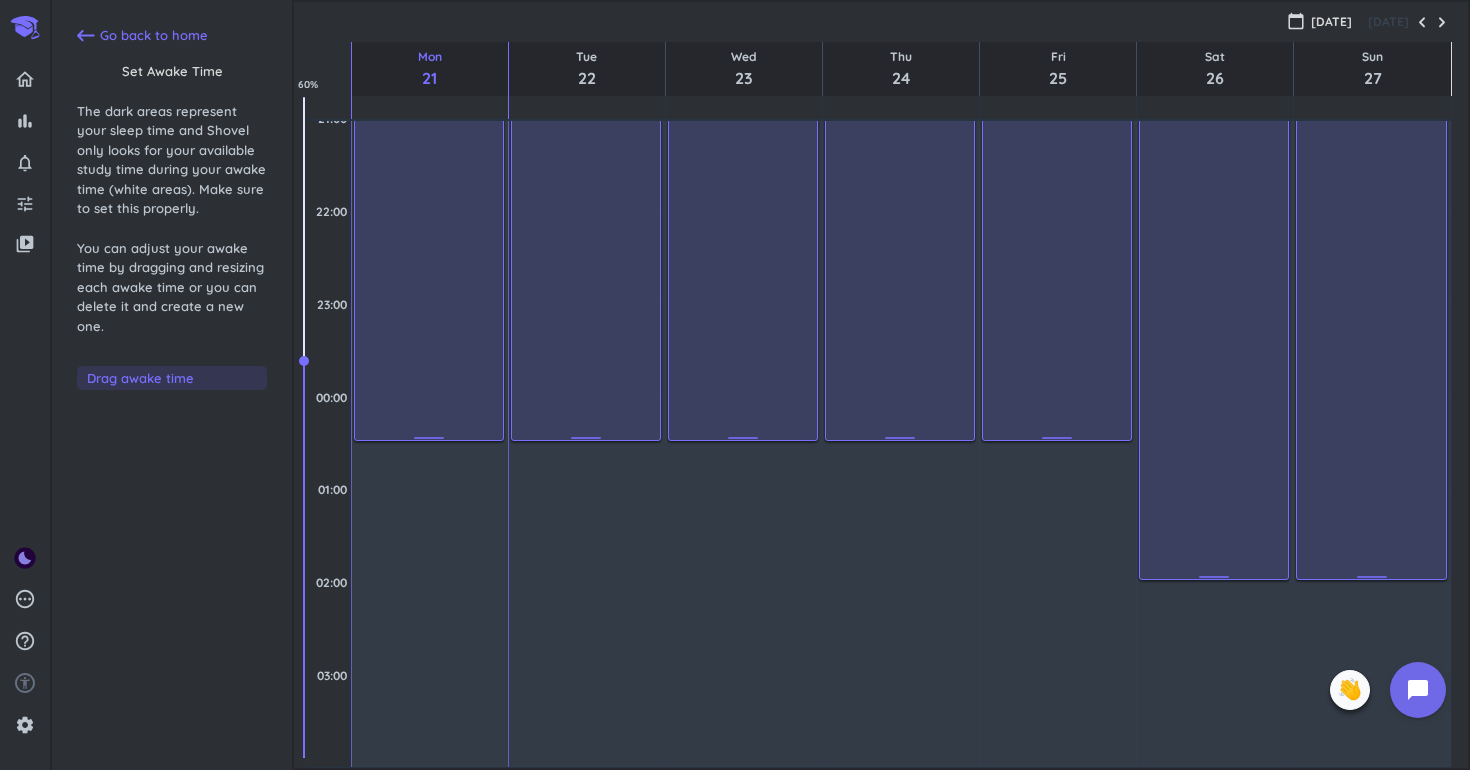 scroll, scrollTop: 1581, scrollLeft: 0, axis: vertical 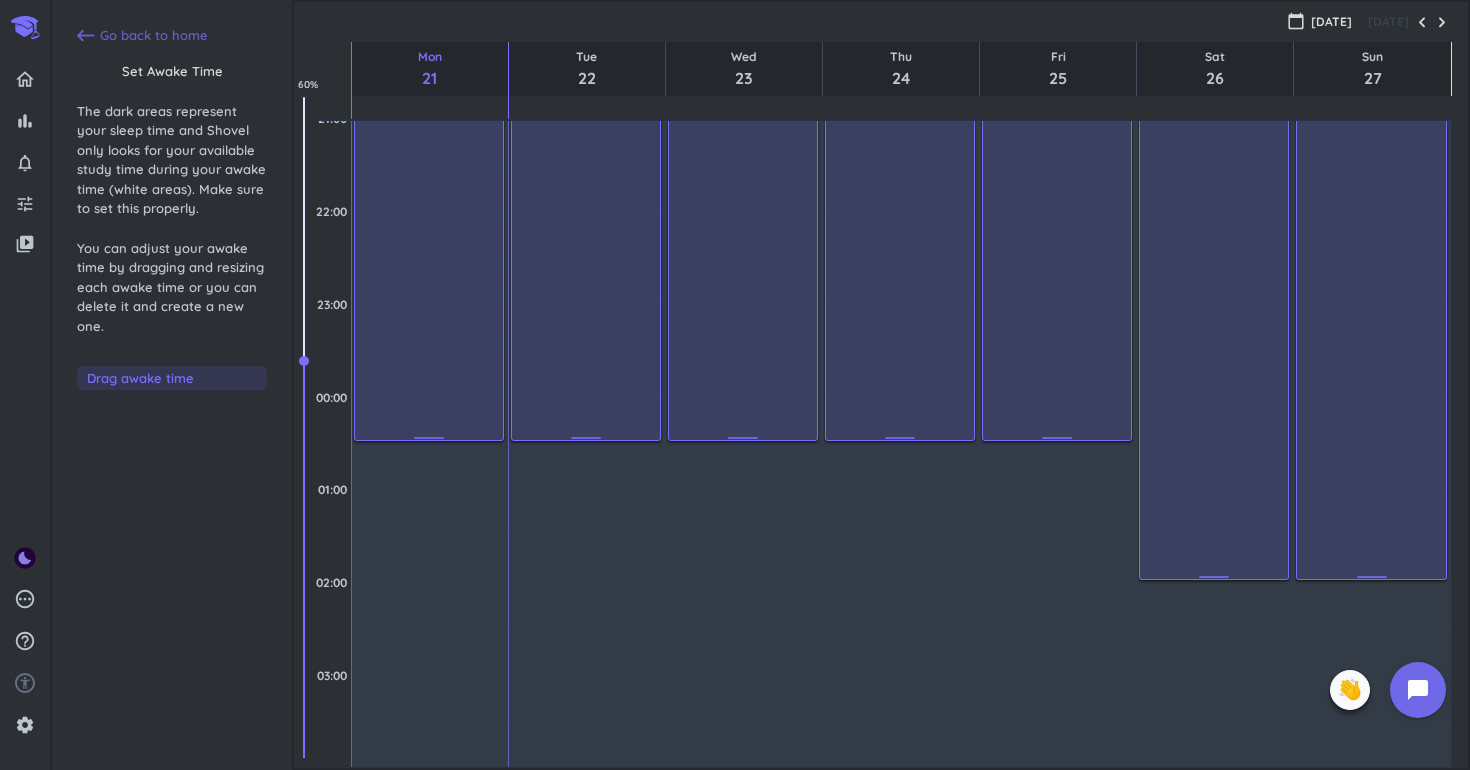 click 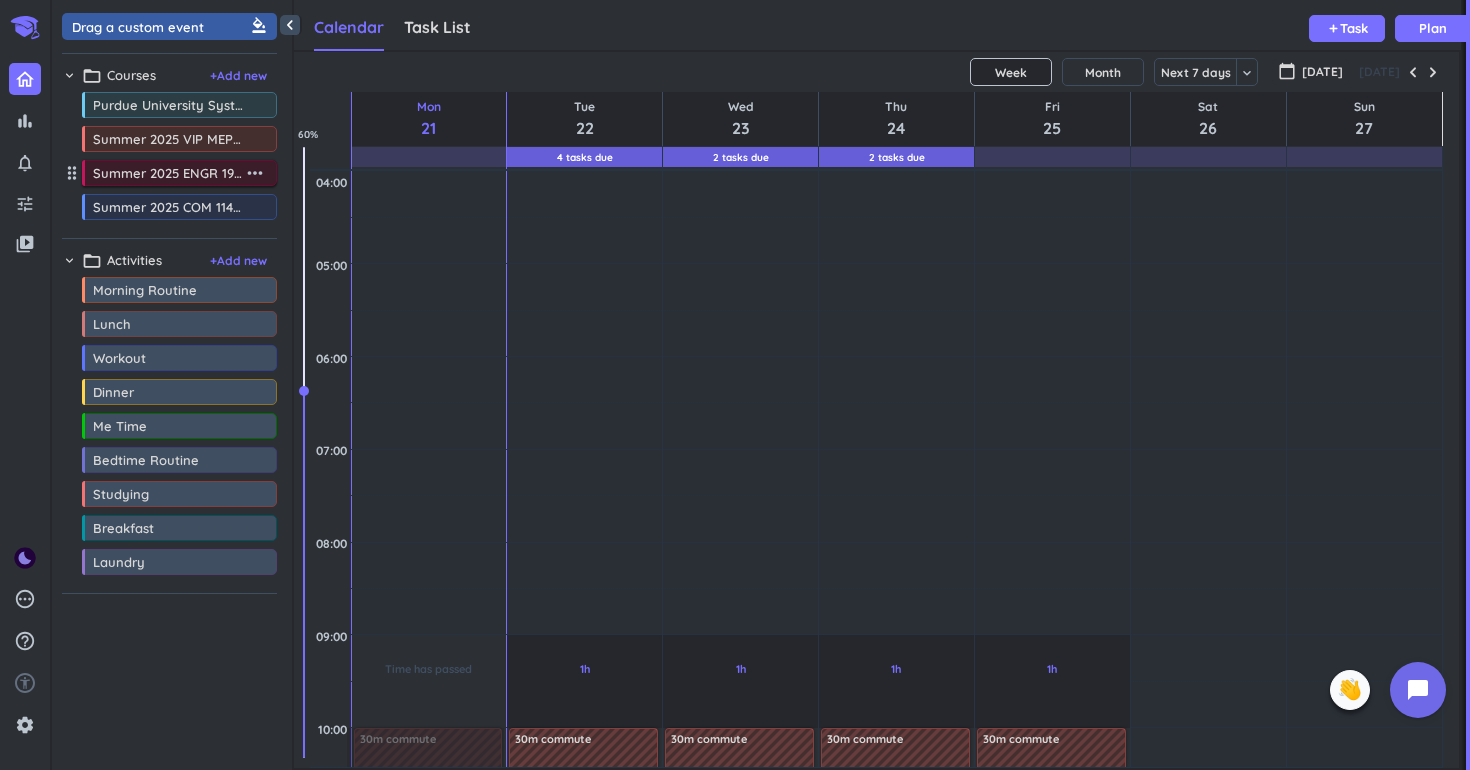 scroll, scrollTop: 50, scrollLeft: 1167, axis: both 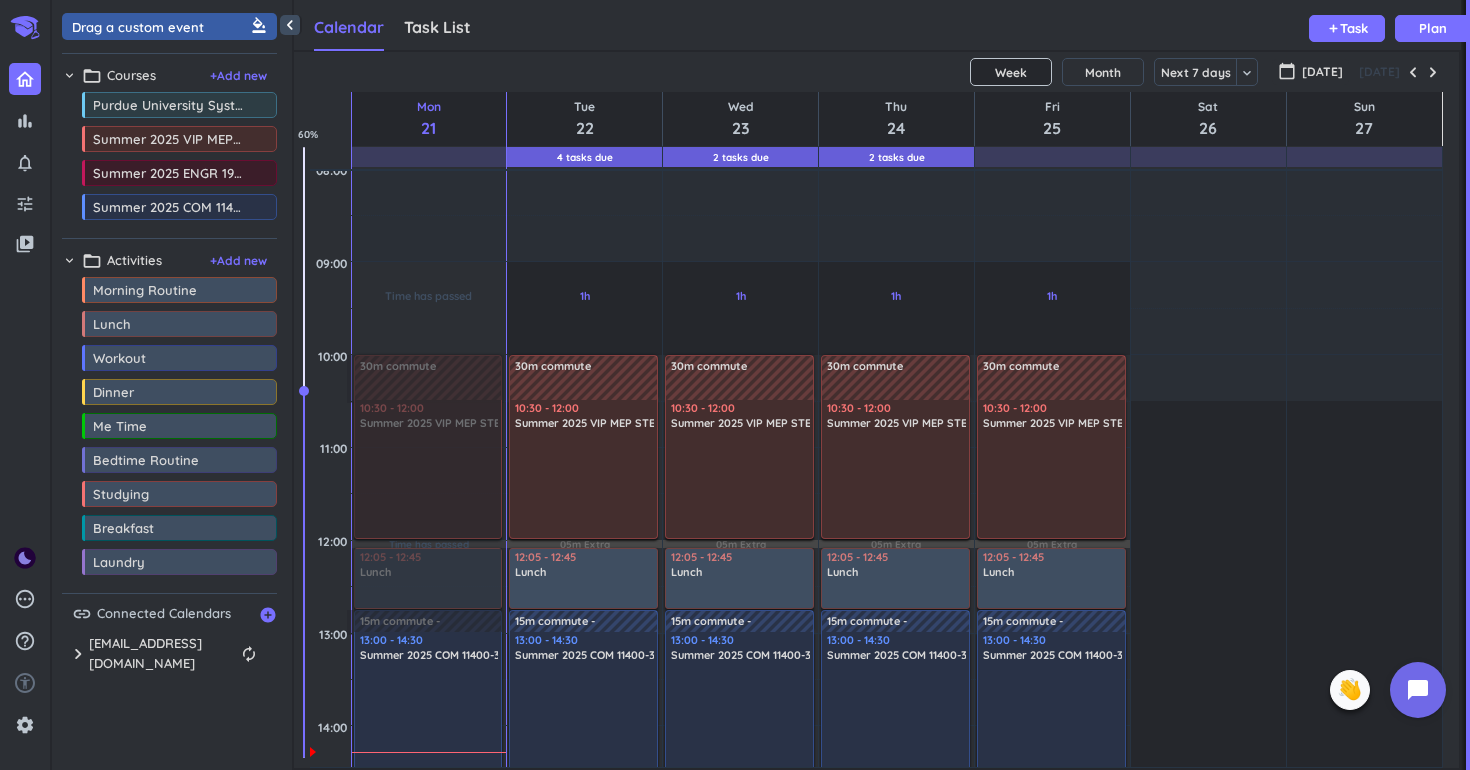 click on "30m commute" at bounding box center (583, 366) 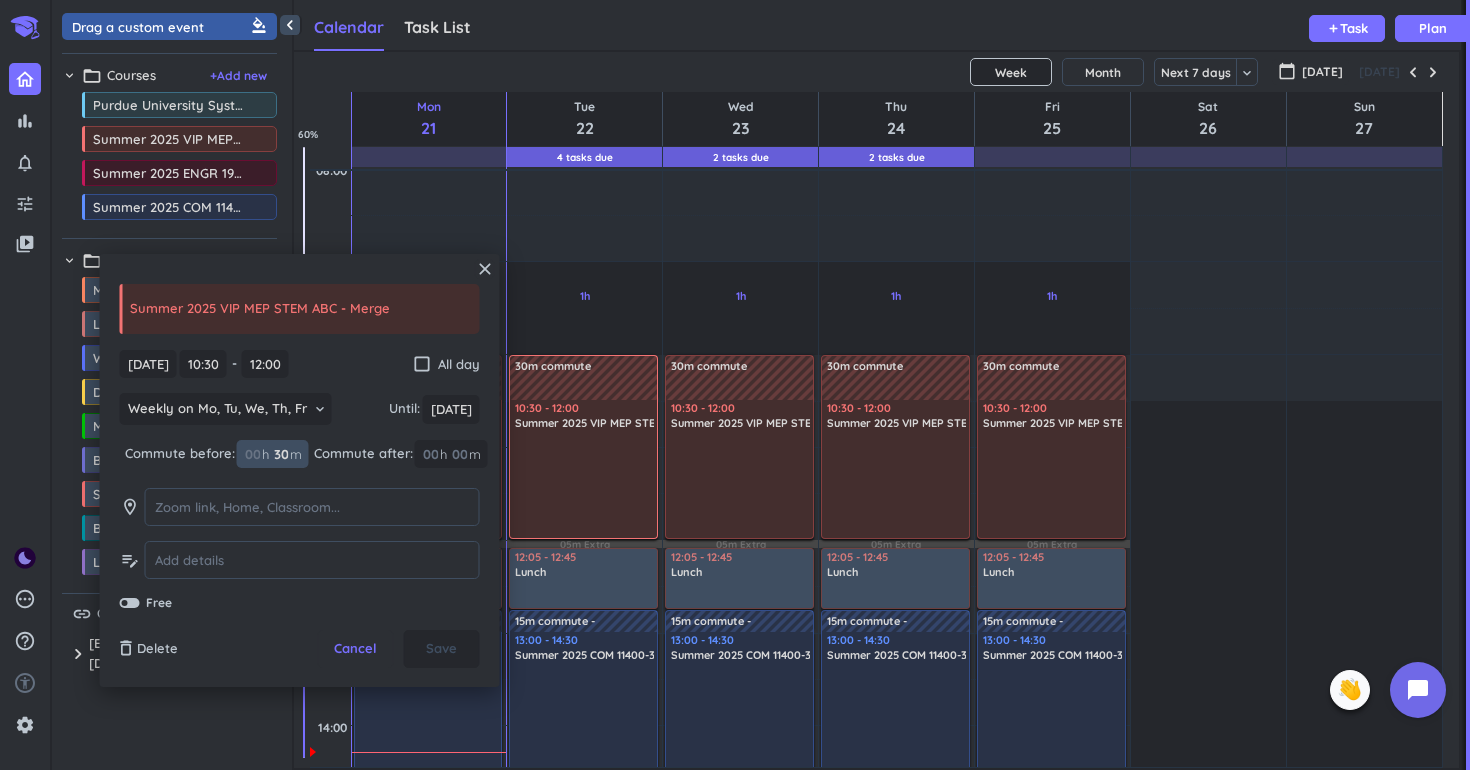 click on "30" at bounding box center (280, 454) 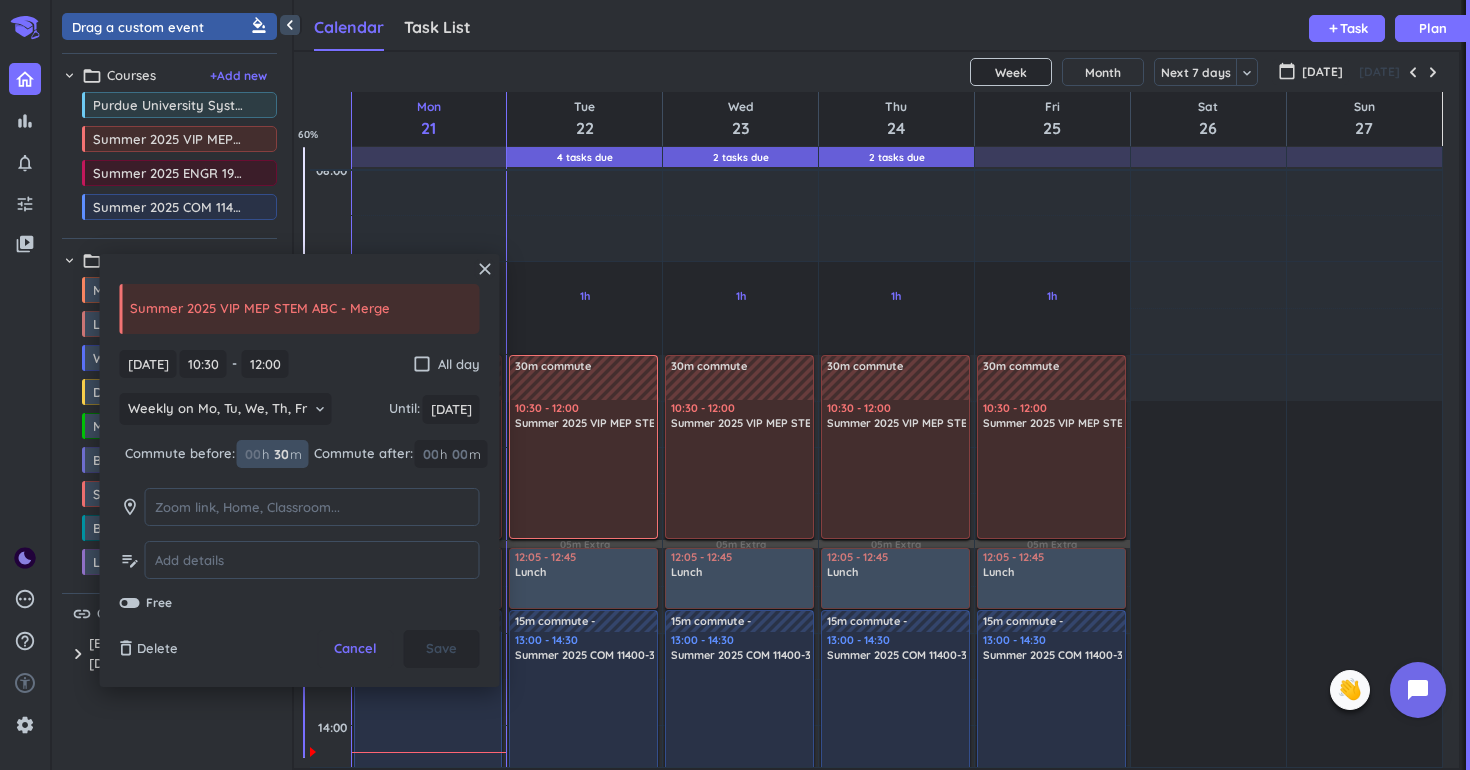 type on "3" 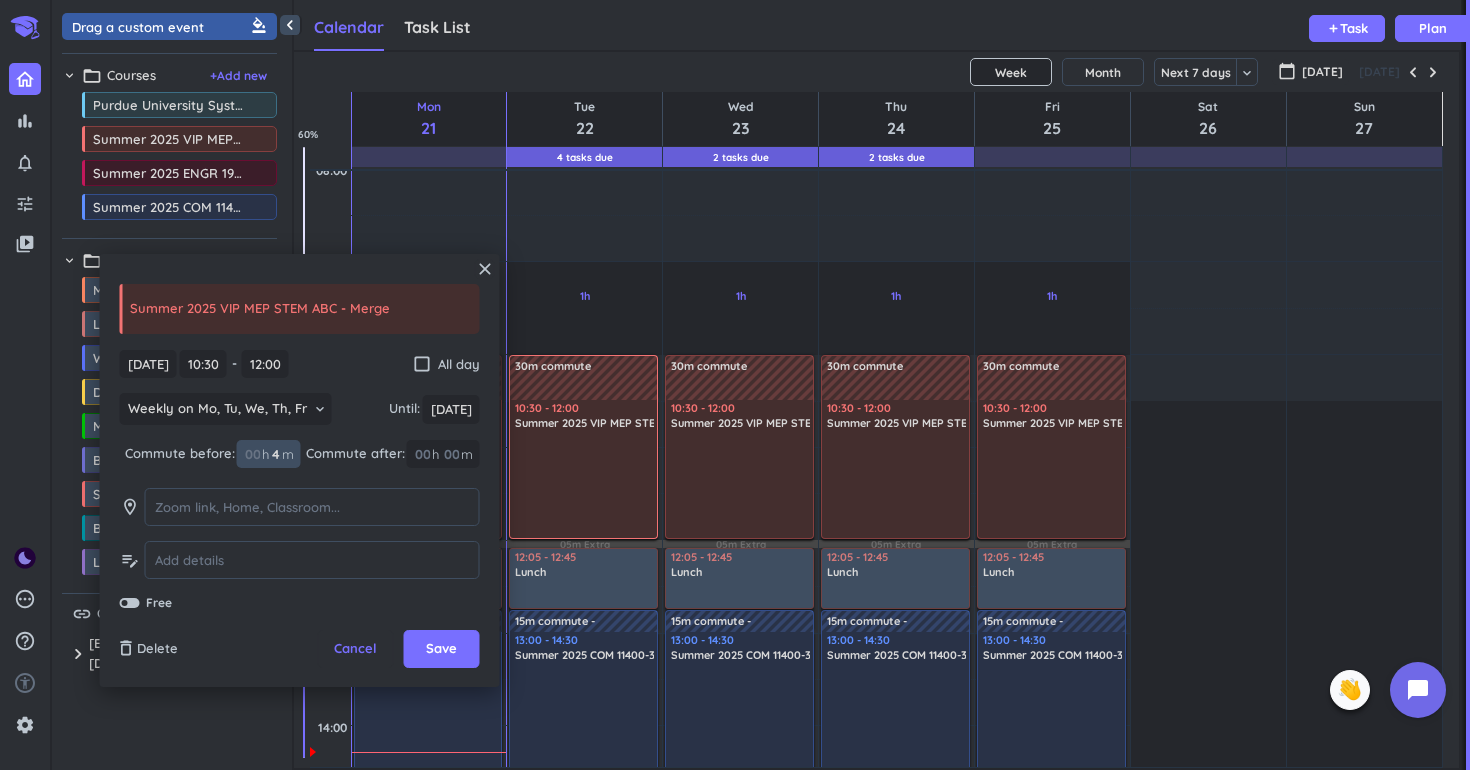 type on "45" 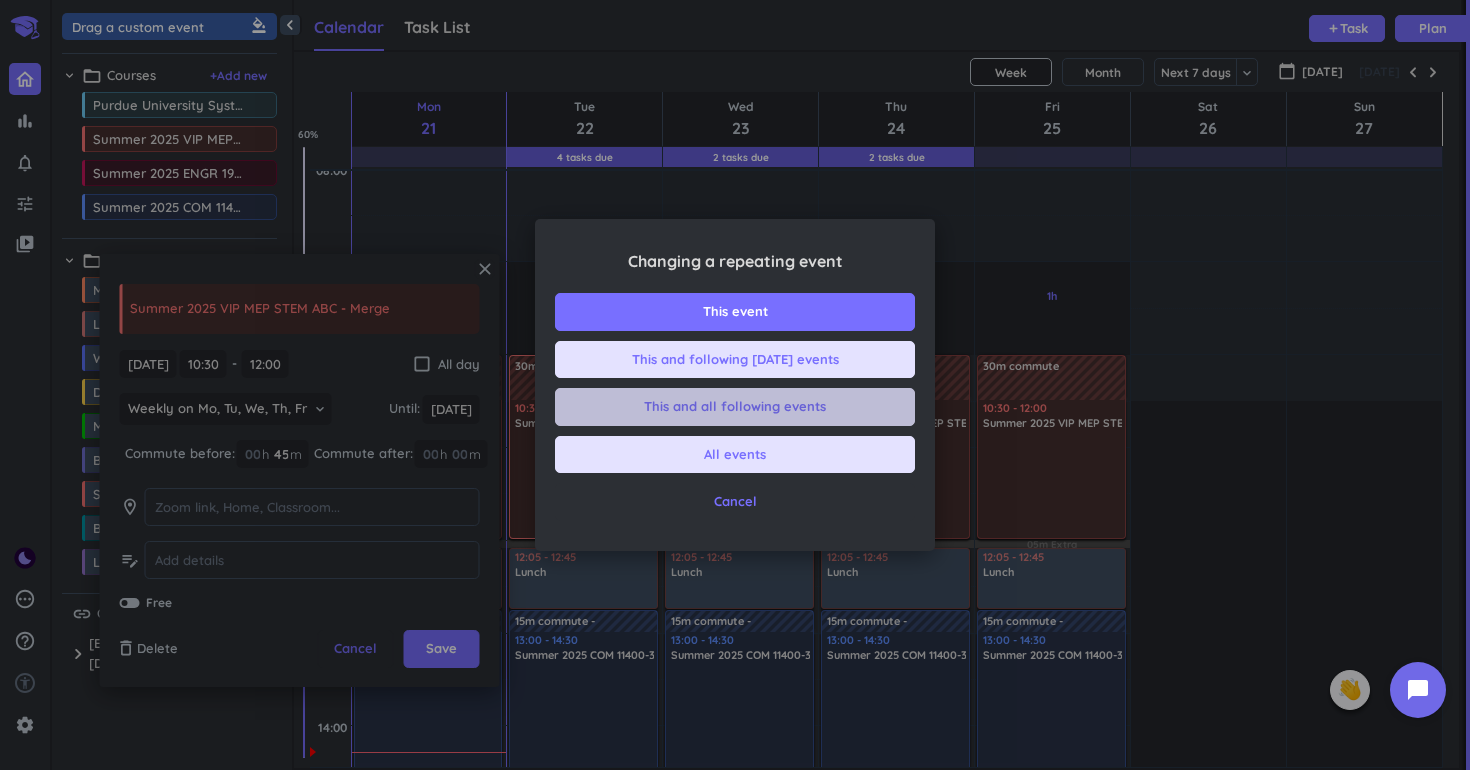 click on "This and all following events" at bounding box center [735, 407] 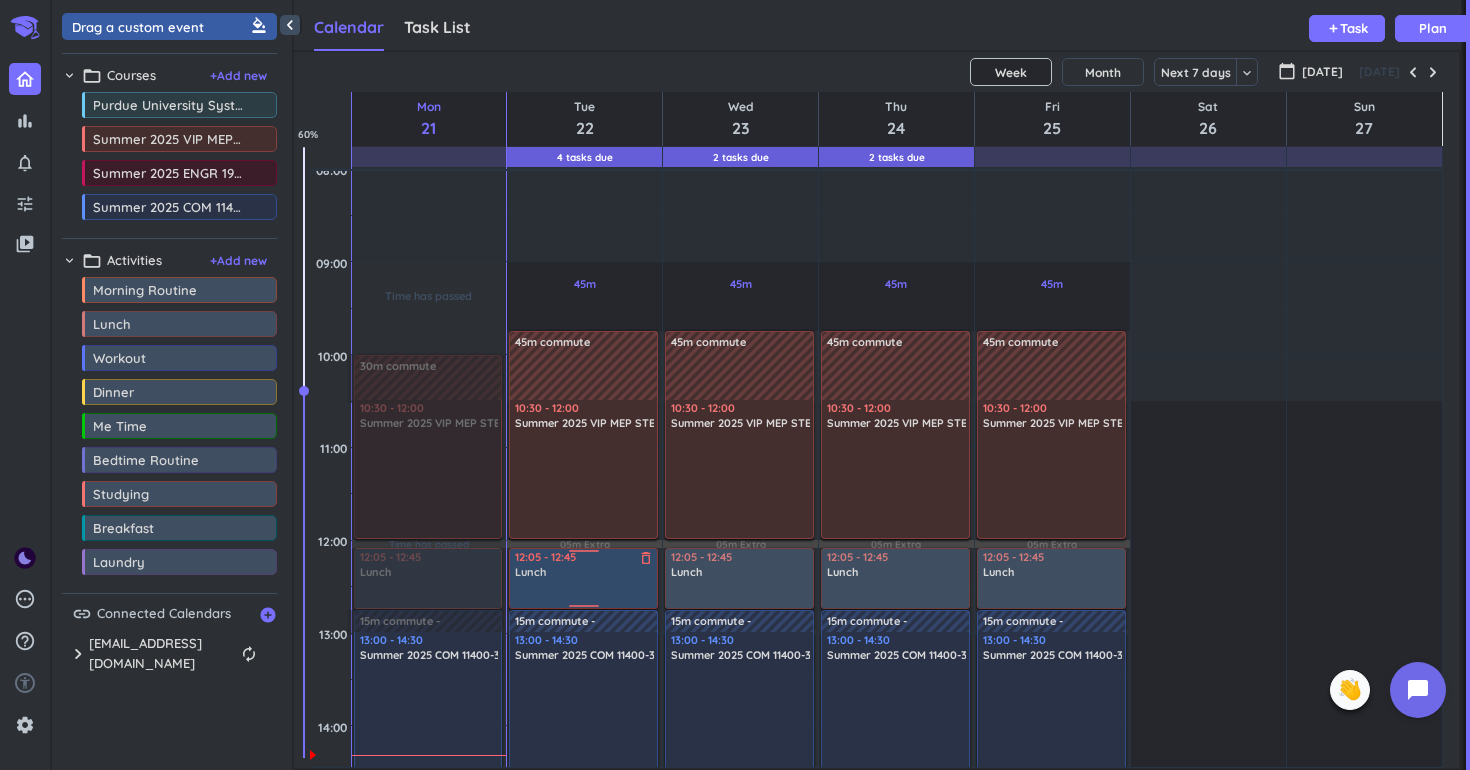click on "Lunch" at bounding box center (584, 572) 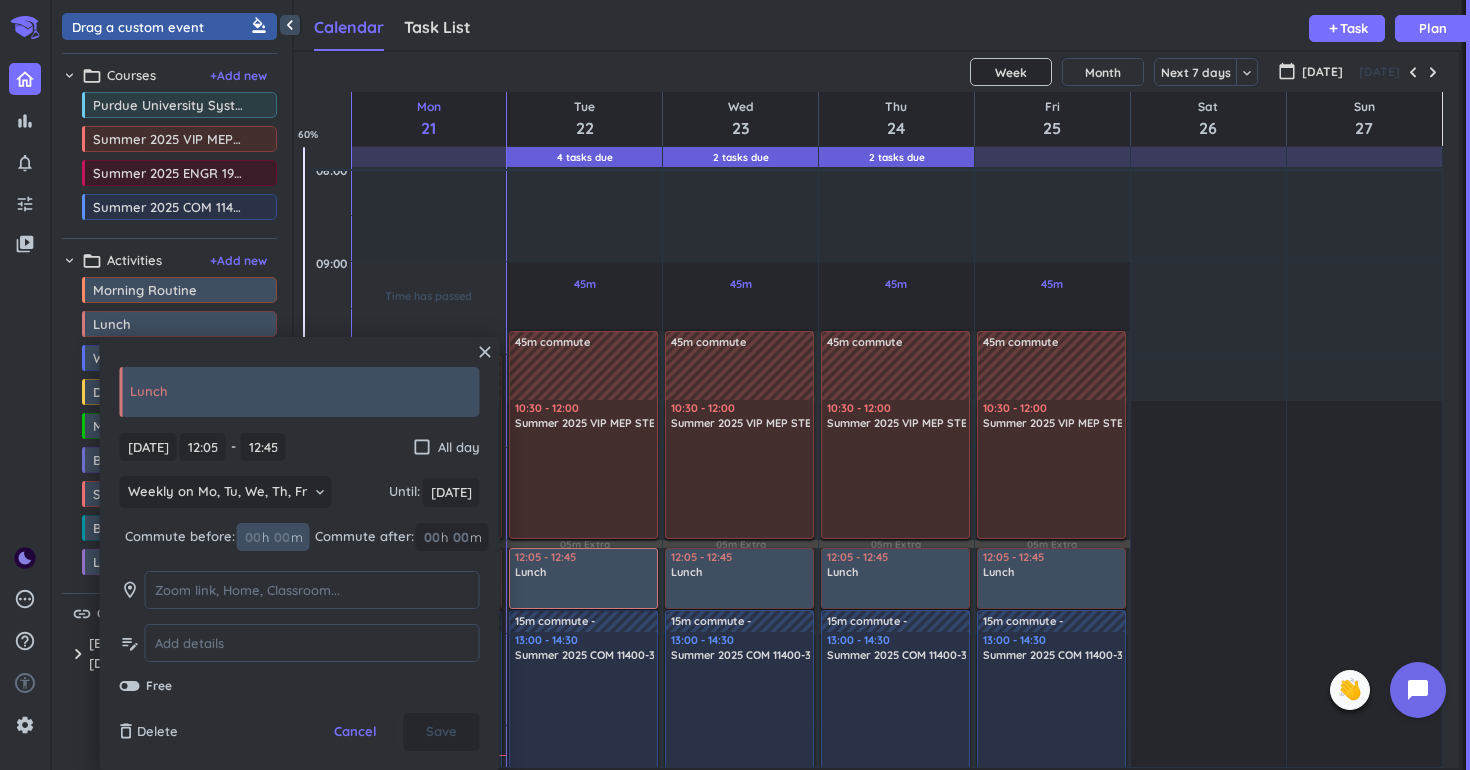click at bounding box center (281, 537) 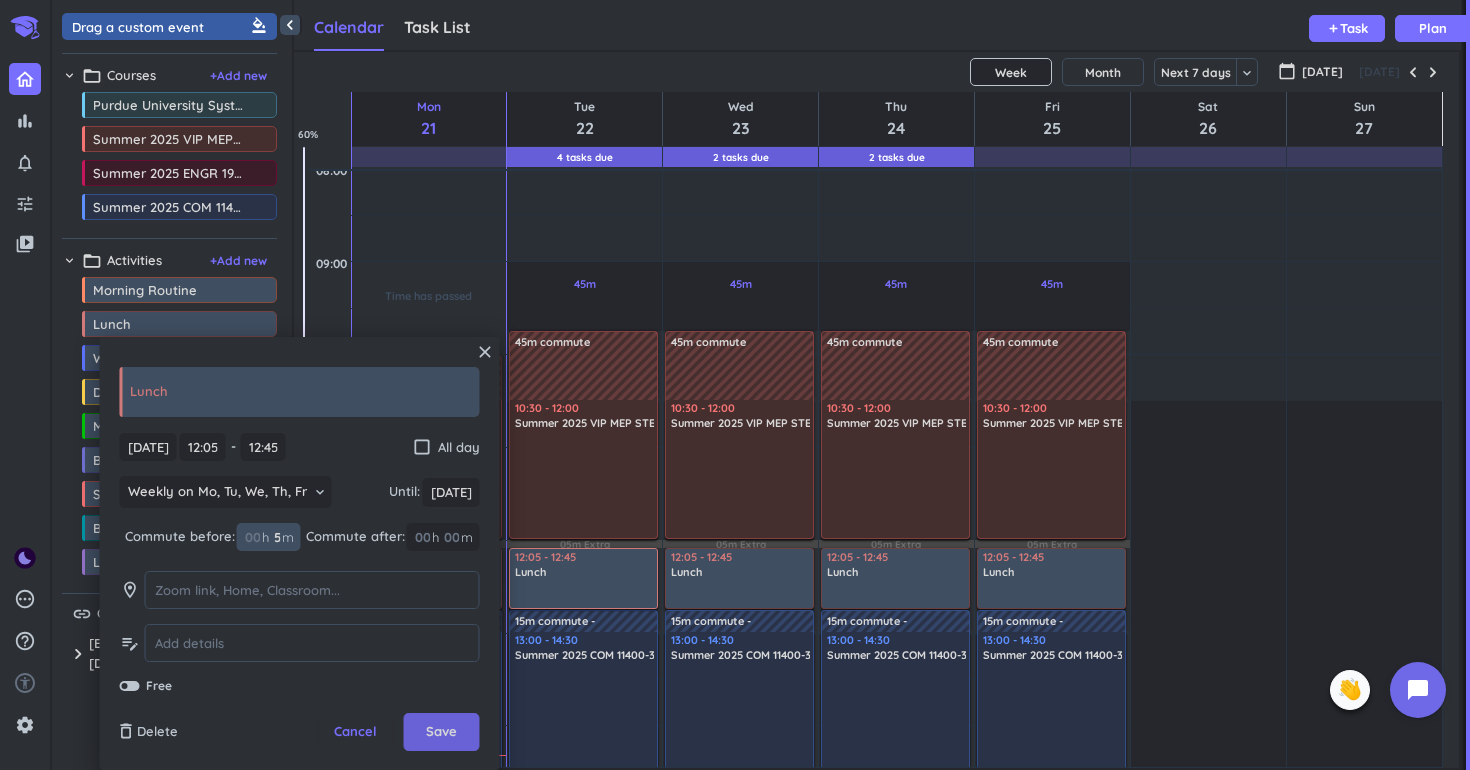 type on "5" 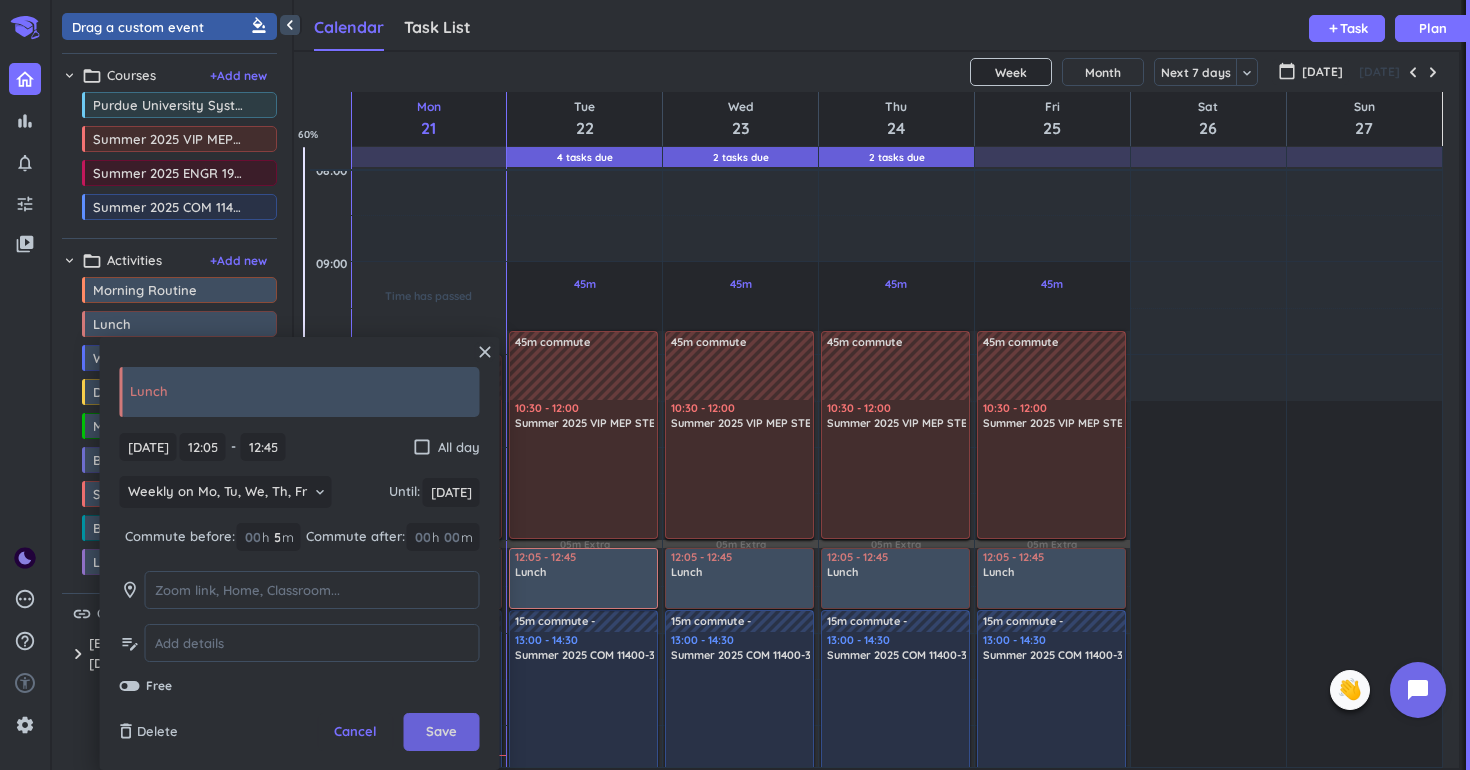 click on "Save" at bounding box center (442, 732) 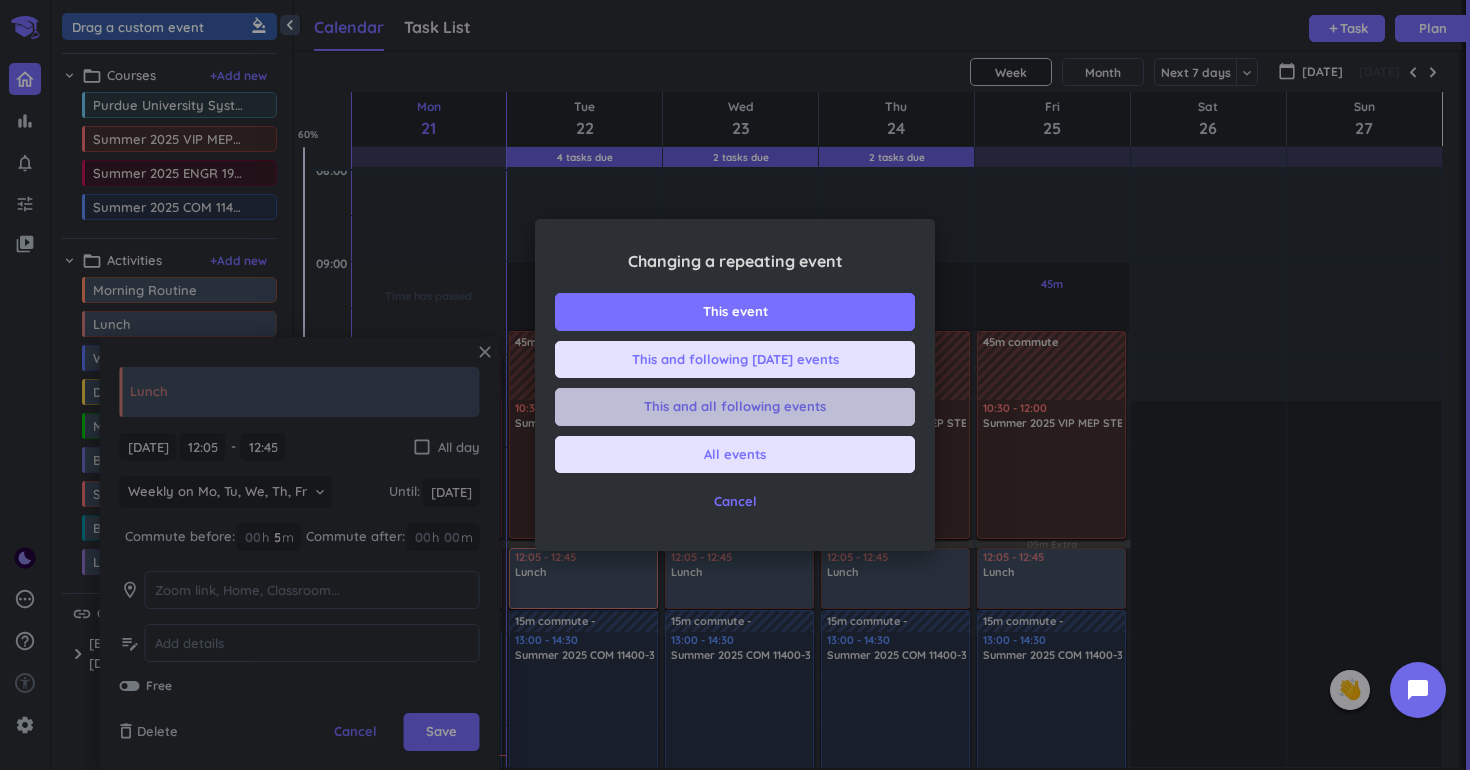 click on "This and all following events" at bounding box center (735, 407) 